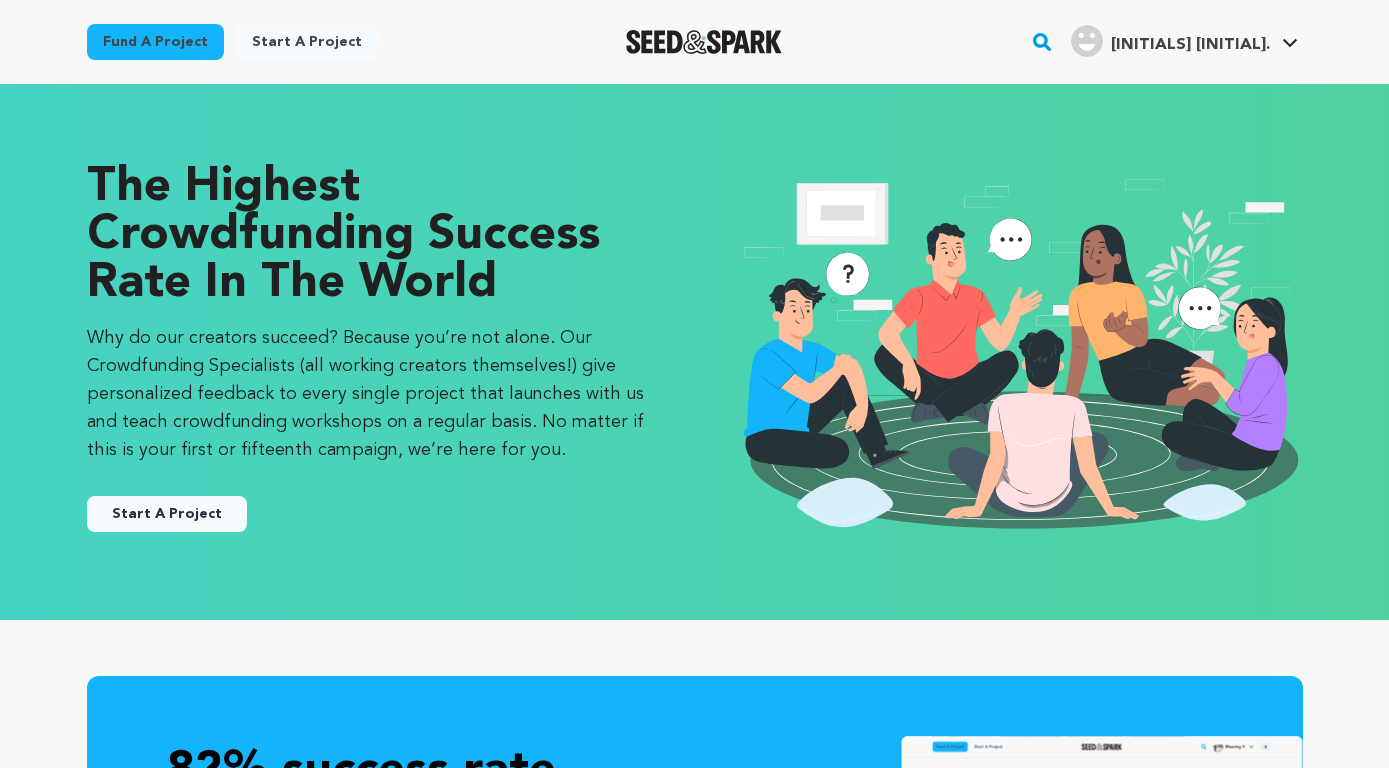 scroll, scrollTop: 0, scrollLeft: 0, axis: both 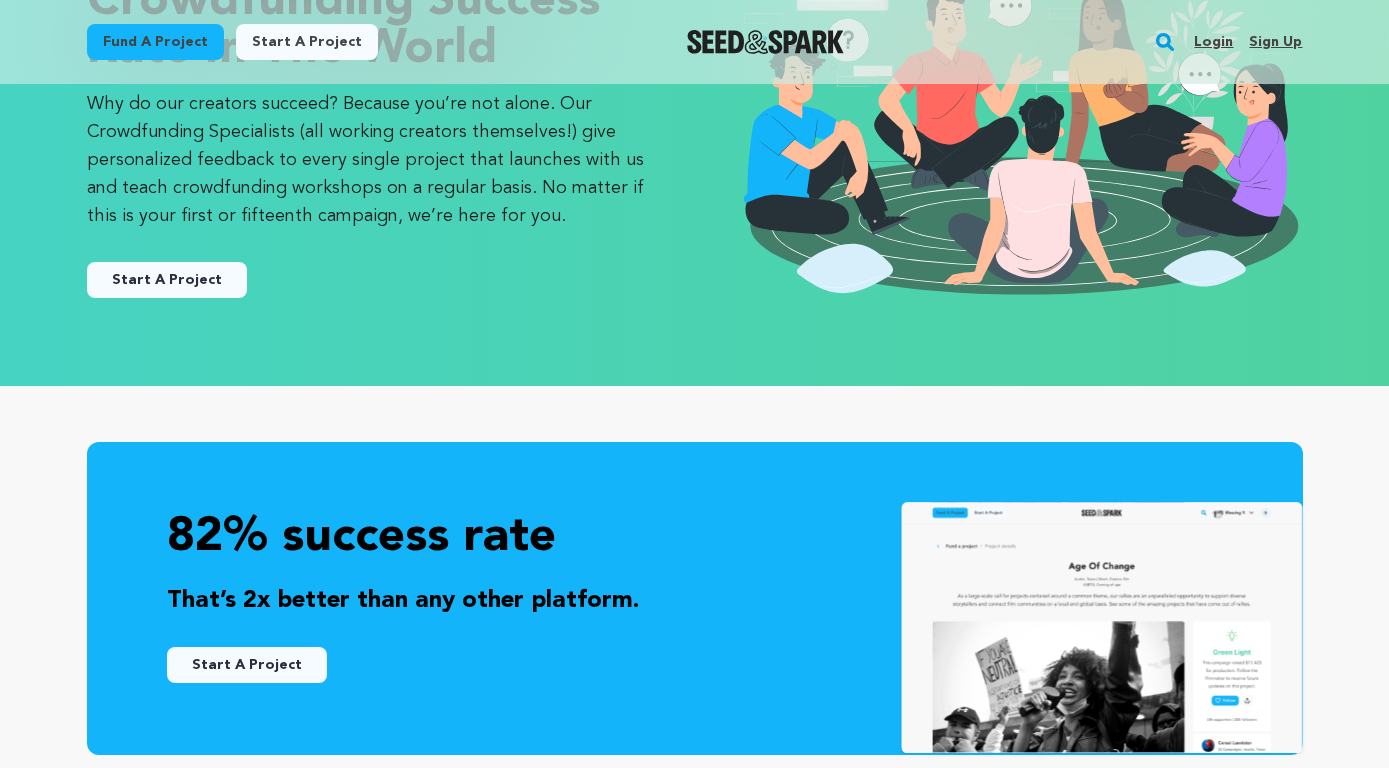 click on "Start A Project" at bounding box center (167, 280) 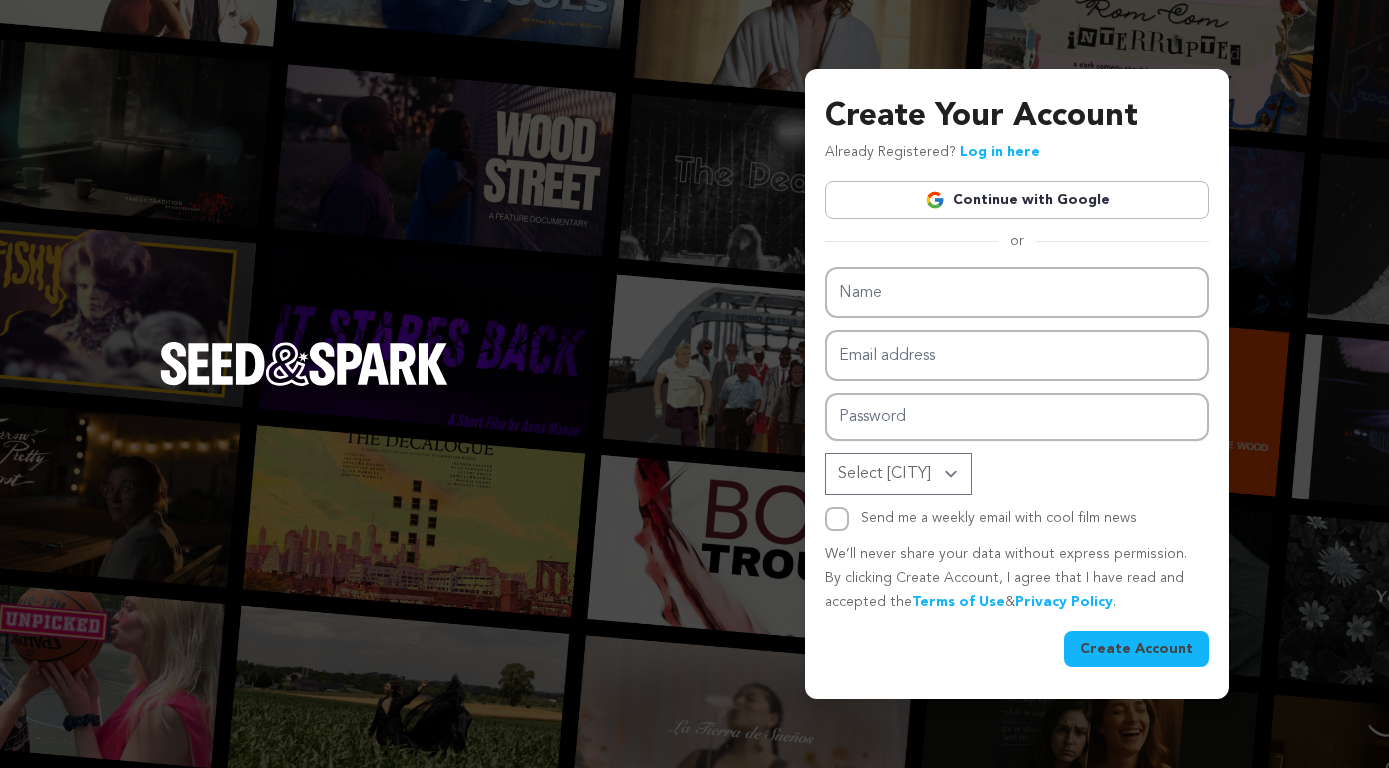 scroll, scrollTop: 0, scrollLeft: 0, axis: both 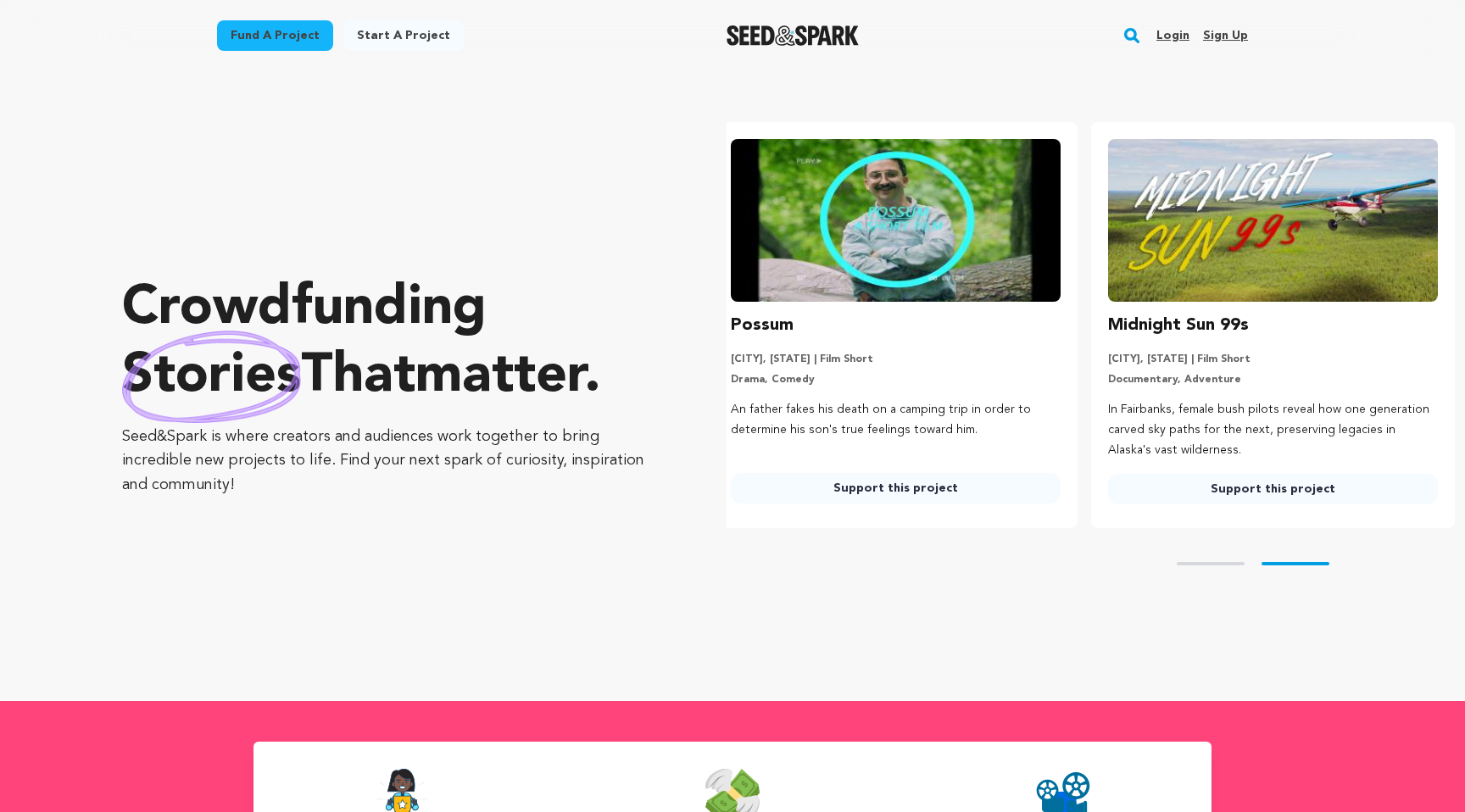 click on "Login
Sign up" at bounding box center [1195, 36] 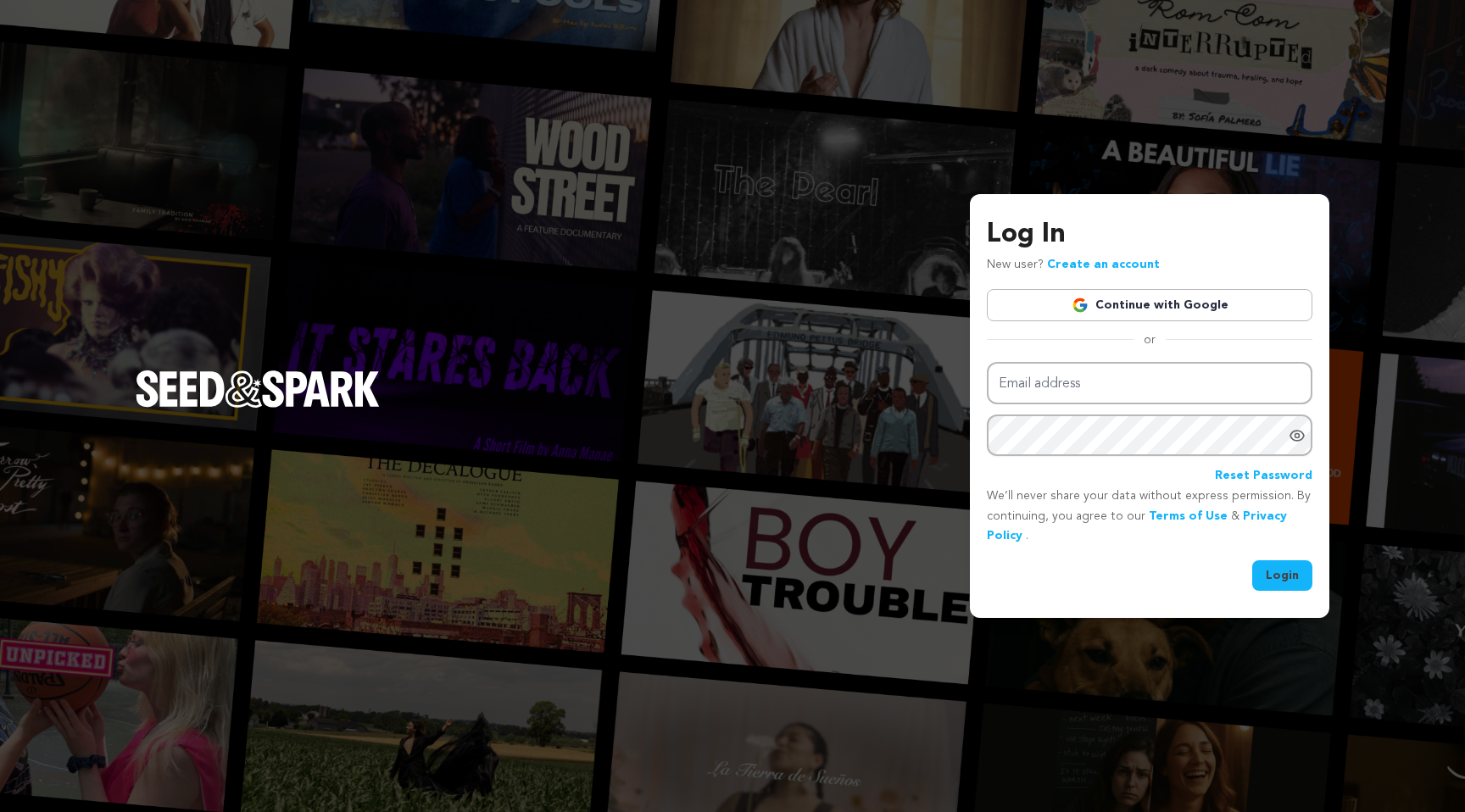 scroll, scrollTop: 0, scrollLeft: 0, axis: both 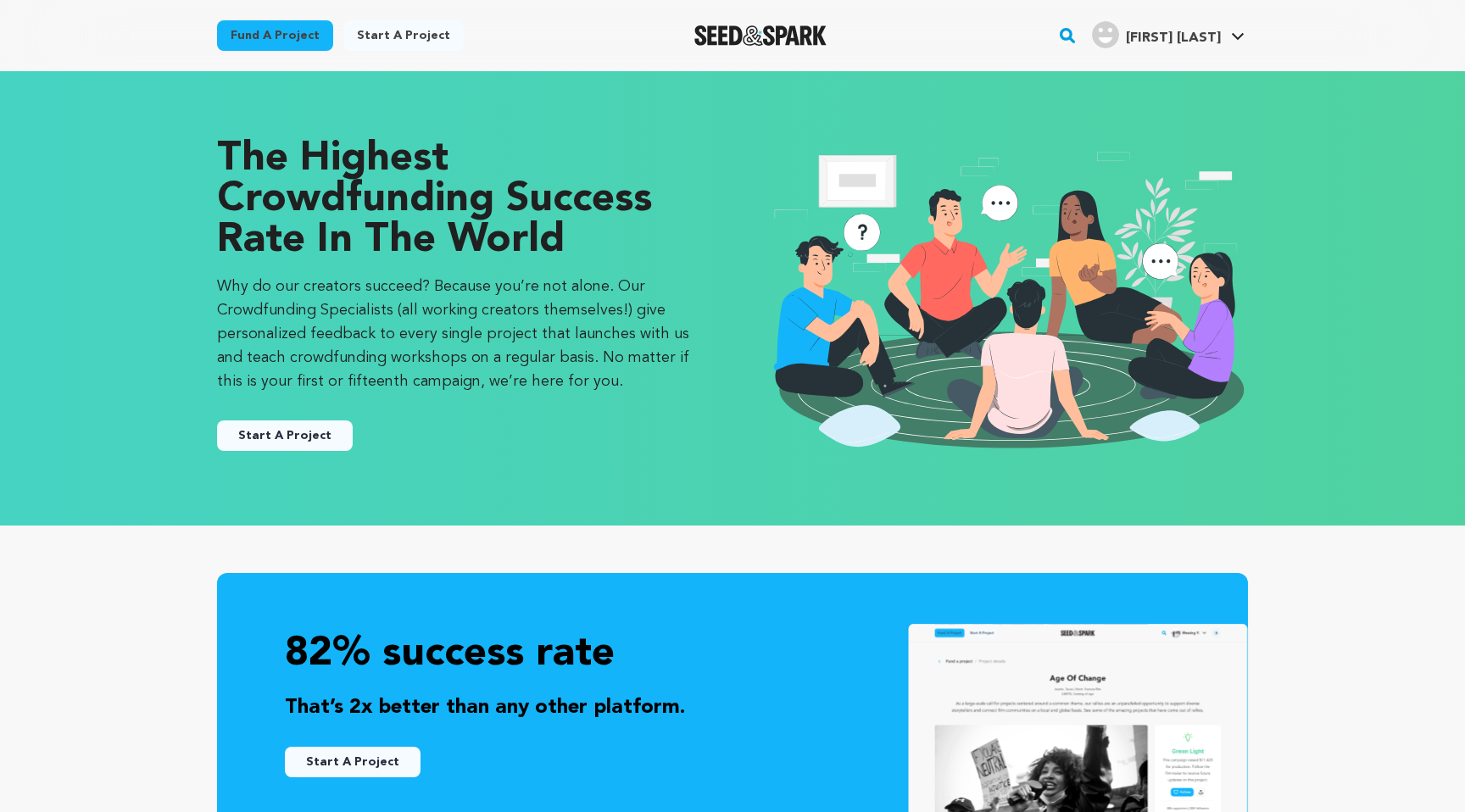 click on "Start a project" at bounding box center (404, 36) 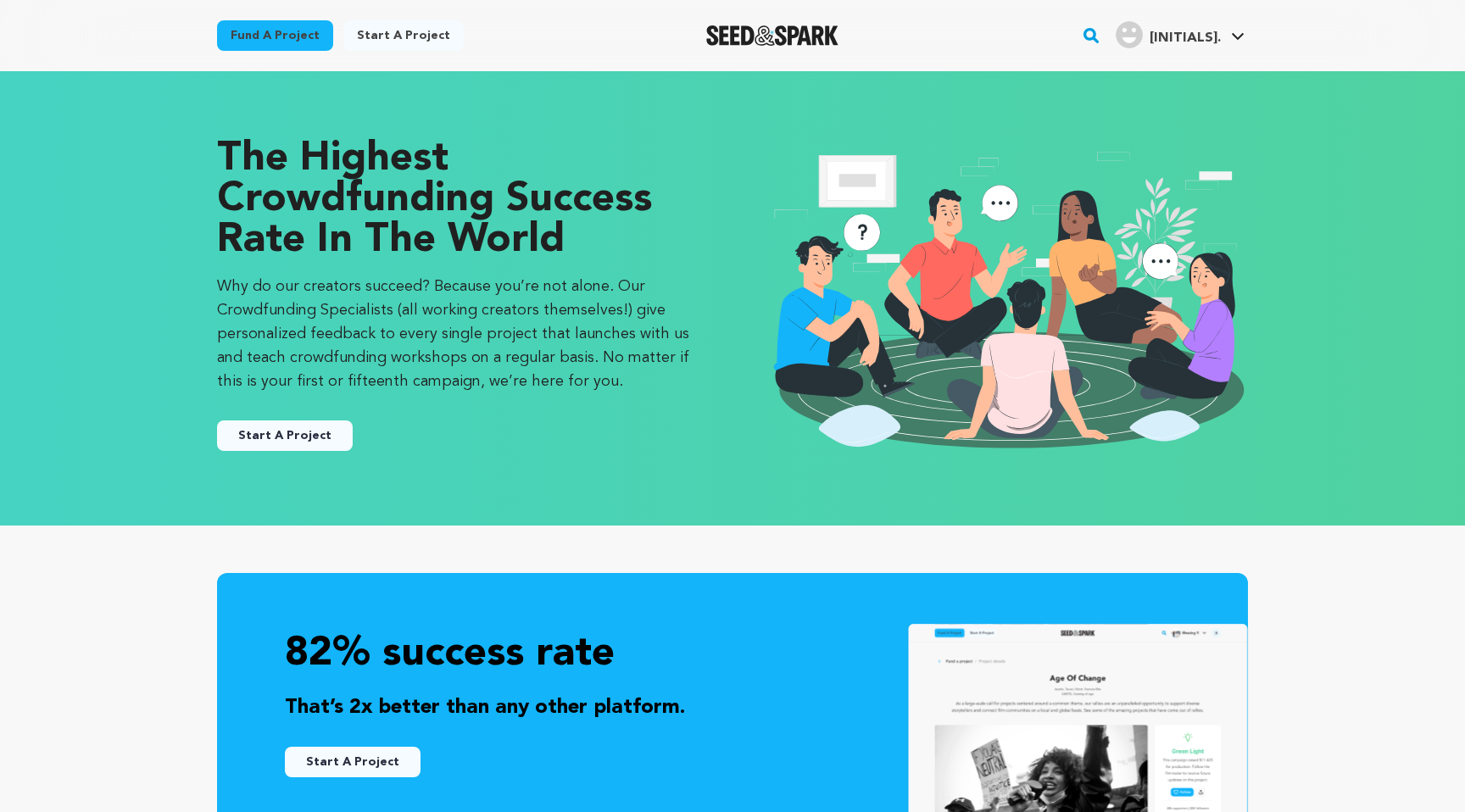 scroll, scrollTop: 0, scrollLeft: 0, axis: both 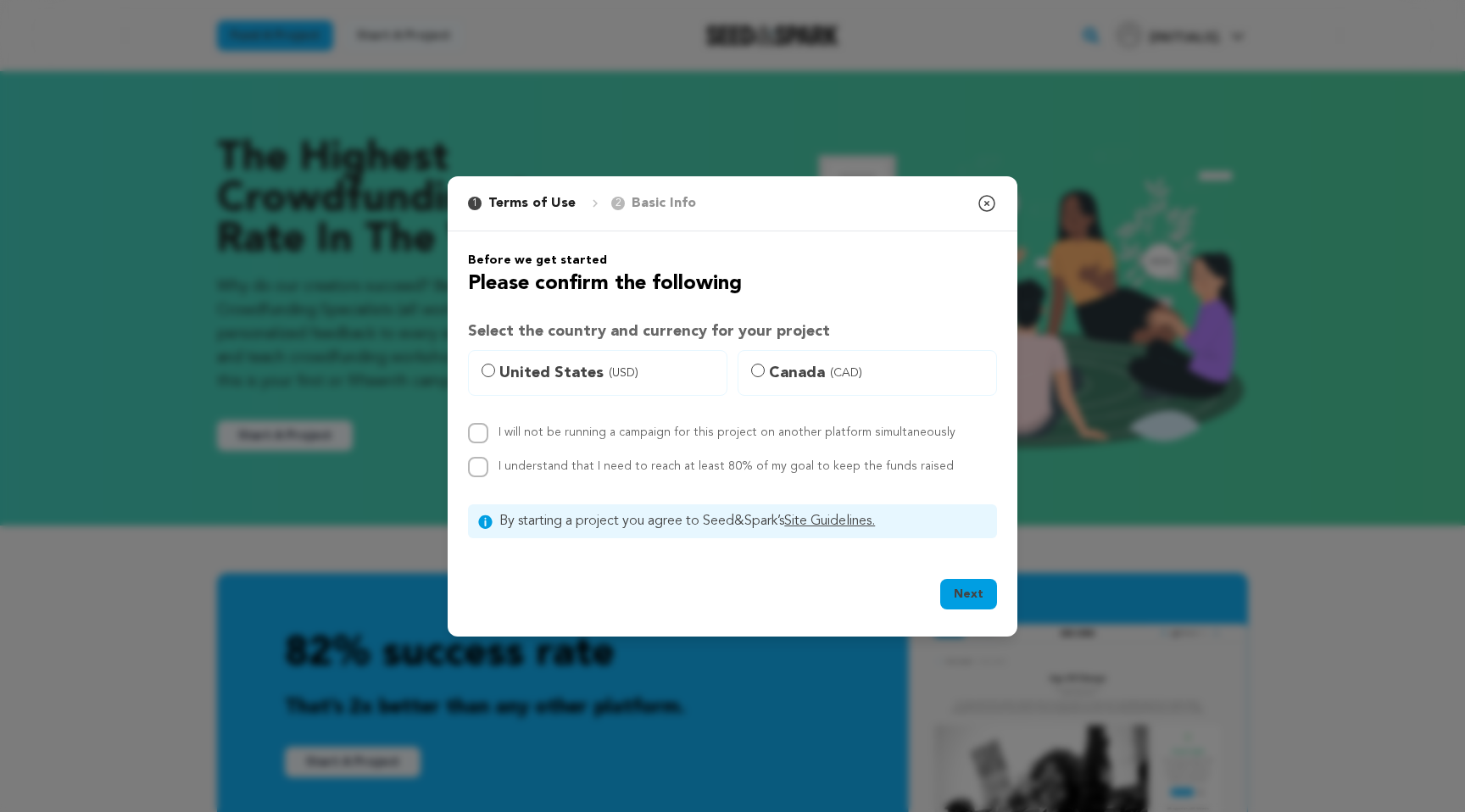 click on "United States
(USD)" at bounding box center (608, 373) 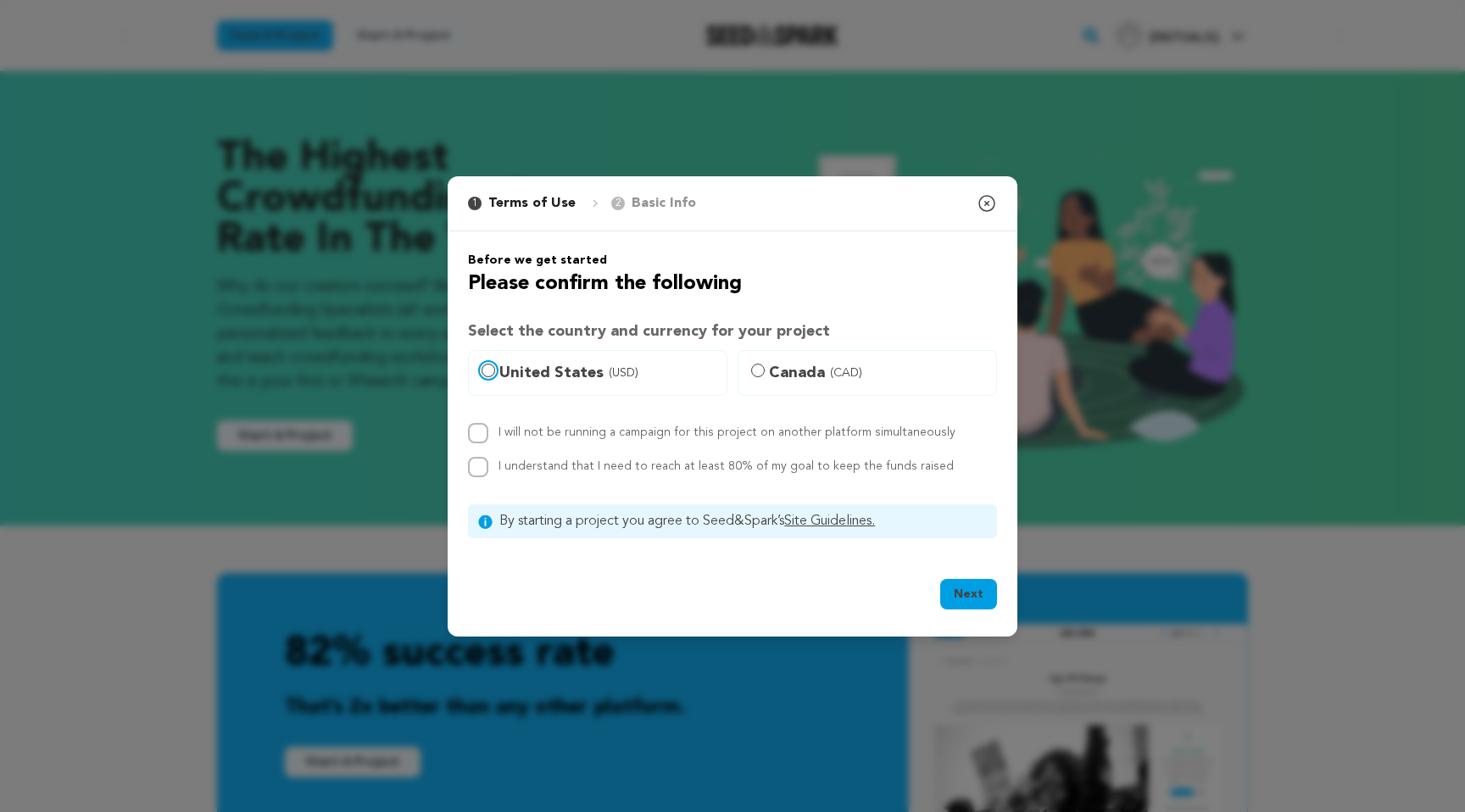 click on "United States
(USD)" at bounding box center (488, 370) 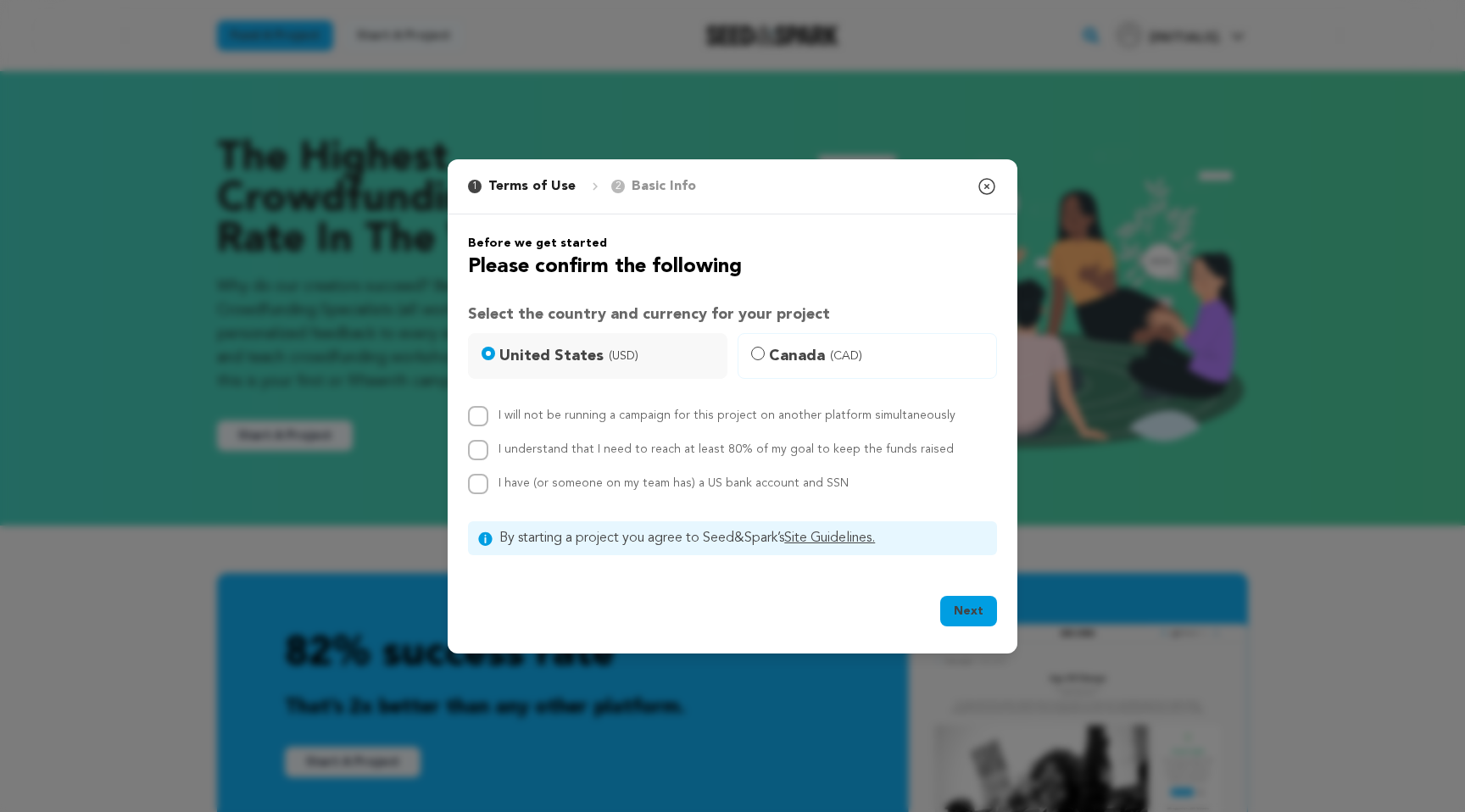 click on "I understand that I need to reach at least 80% of my goal to keep the
funds raised" at bounding box center [726, 449] 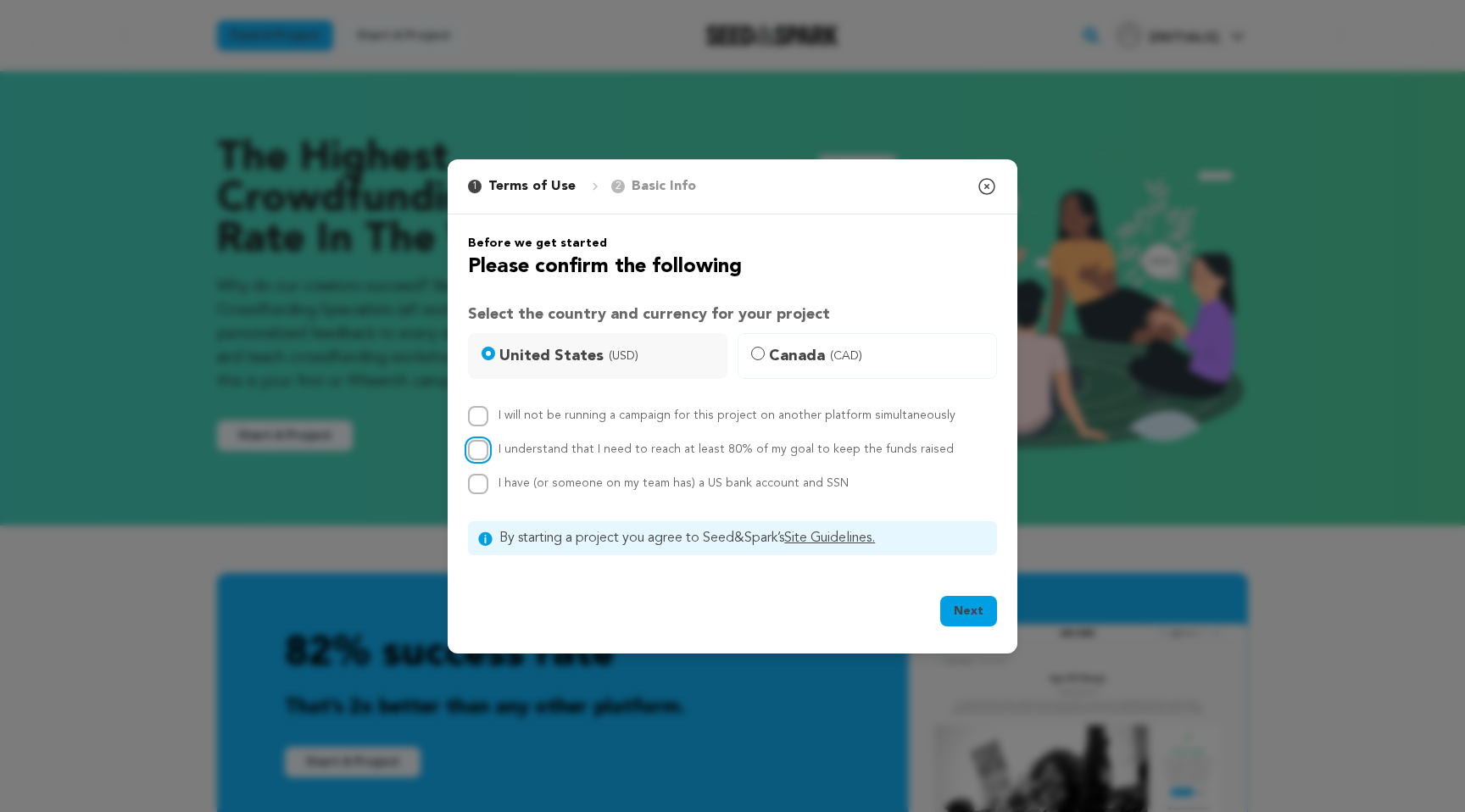 checkbox on "true" 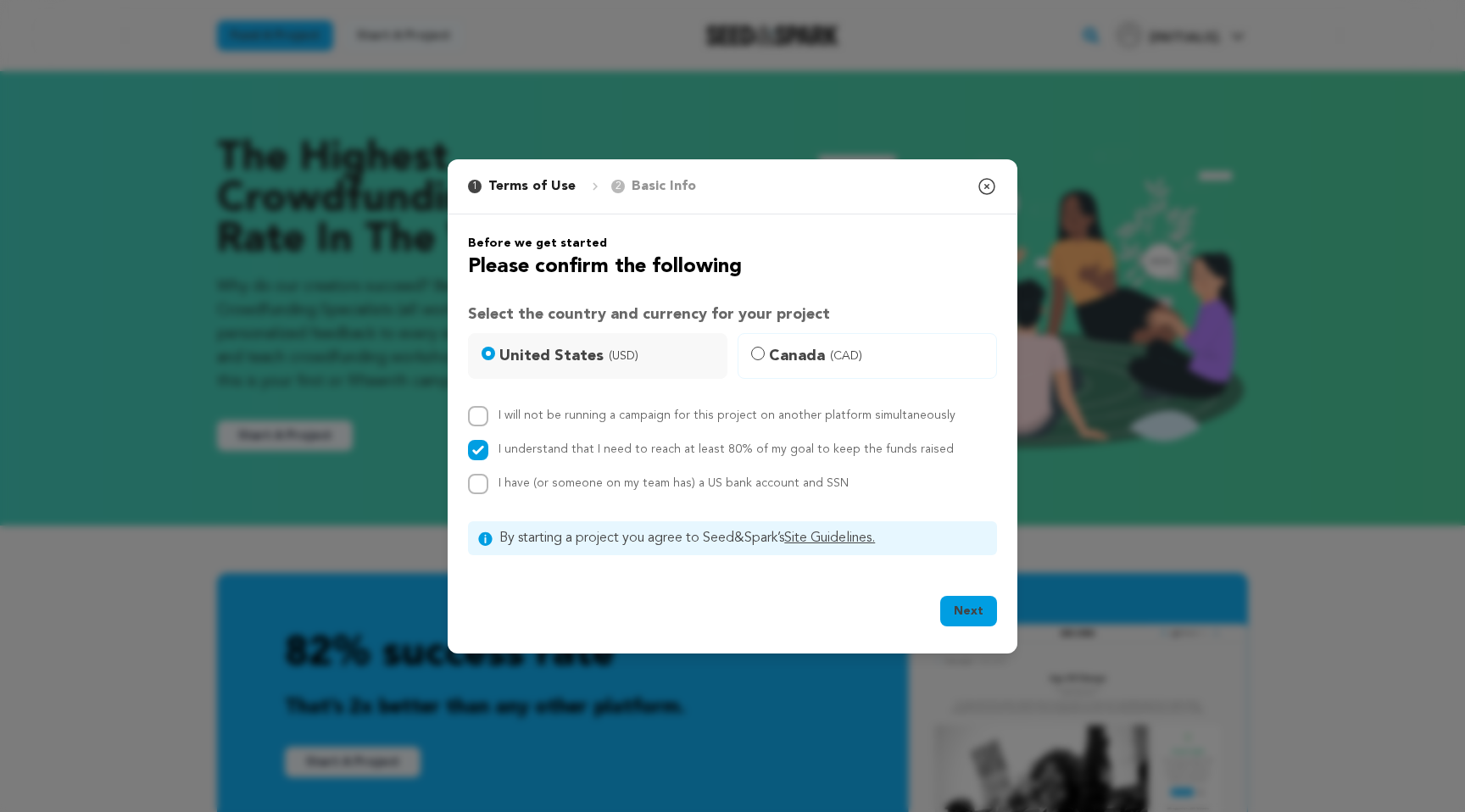 click on "I will not be running a campaign for this project on another platform
simultaneously" at bounding box center (727, 415) 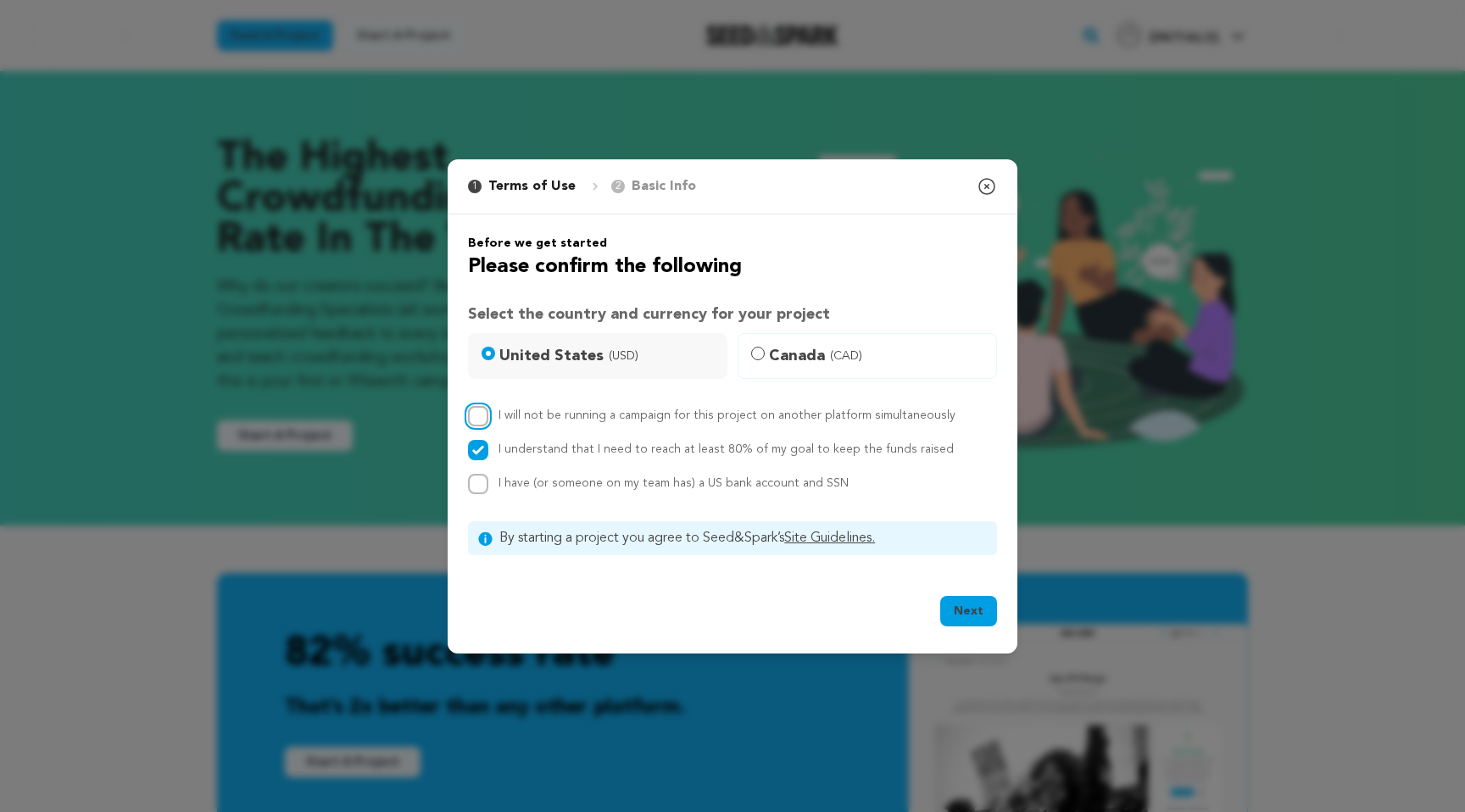 checkbox on "true" 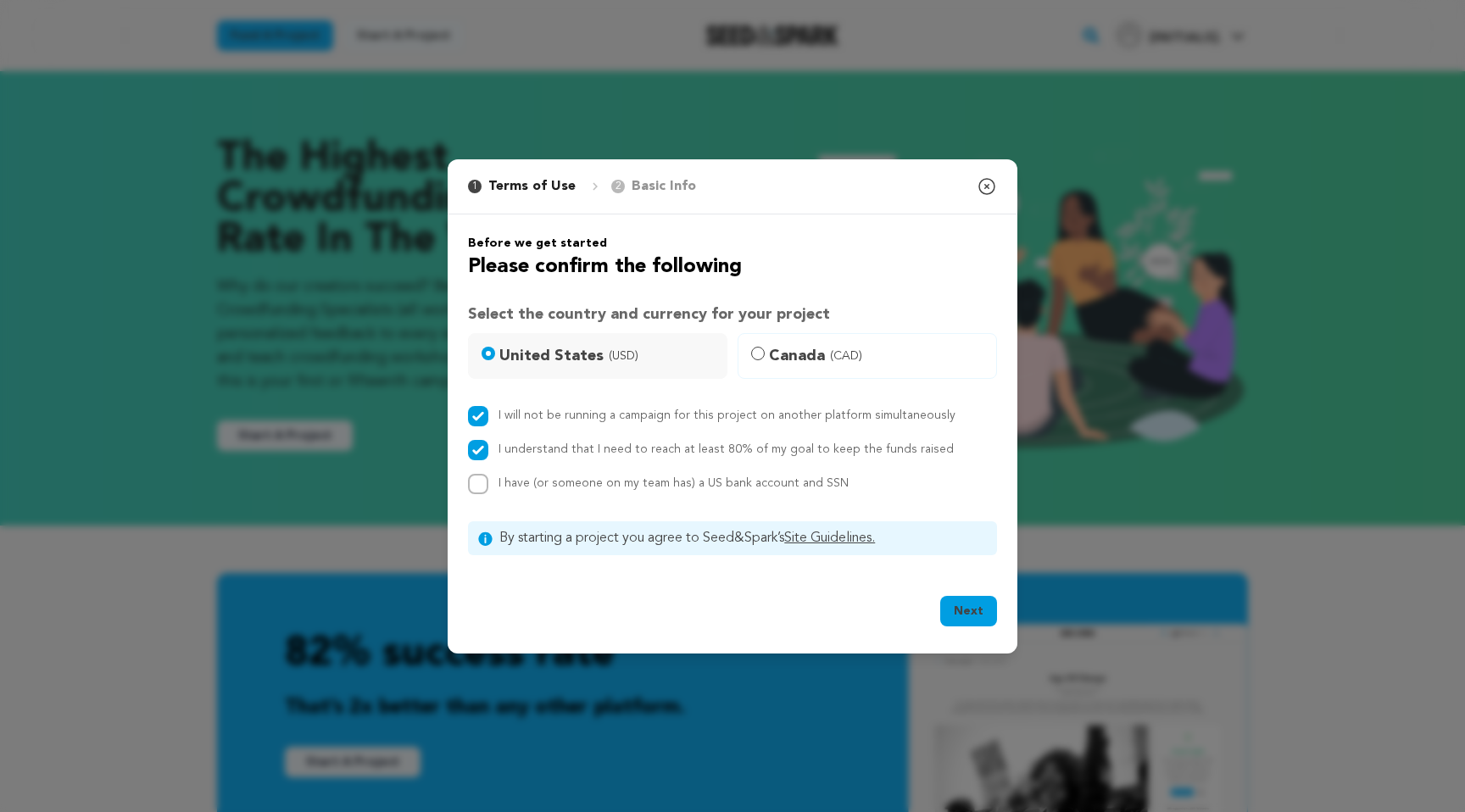 click on "I have (or someone on my team has) a US bank account and SSN" at bounding box center [673, 483] 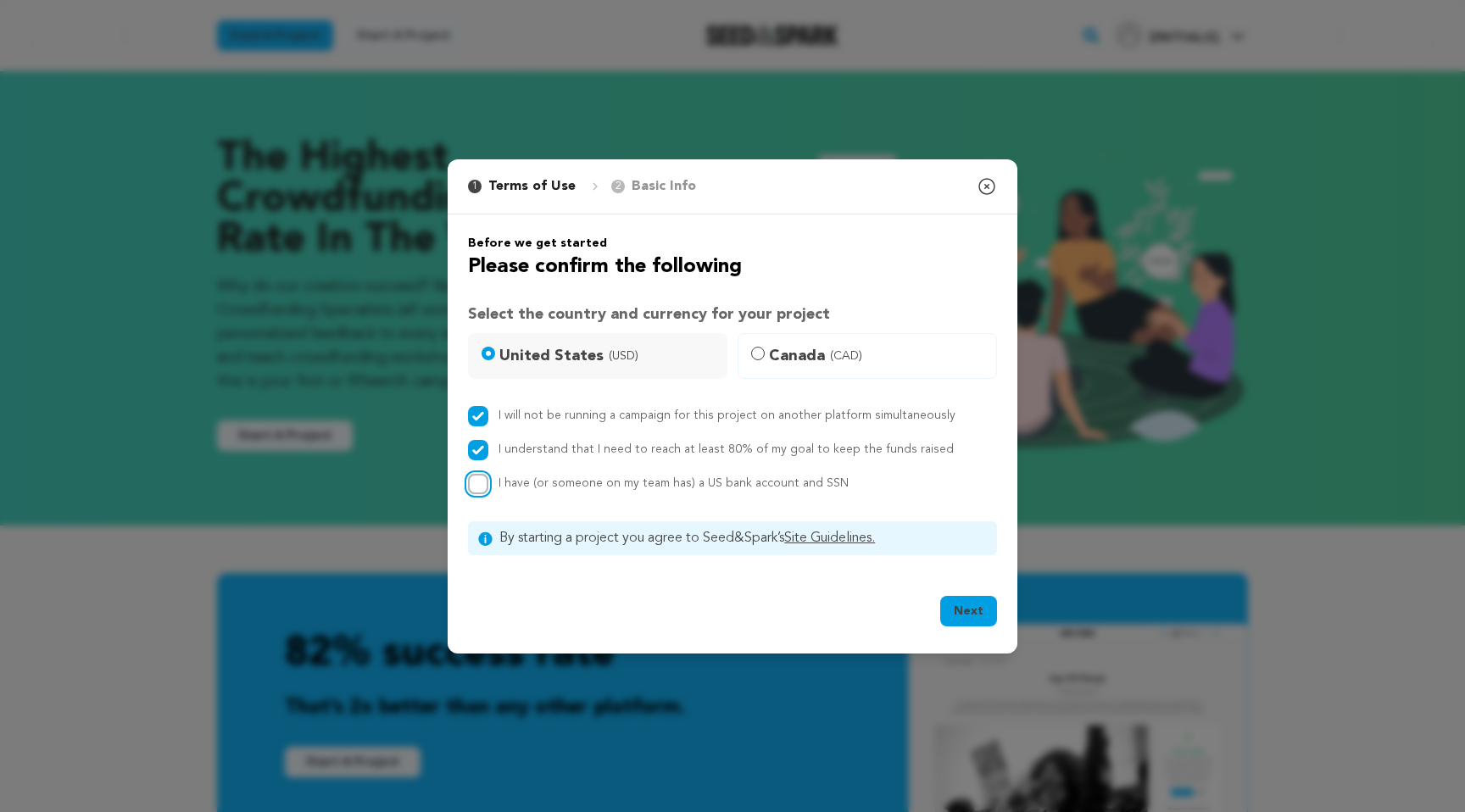 checkbox on "true" 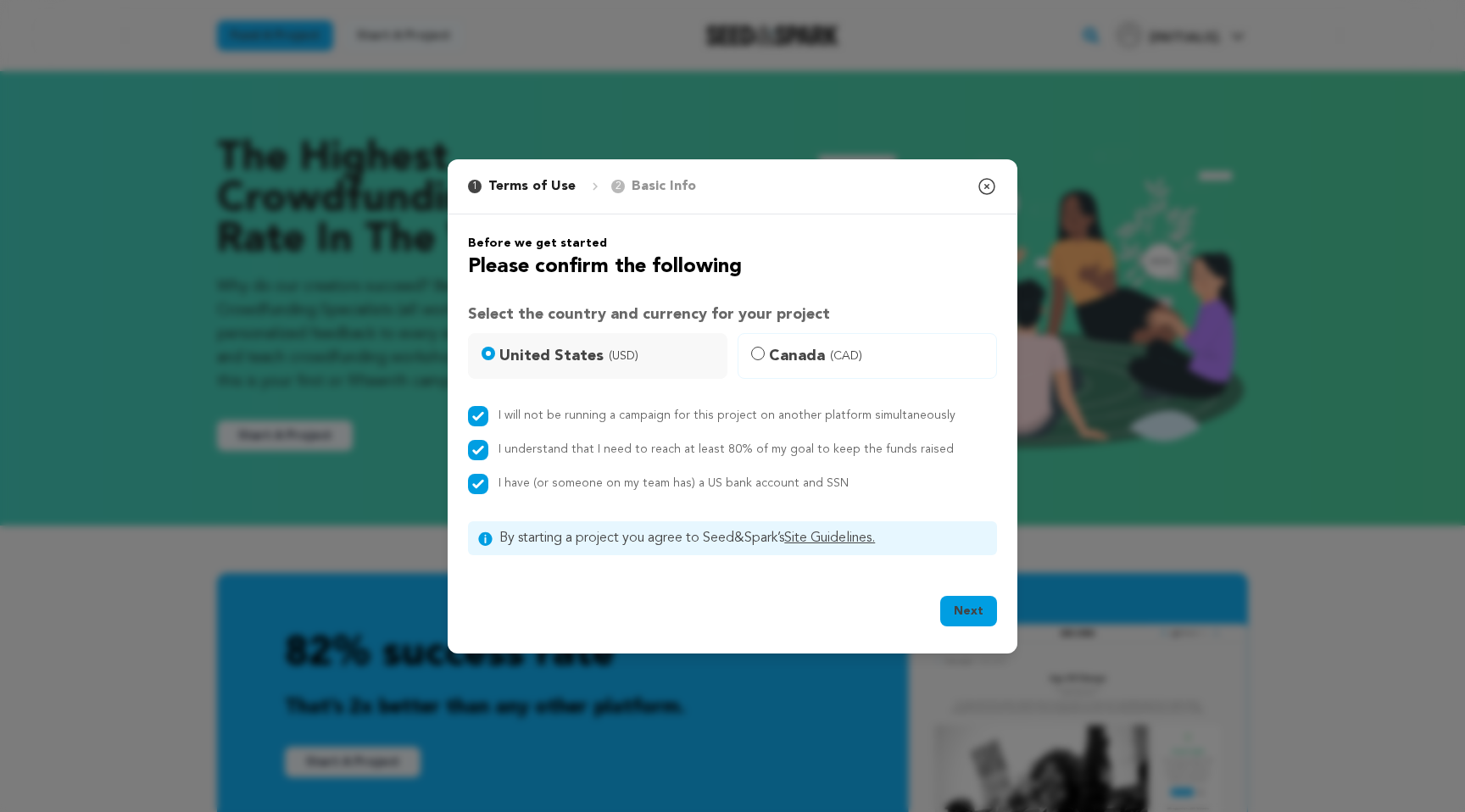 click on "Next" at bounding box center (968, 611) 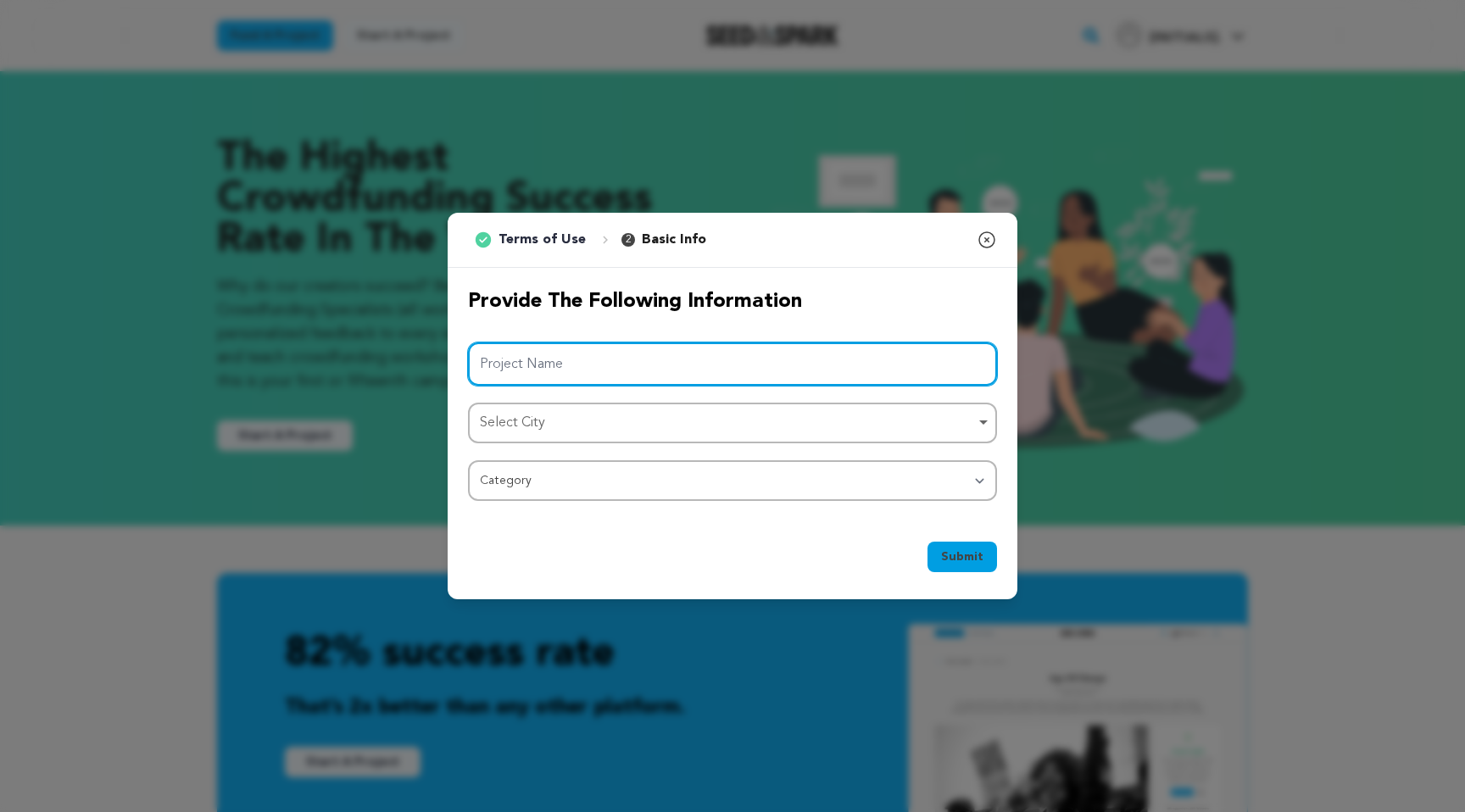click on "Project Name" at bounding box center (732, 364) 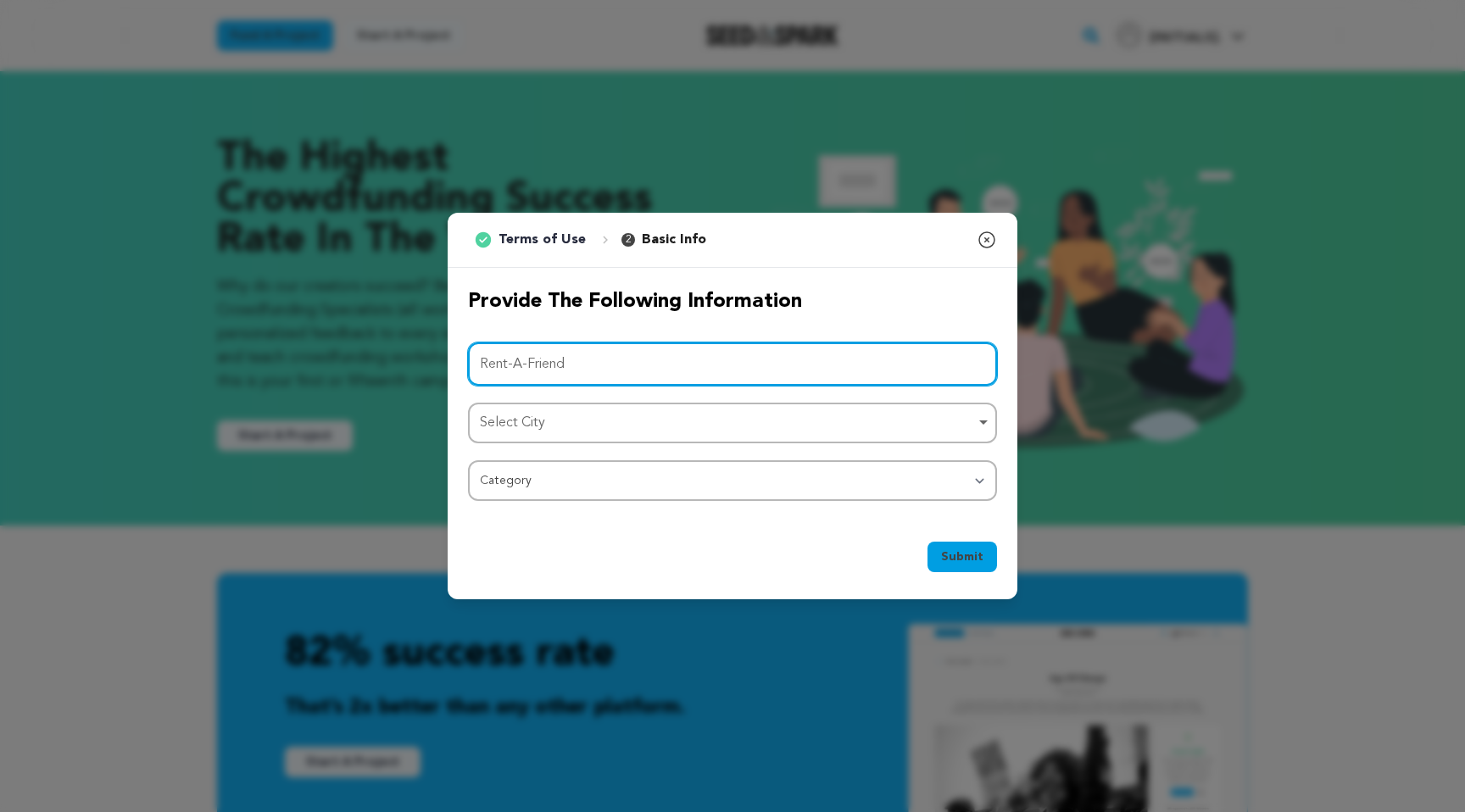click on "Select City Remove item" at bounding box center [727, 423] 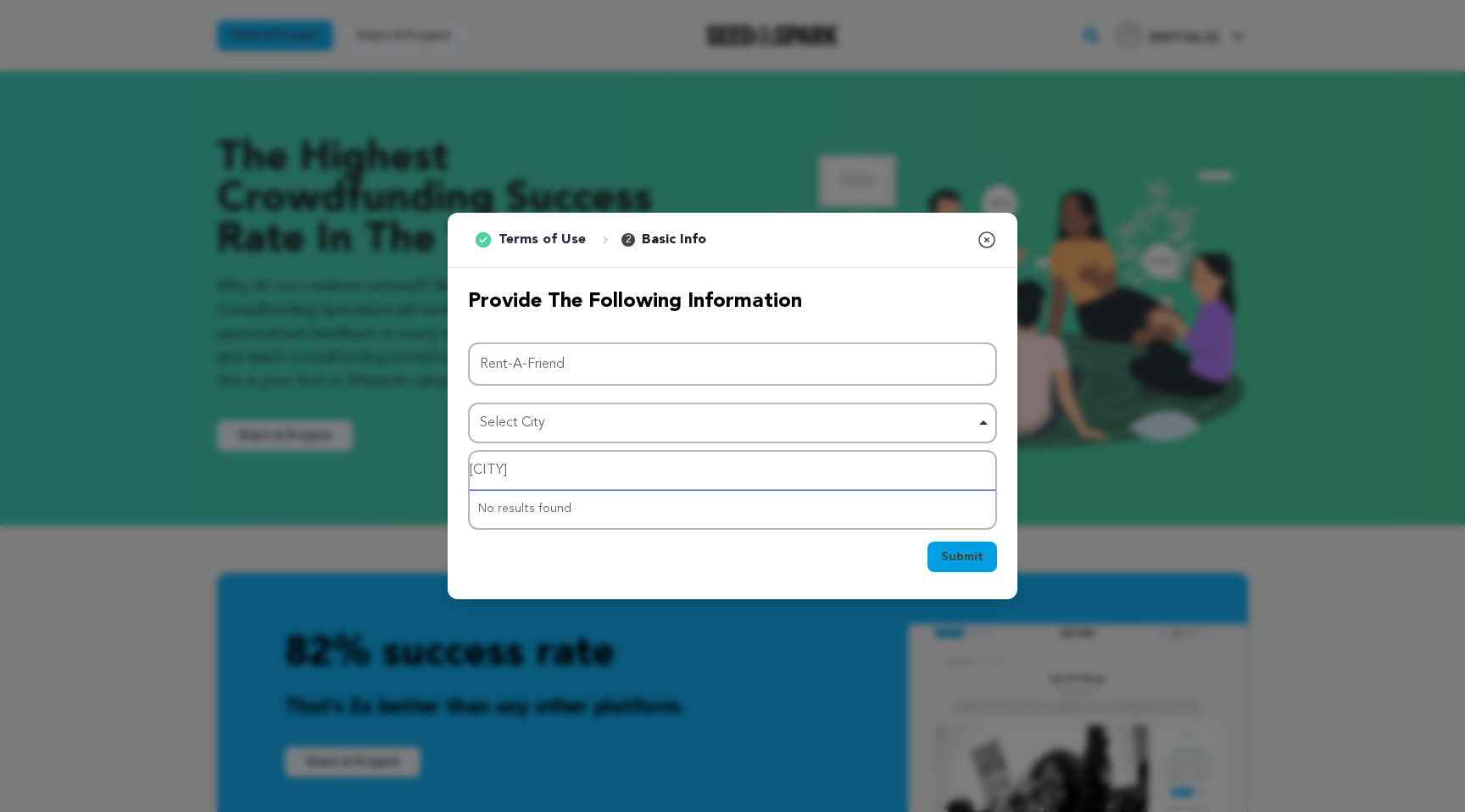 type on "new york city" 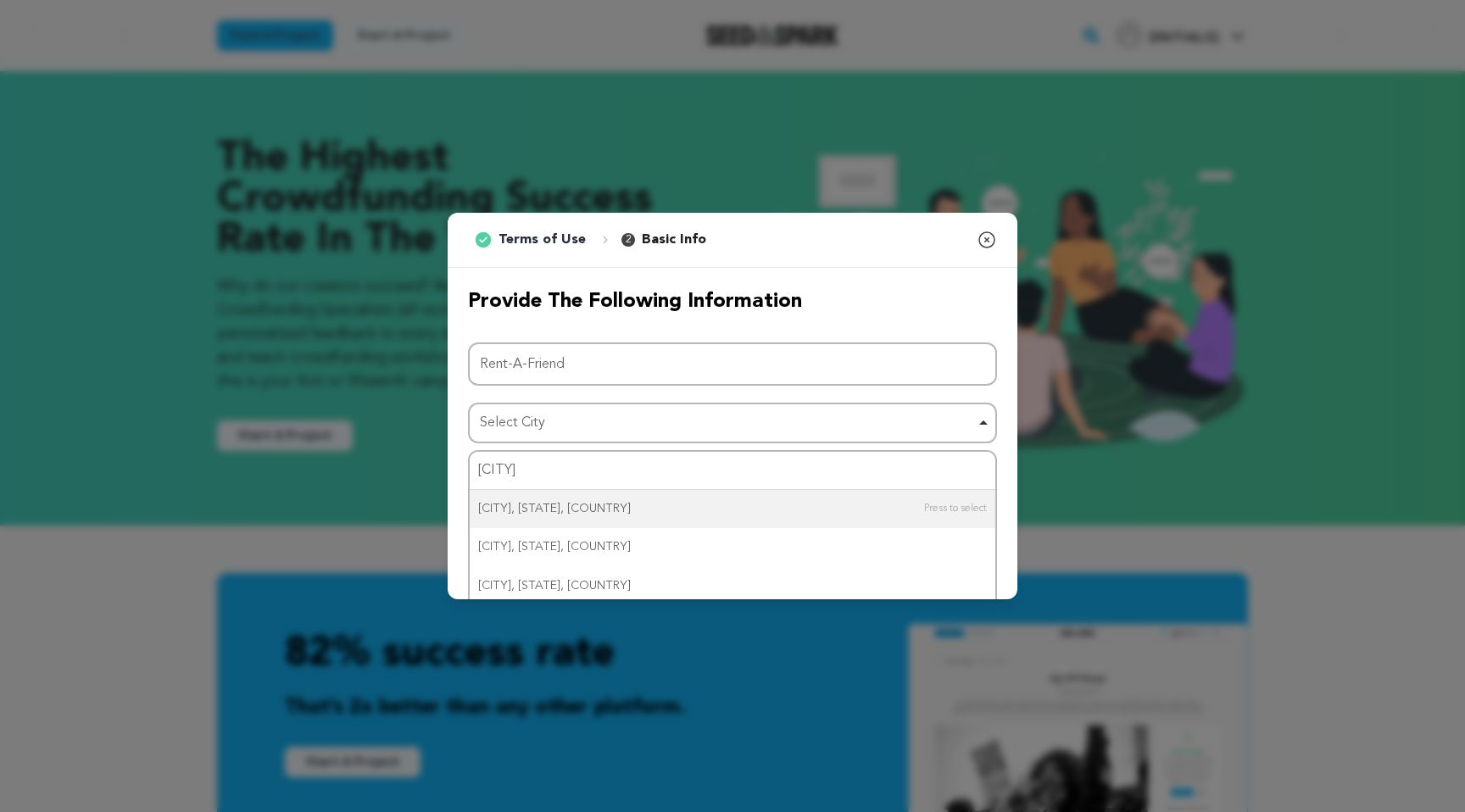 type 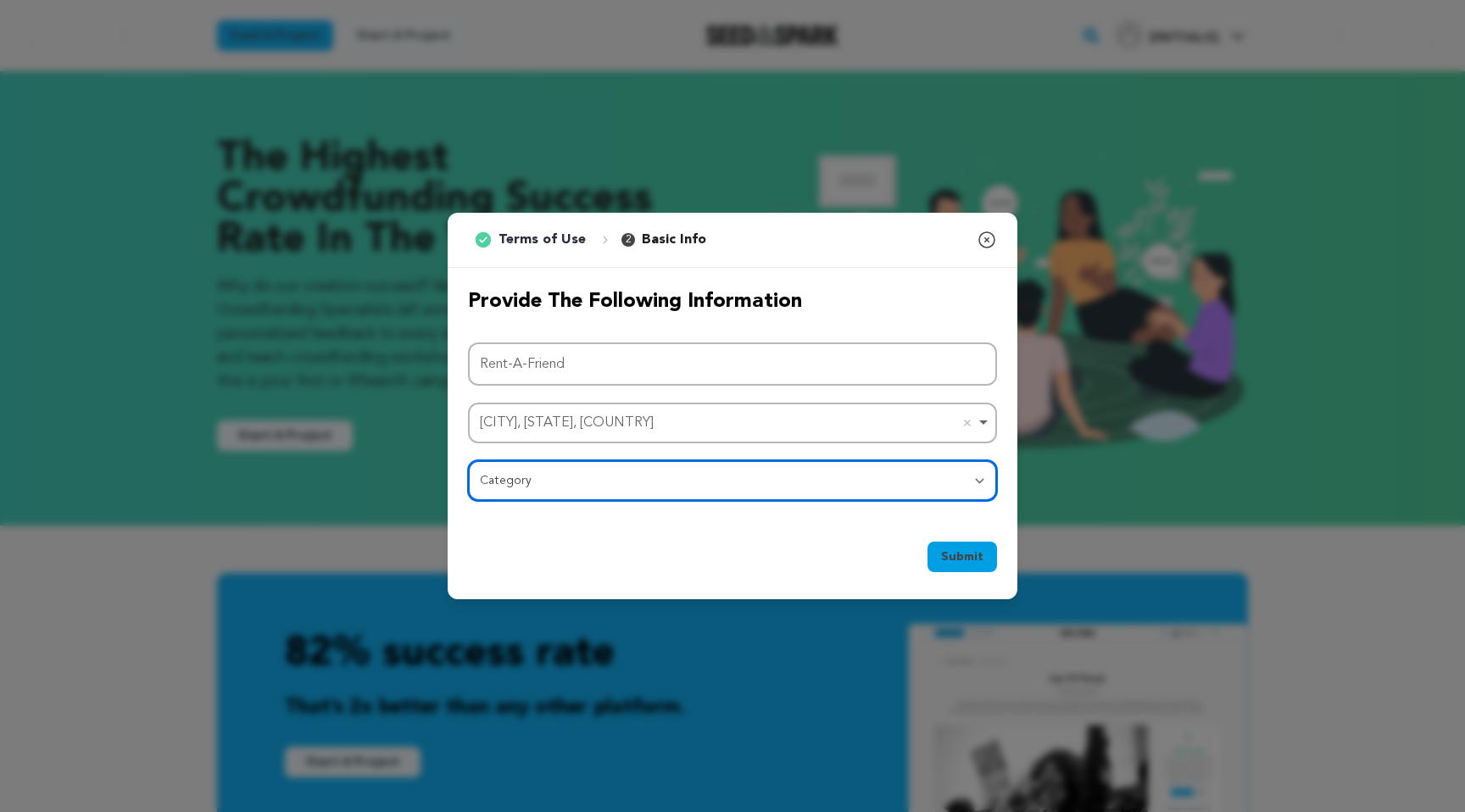 click on "Category
Film Feature
Film Short
Series
Film Festival
Company
Music Video
VR Experience
Comics
Artist Residency
Art & Photography
Collective
Dance
Games
Music
Radio & Podcasts
Orgs & Companies
Writing & Publishing
Venue & Spaces
Theatre" at bounding box center (732, 481) 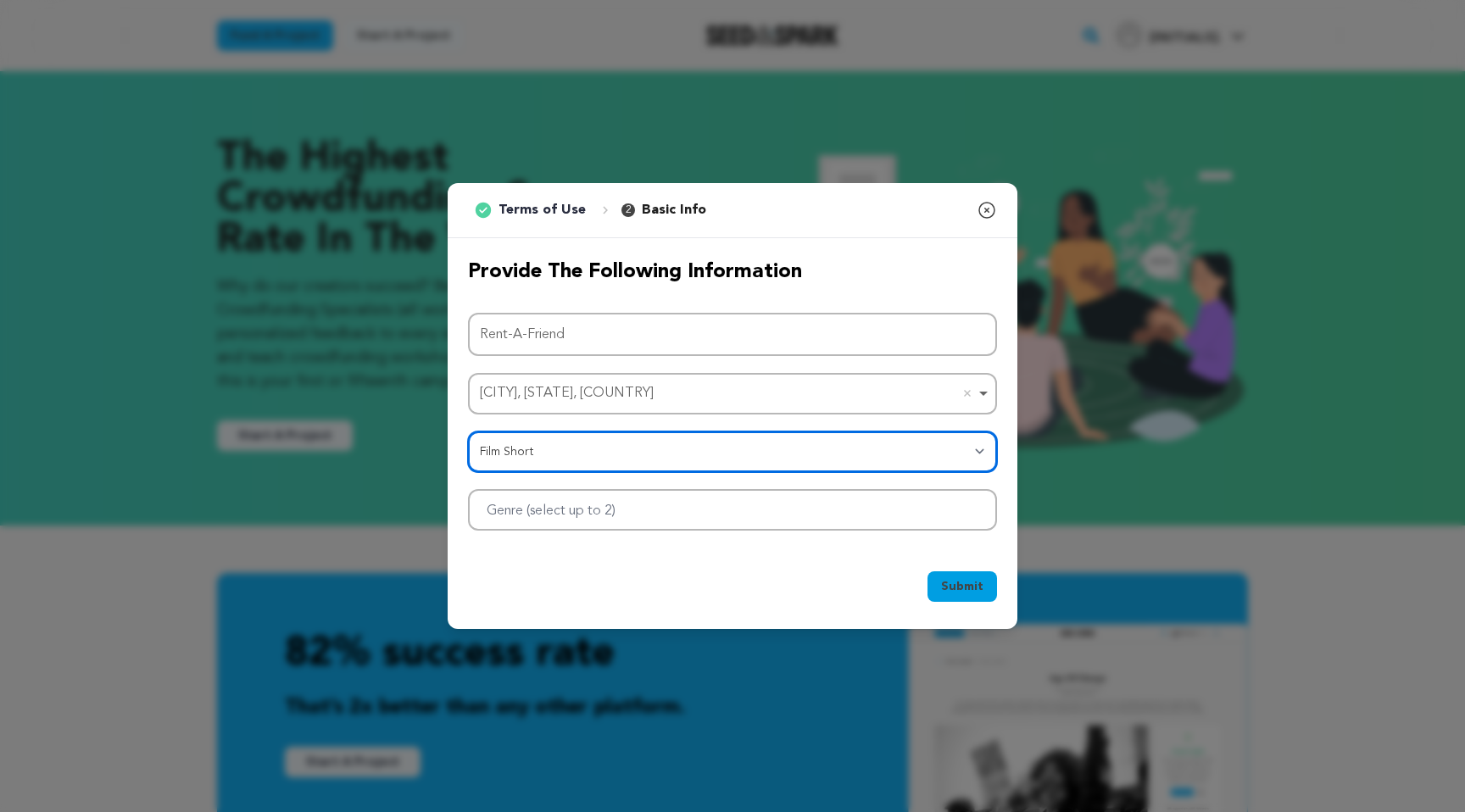 click at bounding box center (732, 509) 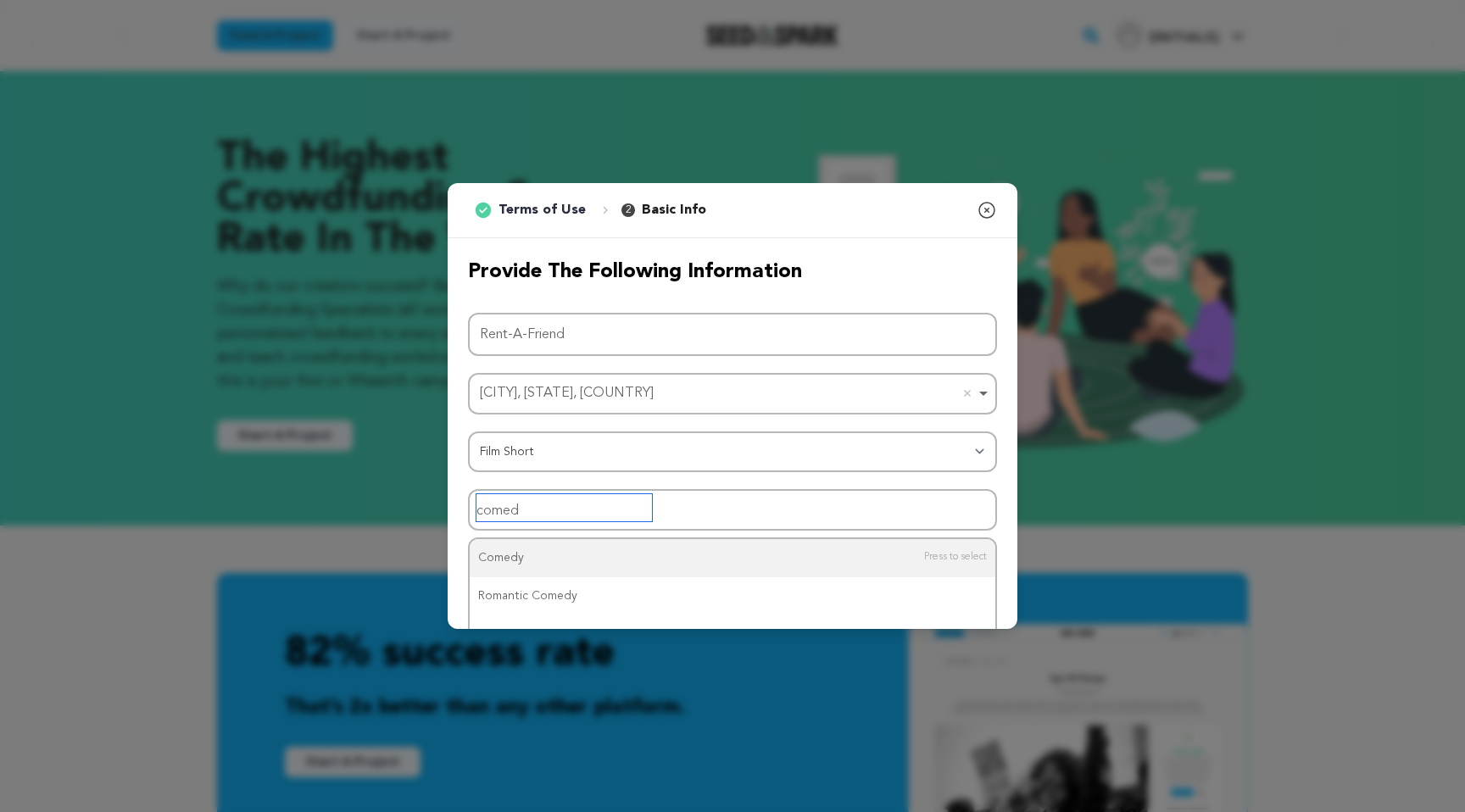 type on "comedy" 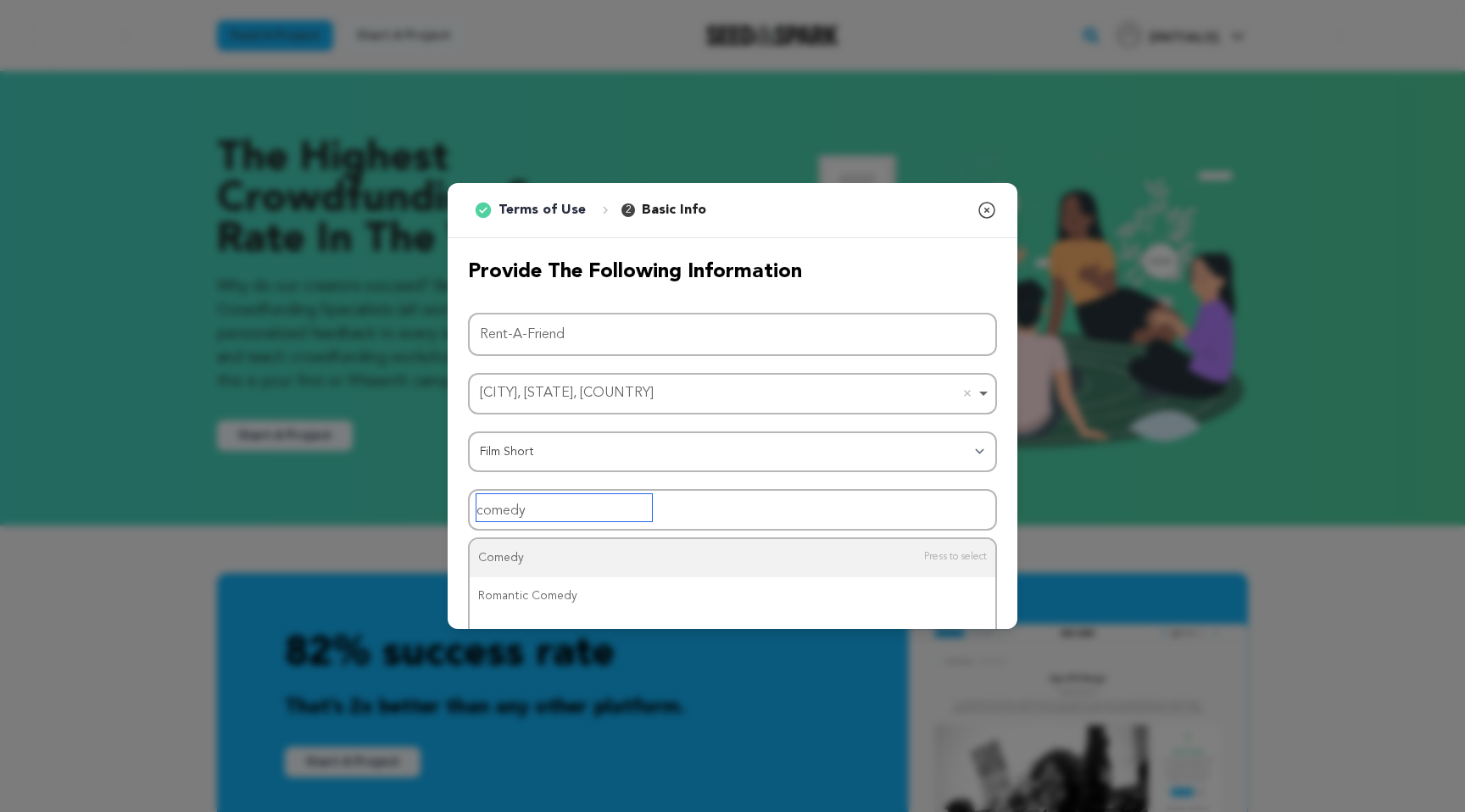 type 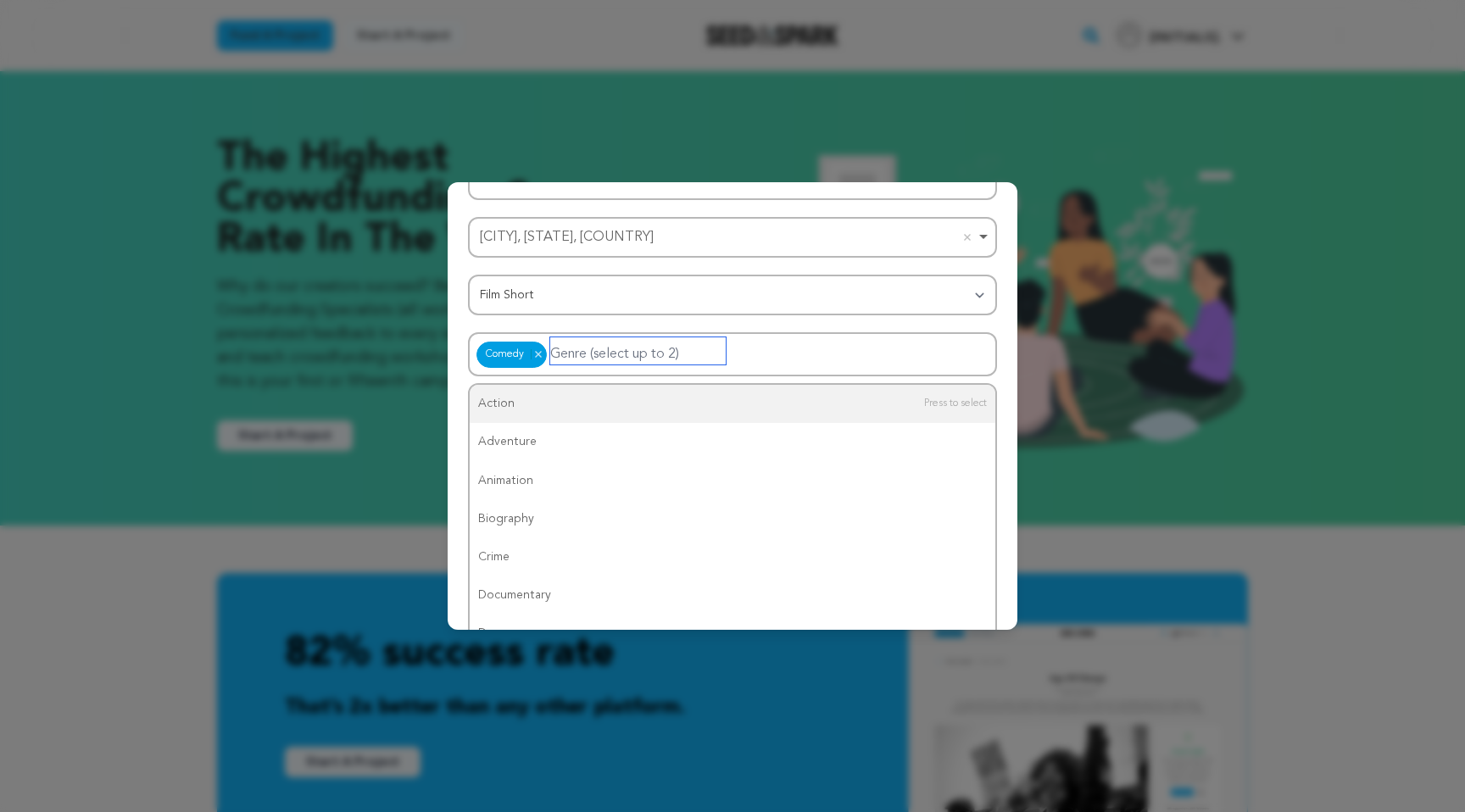 scroll, scrollTop: 166, scrollLeft: 0, axis: vertical 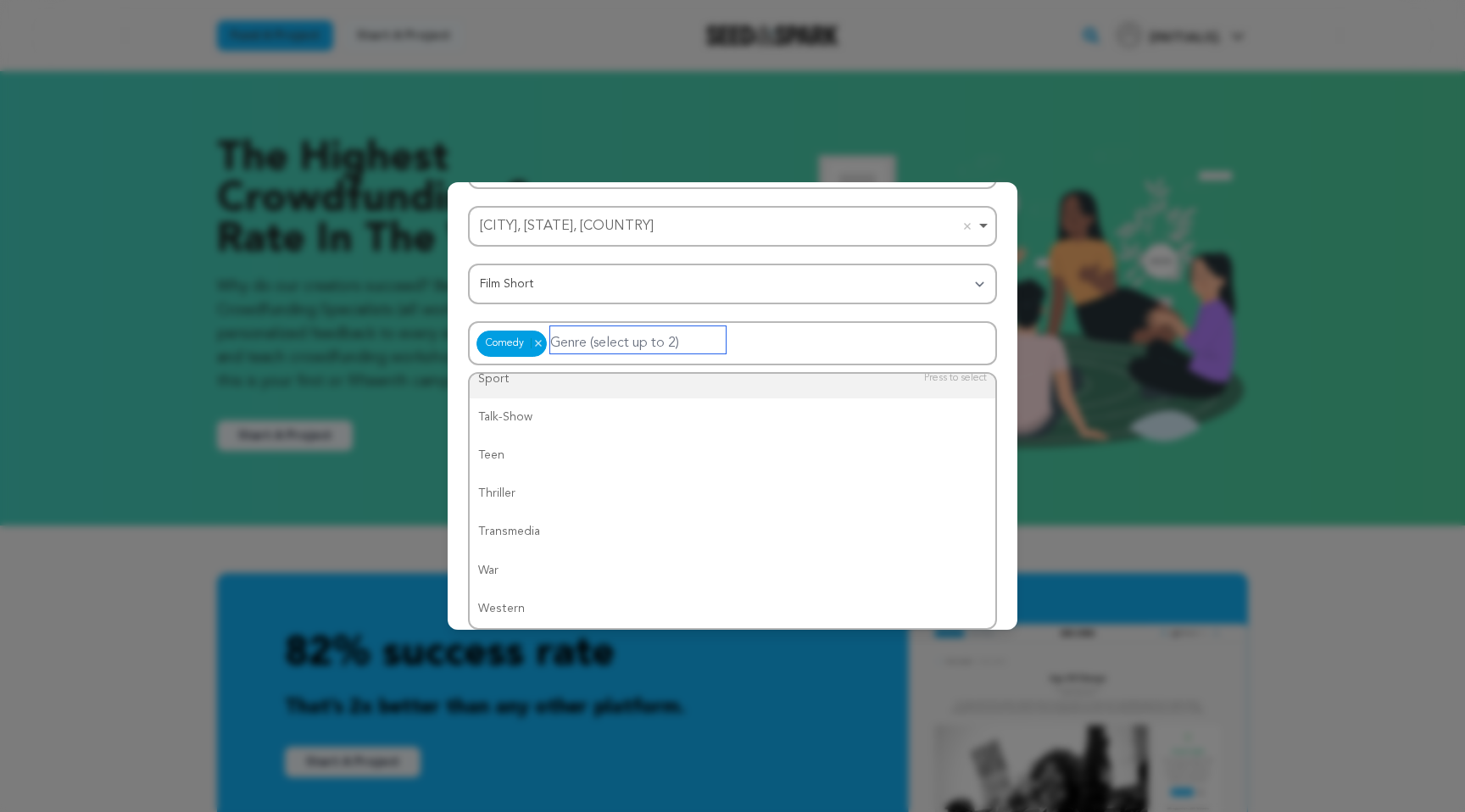 click on "Comedy Comedy Remove item" at bounding box center (732, 343) 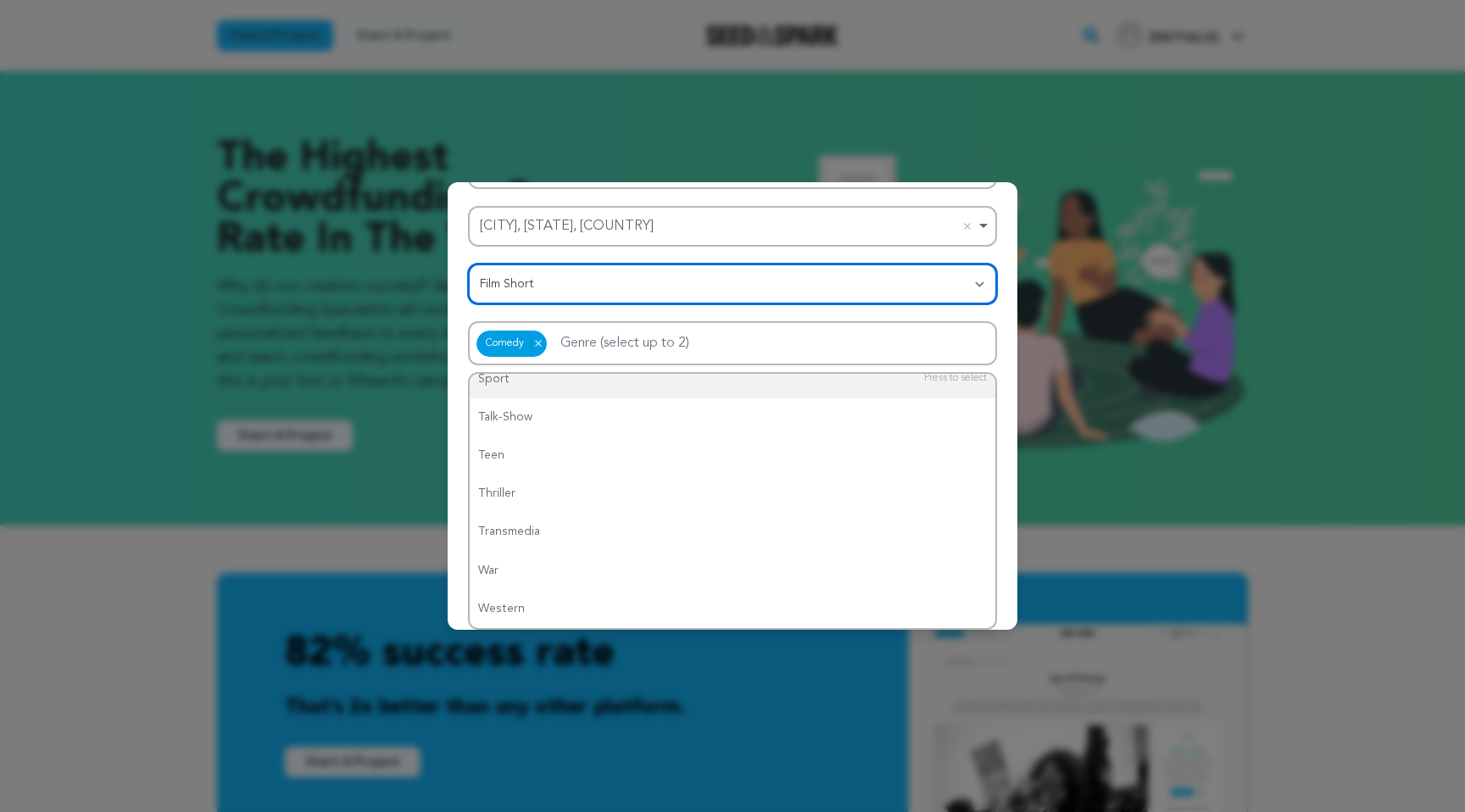 click on "Provide the following information
Project Name
Rent-A-Friend
New York City, NY, USA New York City, NY, USA Remove item  Select City Albany, NY, USA City of Tonawanda, New York, USA Lackawanna, New York, USA New York City, NY, USA Olean, NY, USA
Category
Film Feature
Film Short
Series
Film Festival
Company
Music Video
VR Experience
Comics
Artist Residency
Art & Photography
Collective
Dance
Games" at bounding box center (732, 228) 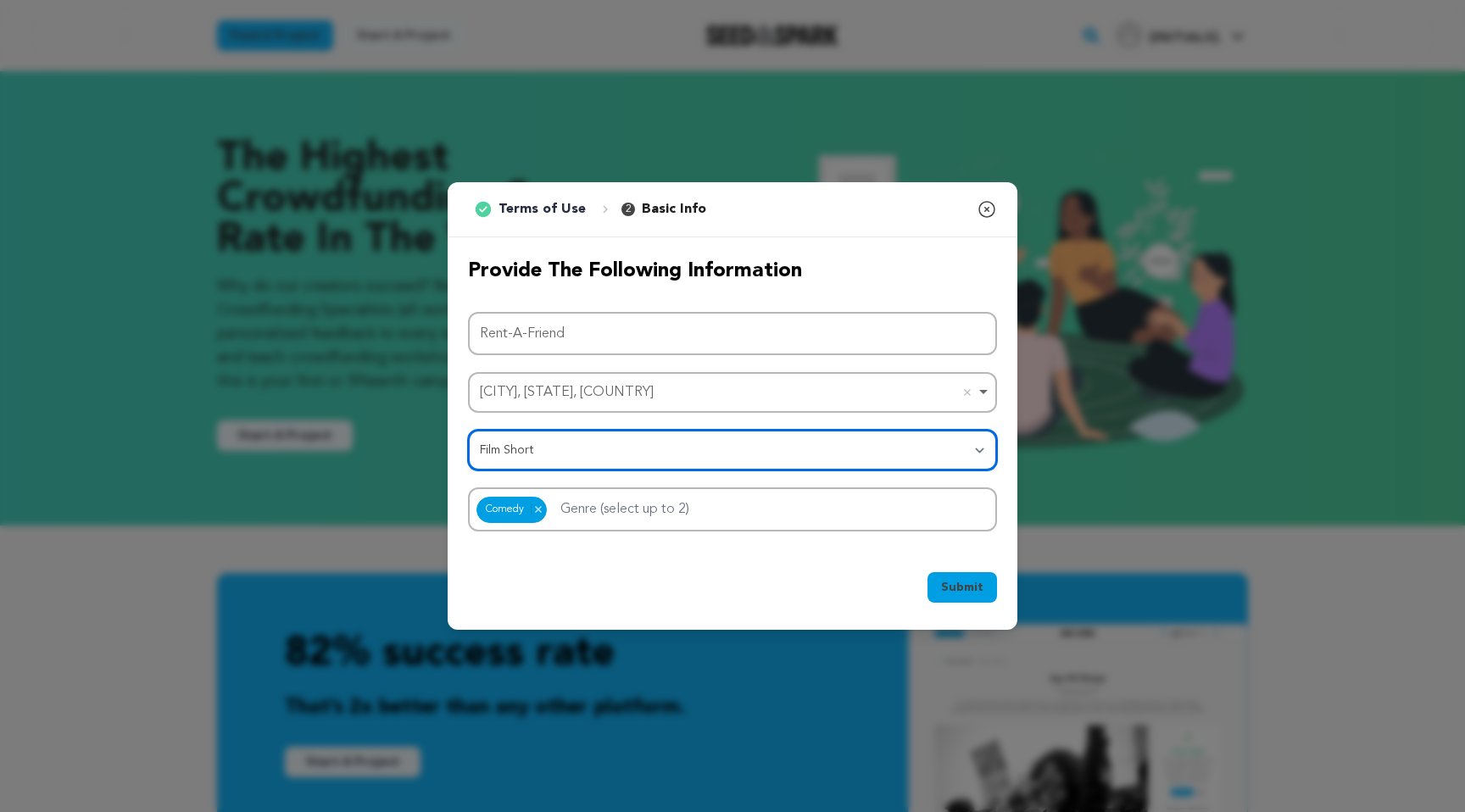 scroll, scrollTop: 0, scrollLeft: 0, axis: both 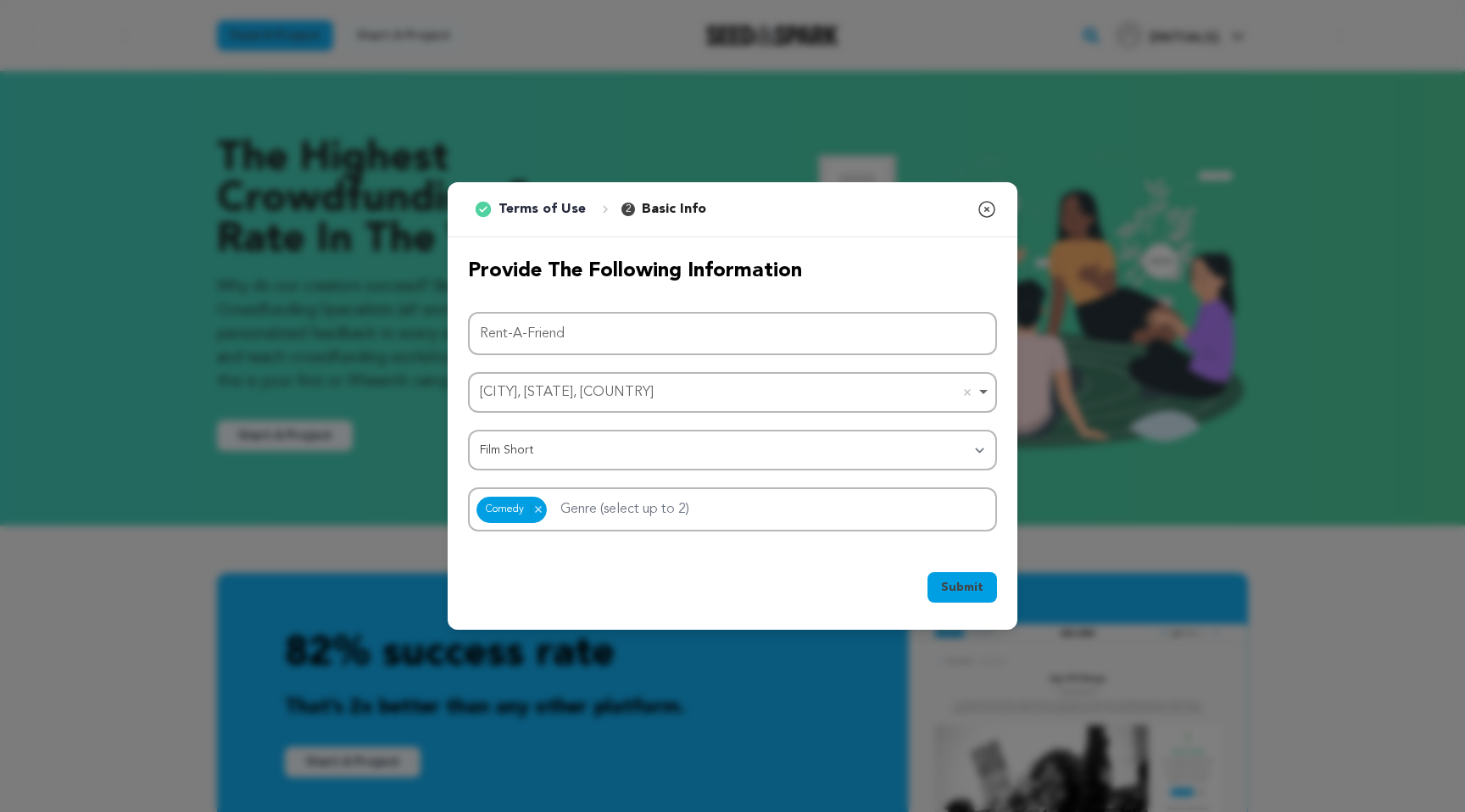 click on "Submit" at bounding box center (962, 587) 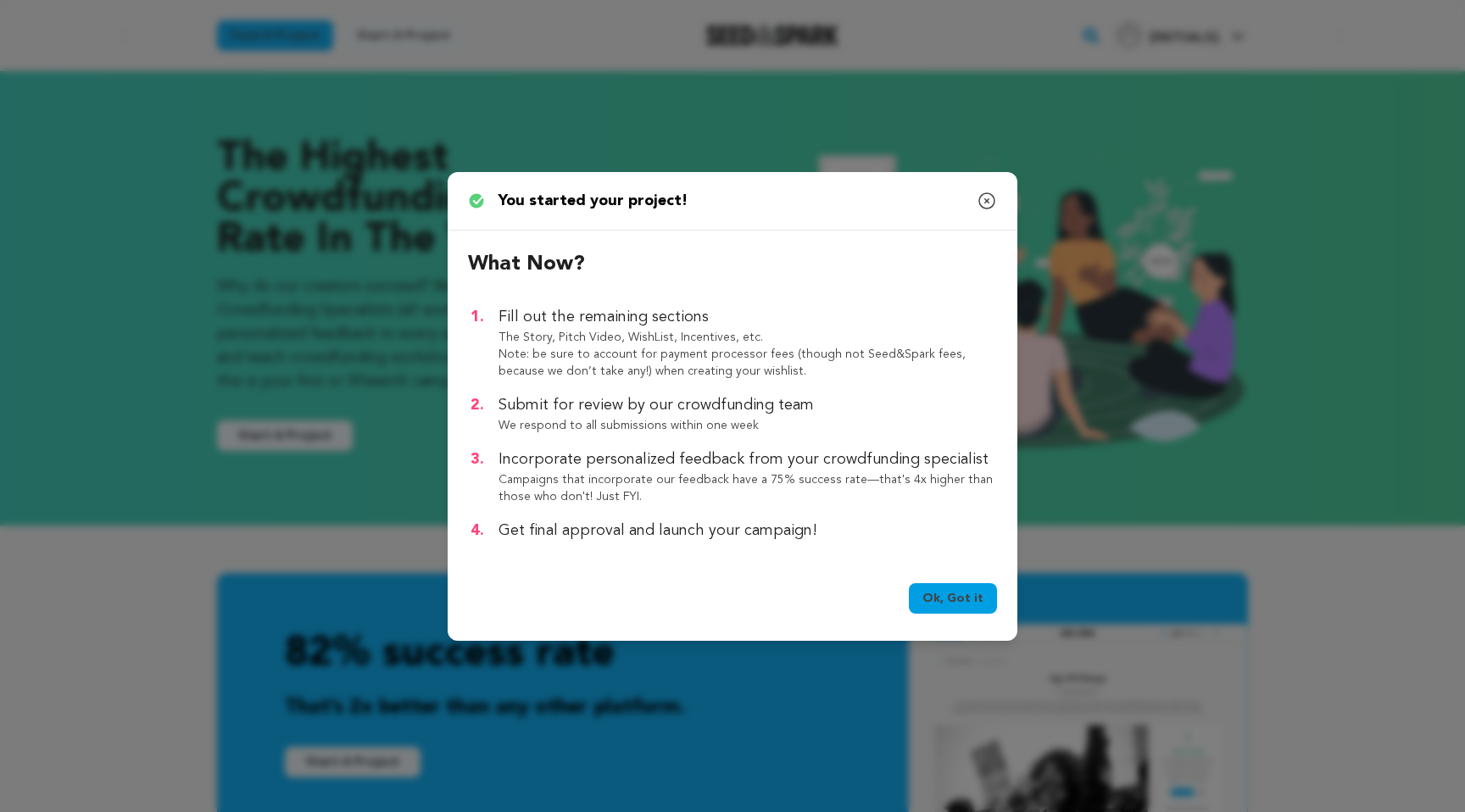 click on "Ok, Got it" at bounding box center (953, 598) 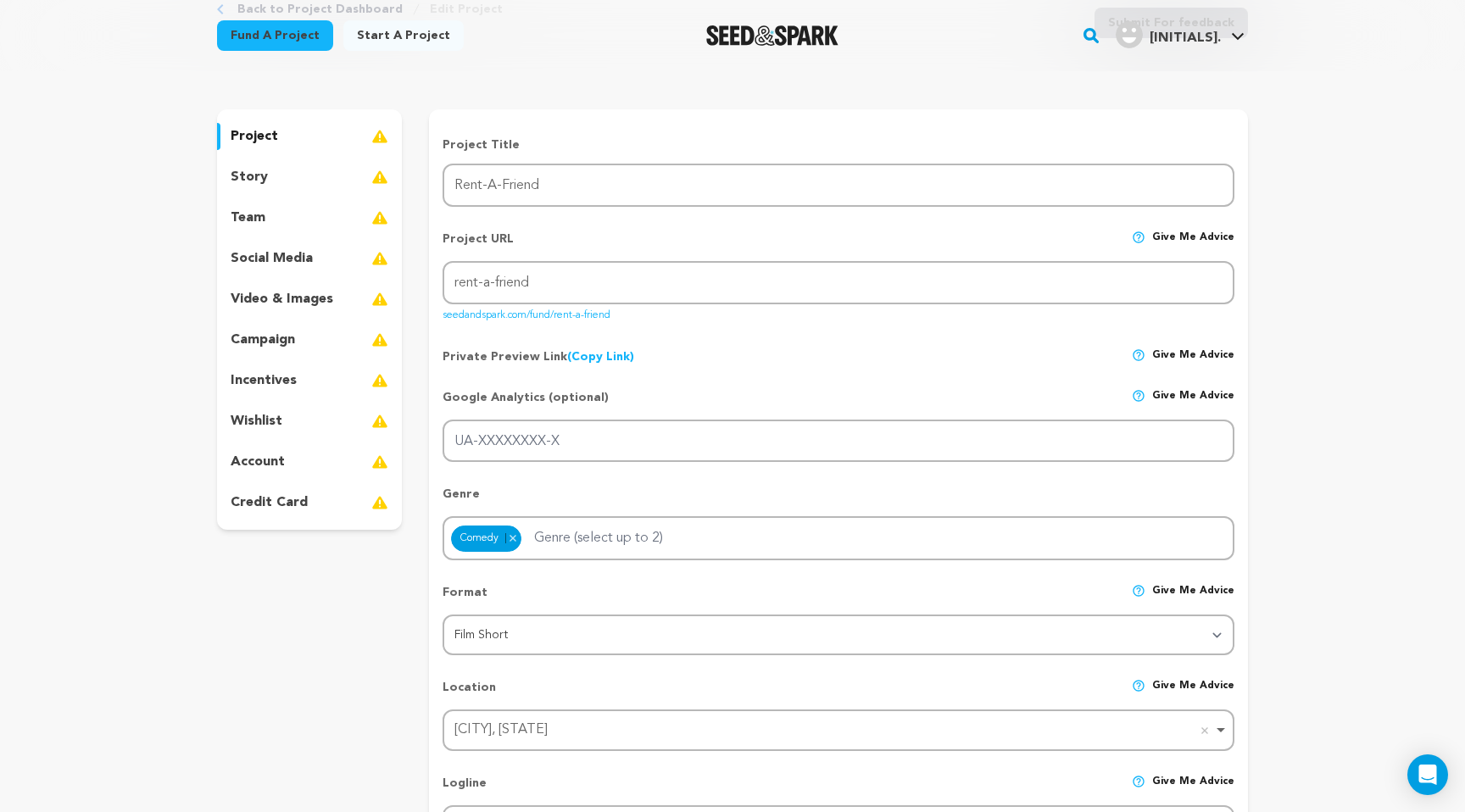 scroll, scrollTop: 128, scrollLeft: 0, axis: vertical 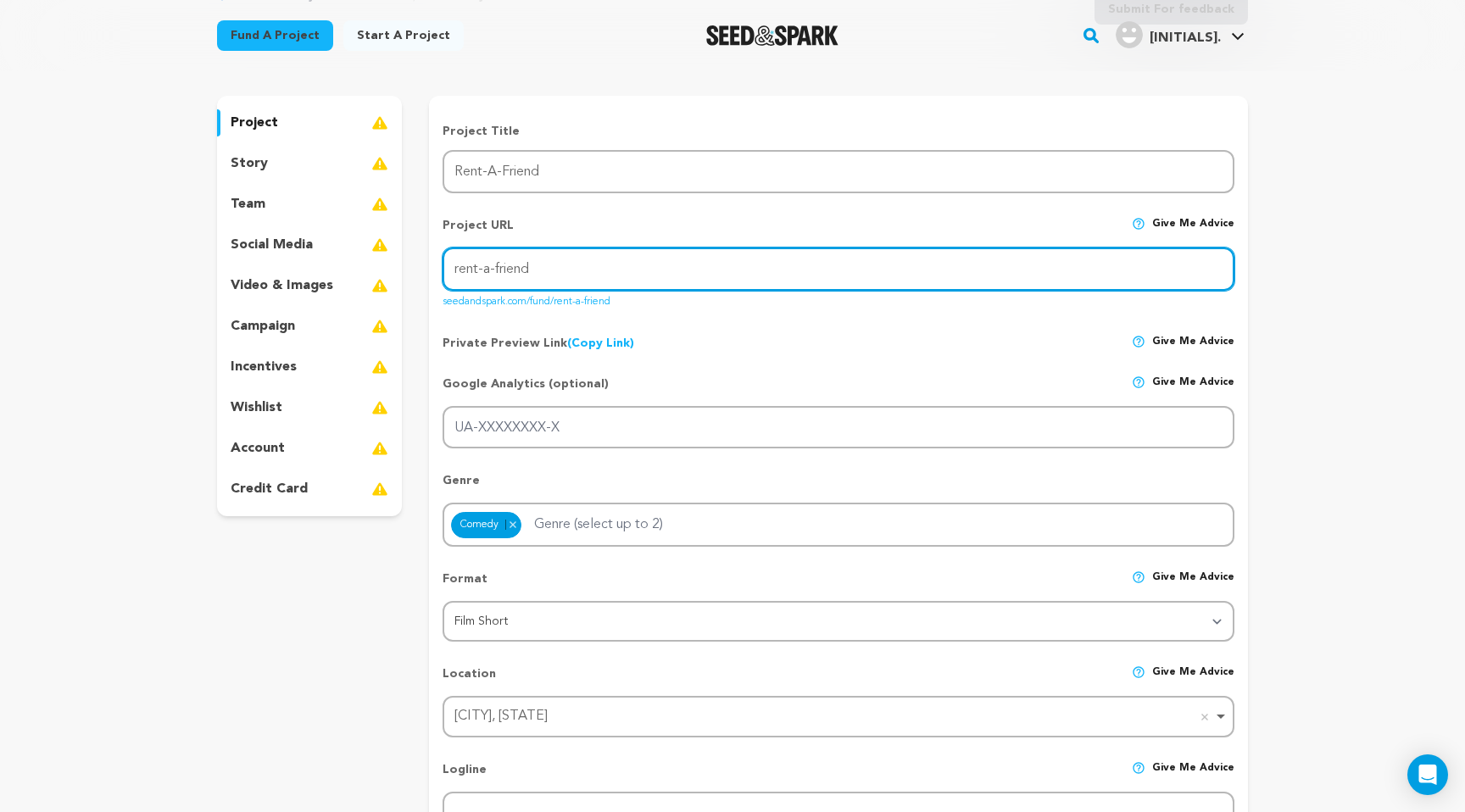 click on "rent-a-friend" at bounding box center [838, 269] 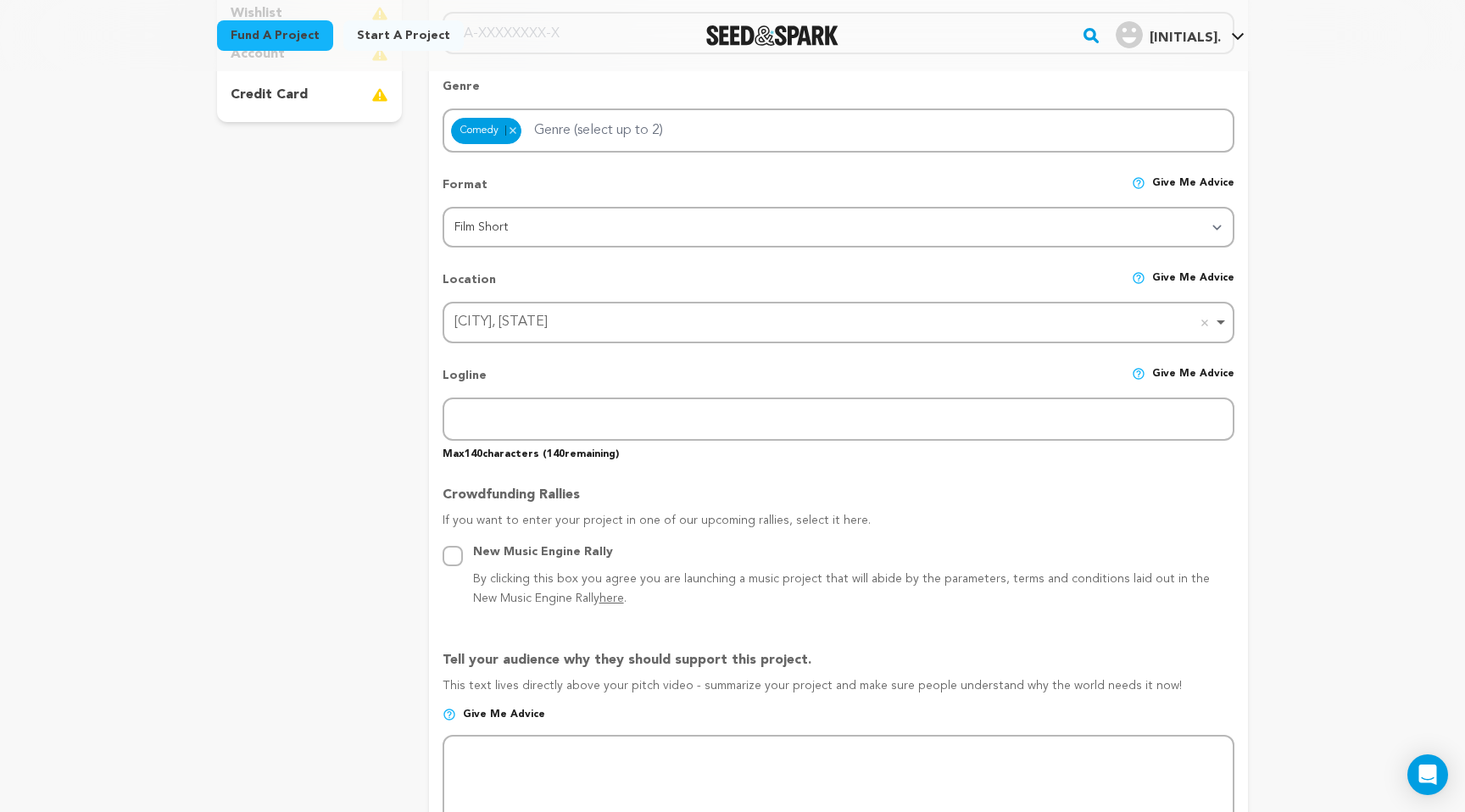 scroll, scrollTop: 534, scrollLeft: 0, axis: vertical 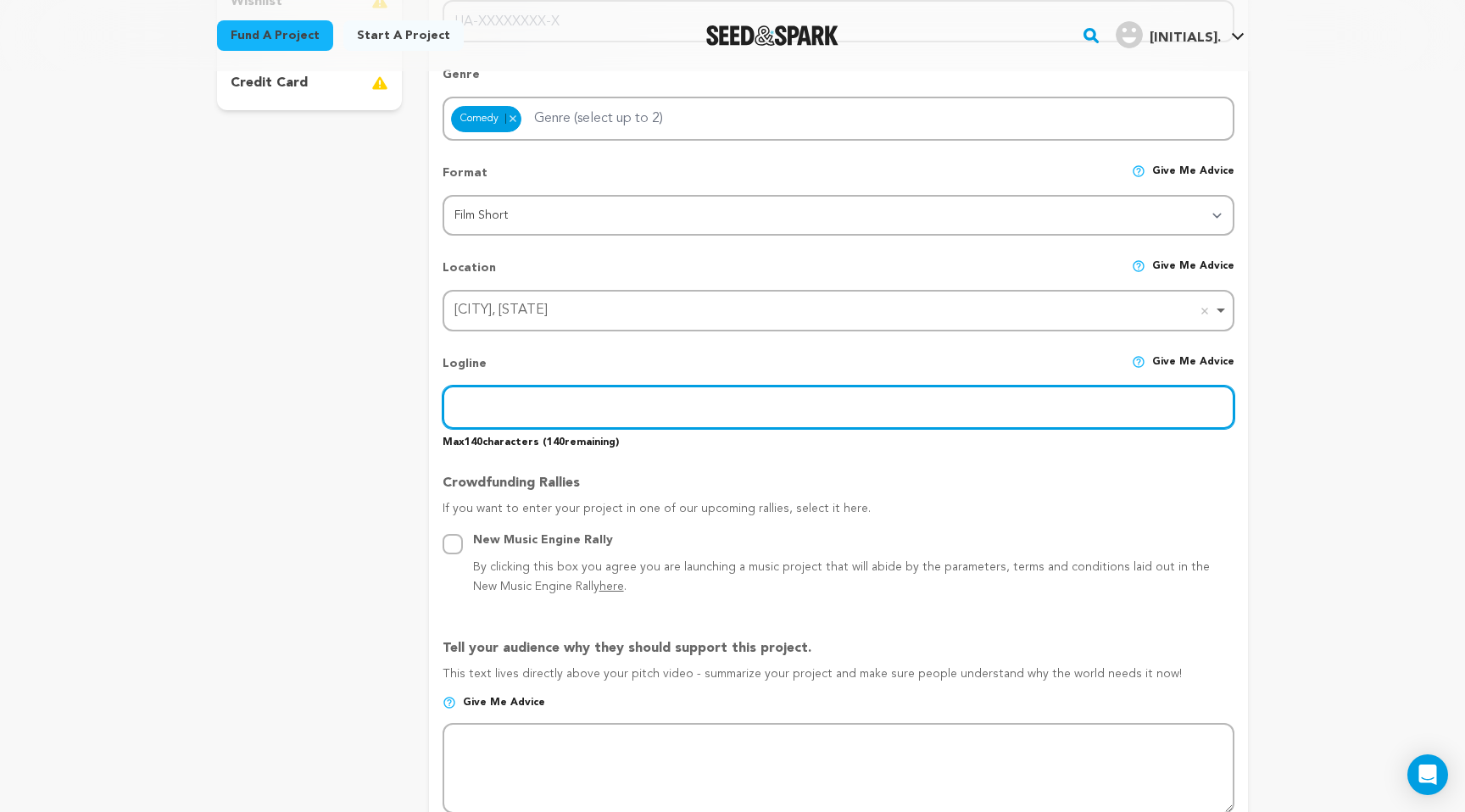 click at bounding box center (838, 407) 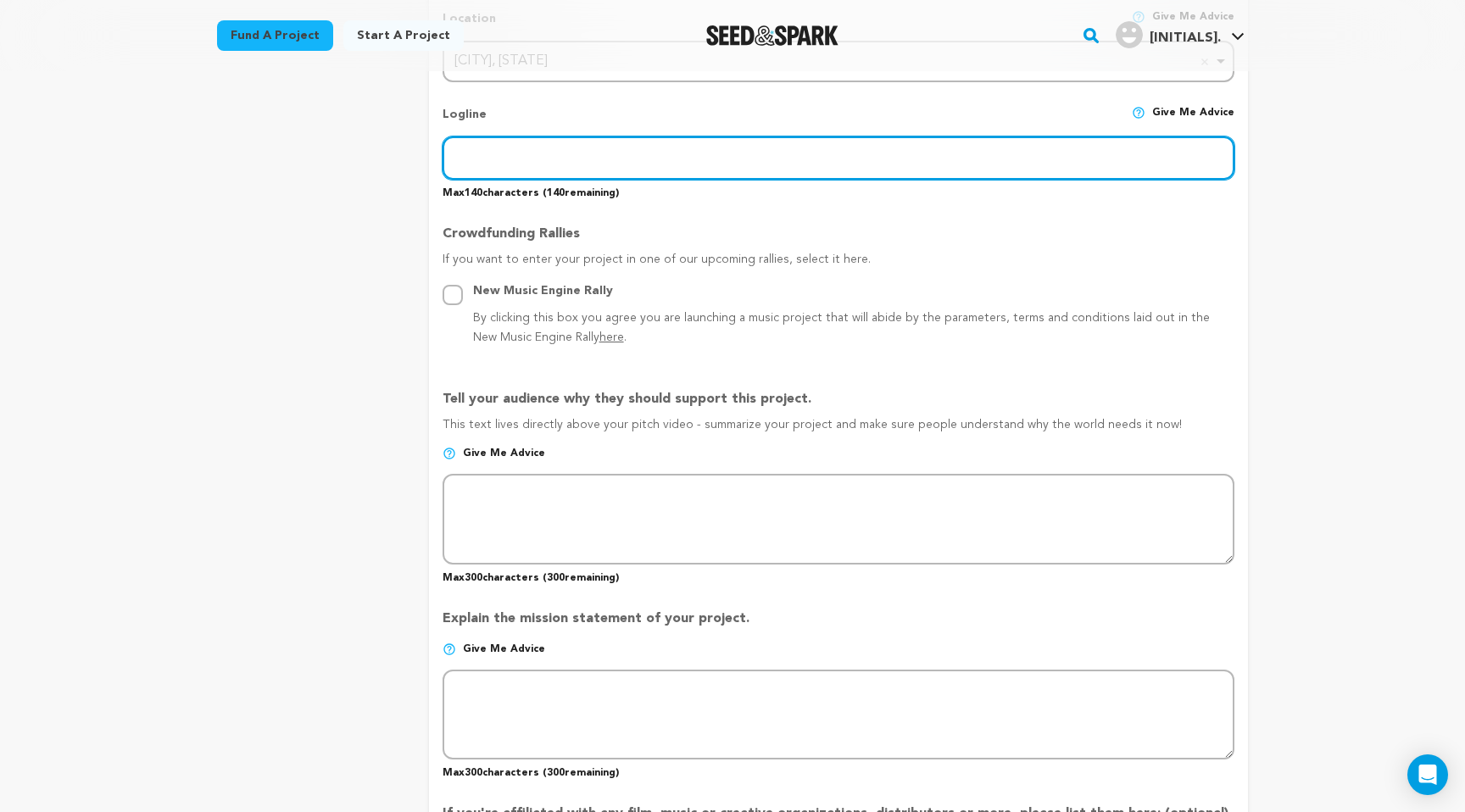 scroll, scrollTop: 790, scrollLeft: 0, axis: vertical 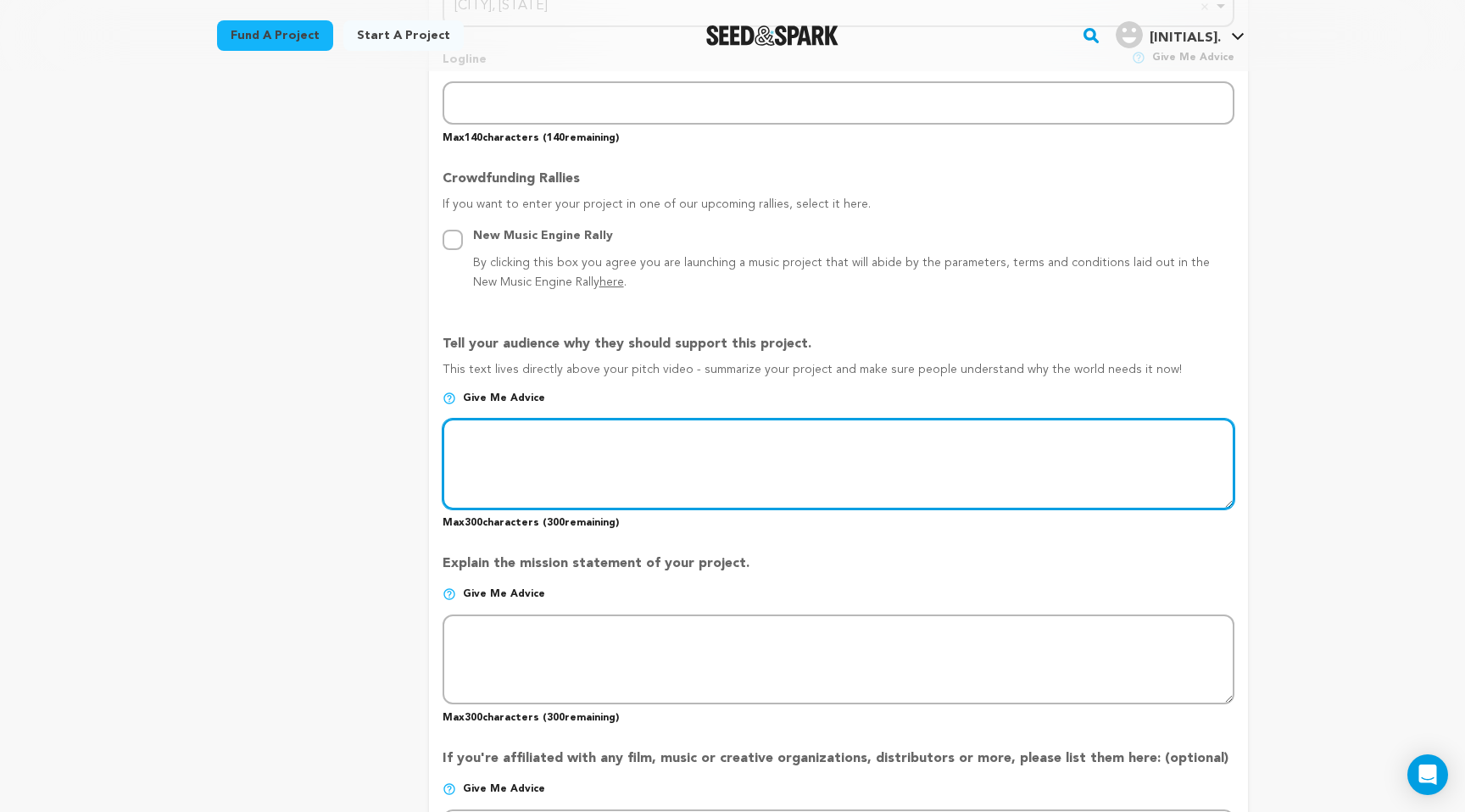 click at bounding box center (838, 464) 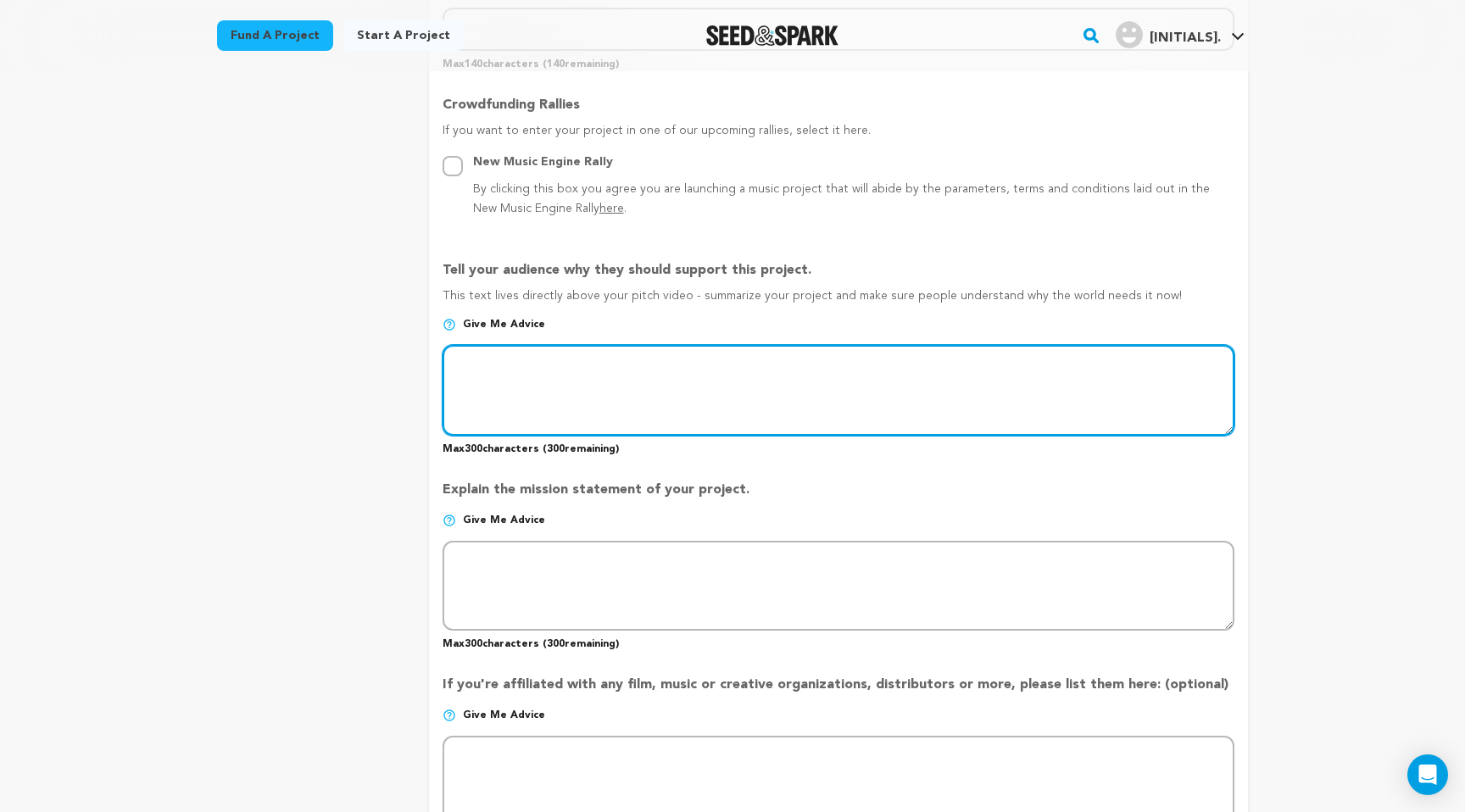 scroll, scrollTop: 857, scrollLeft: 0, axis: vertical 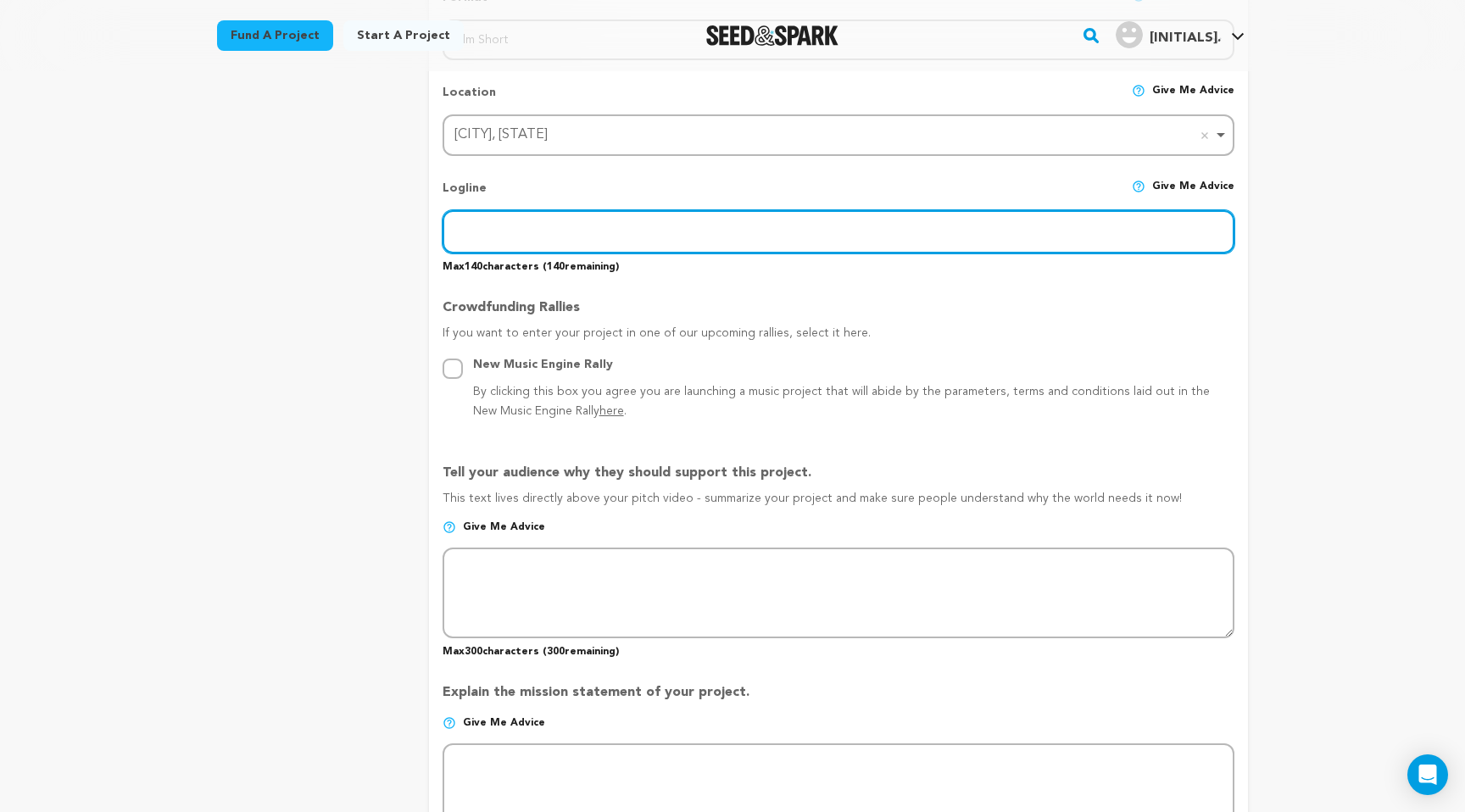 click at bounding box center [838, 231] 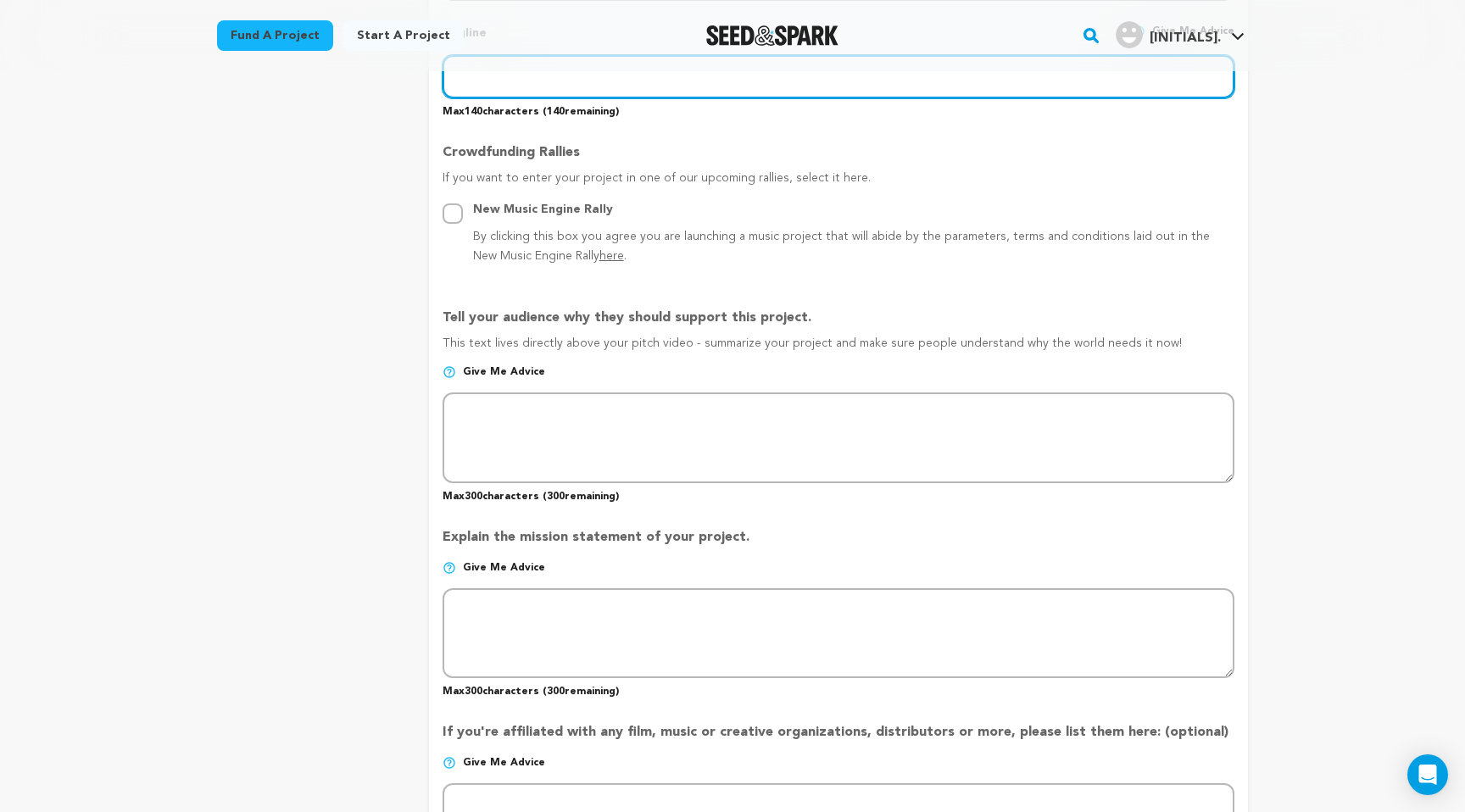 scroll, scrollTop: 893, scrollLeft: 0, axis: vertical 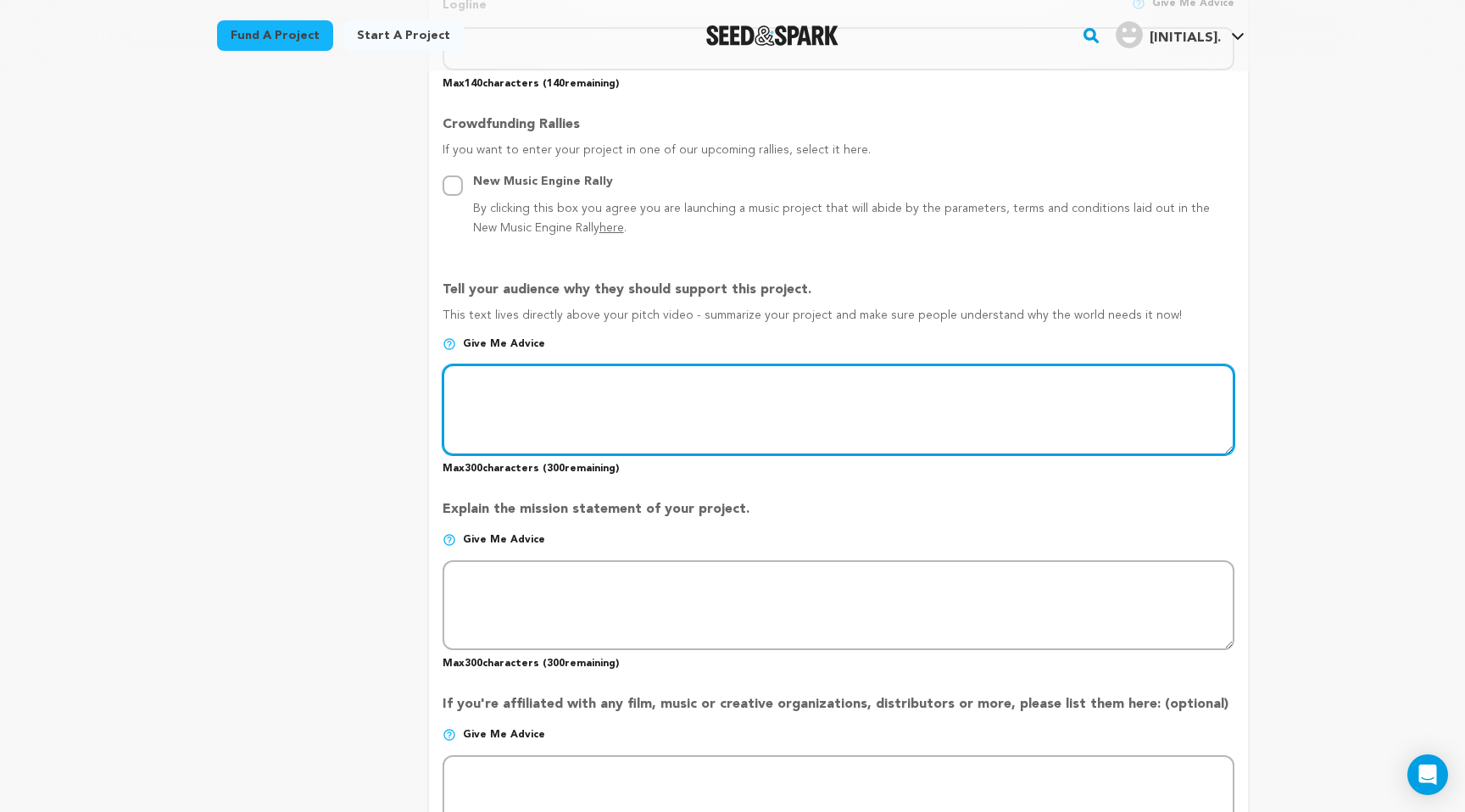 click at bounding box center (838, 409) 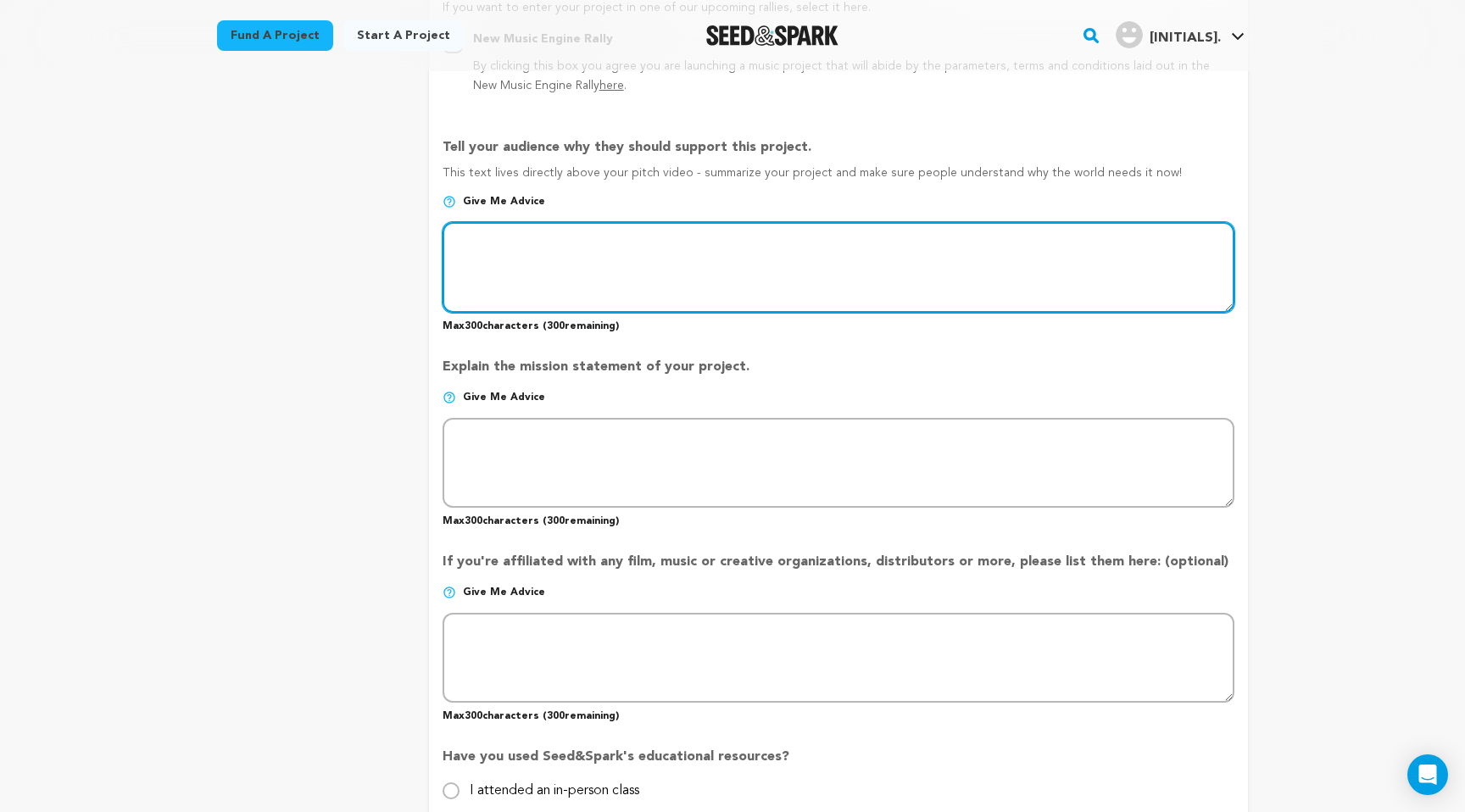 scroll, scrollTop: 1049, scrollLeft: 0, axis: vertical 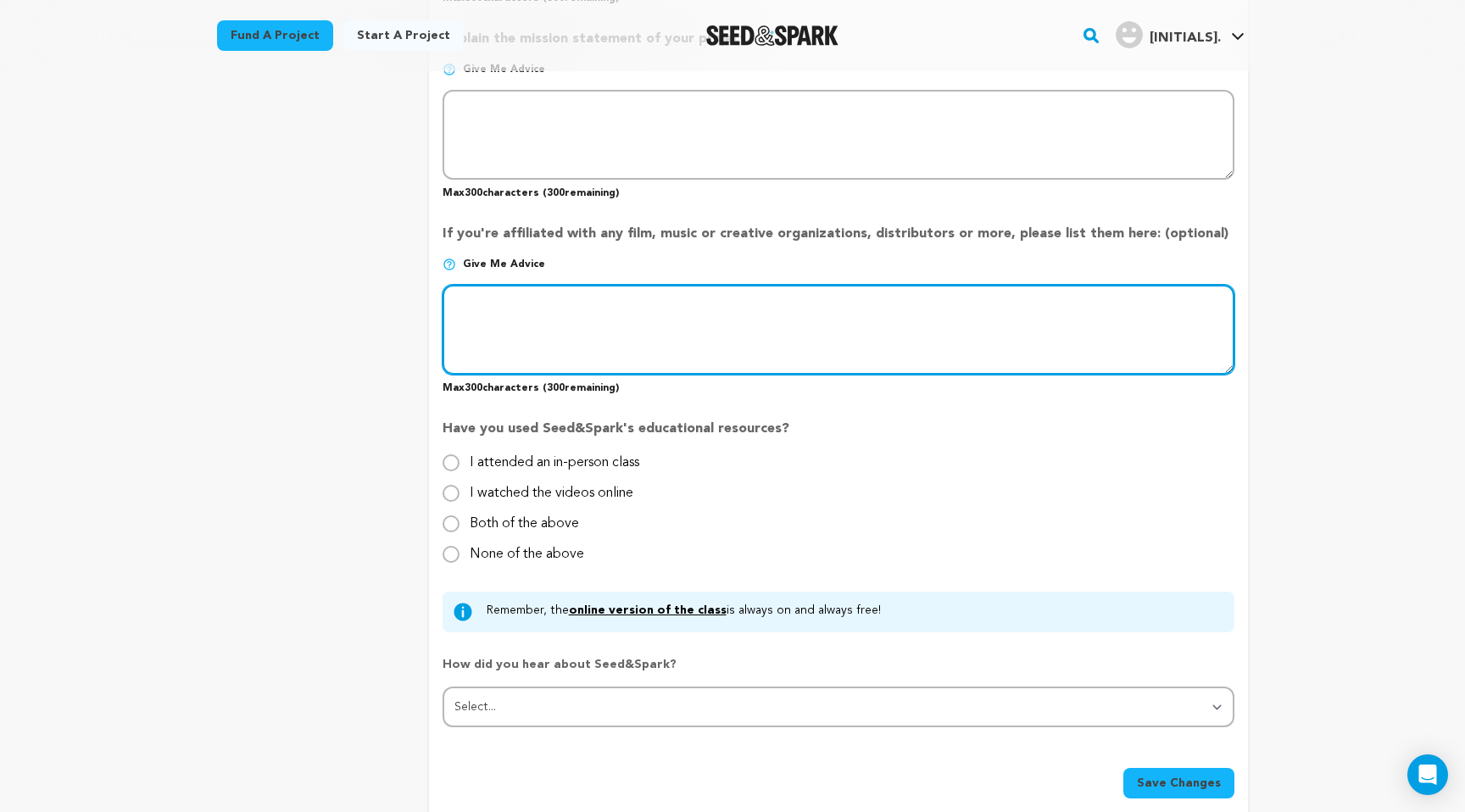 click at bounding box center (838, 330) 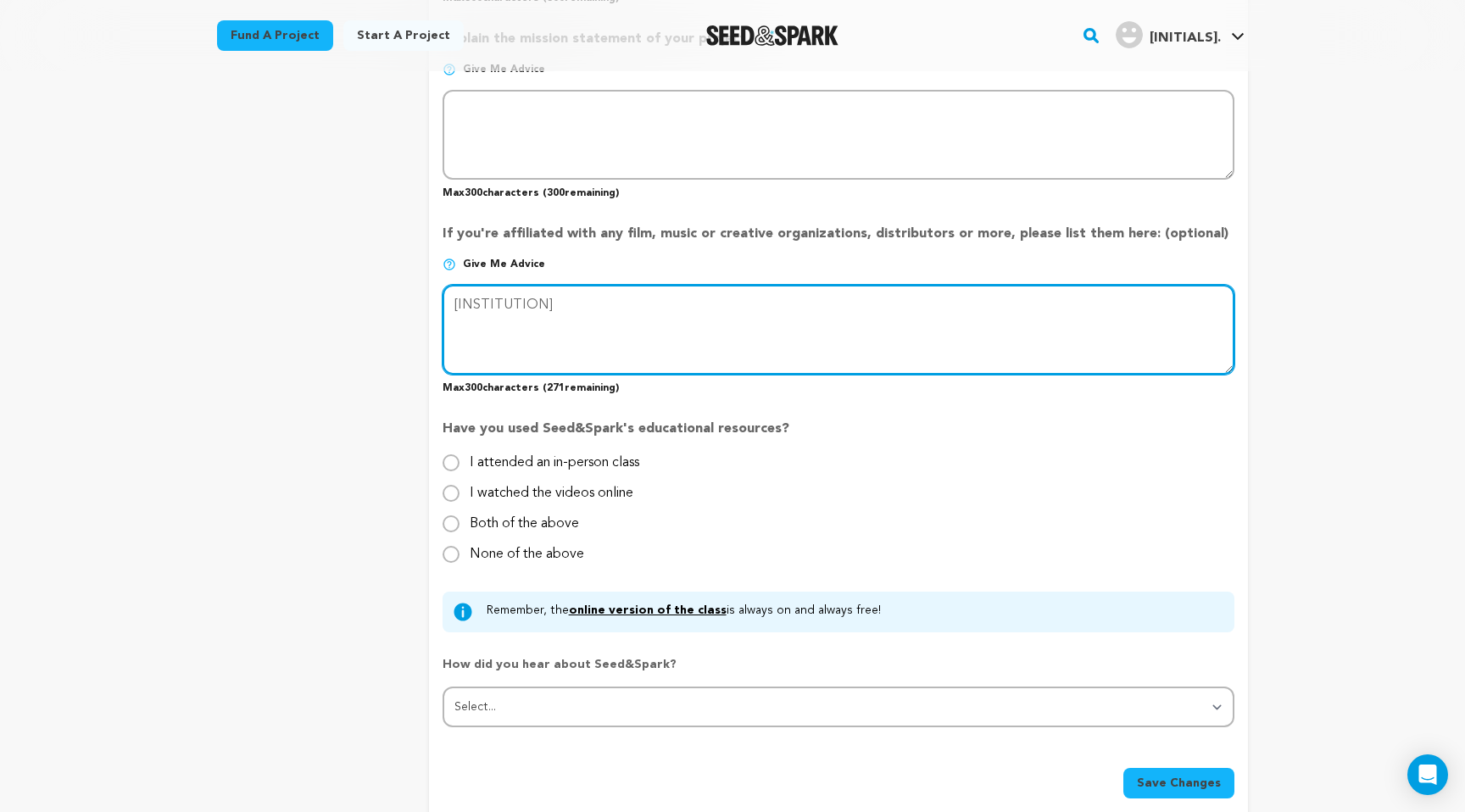 click at bounding box center (838, 330) 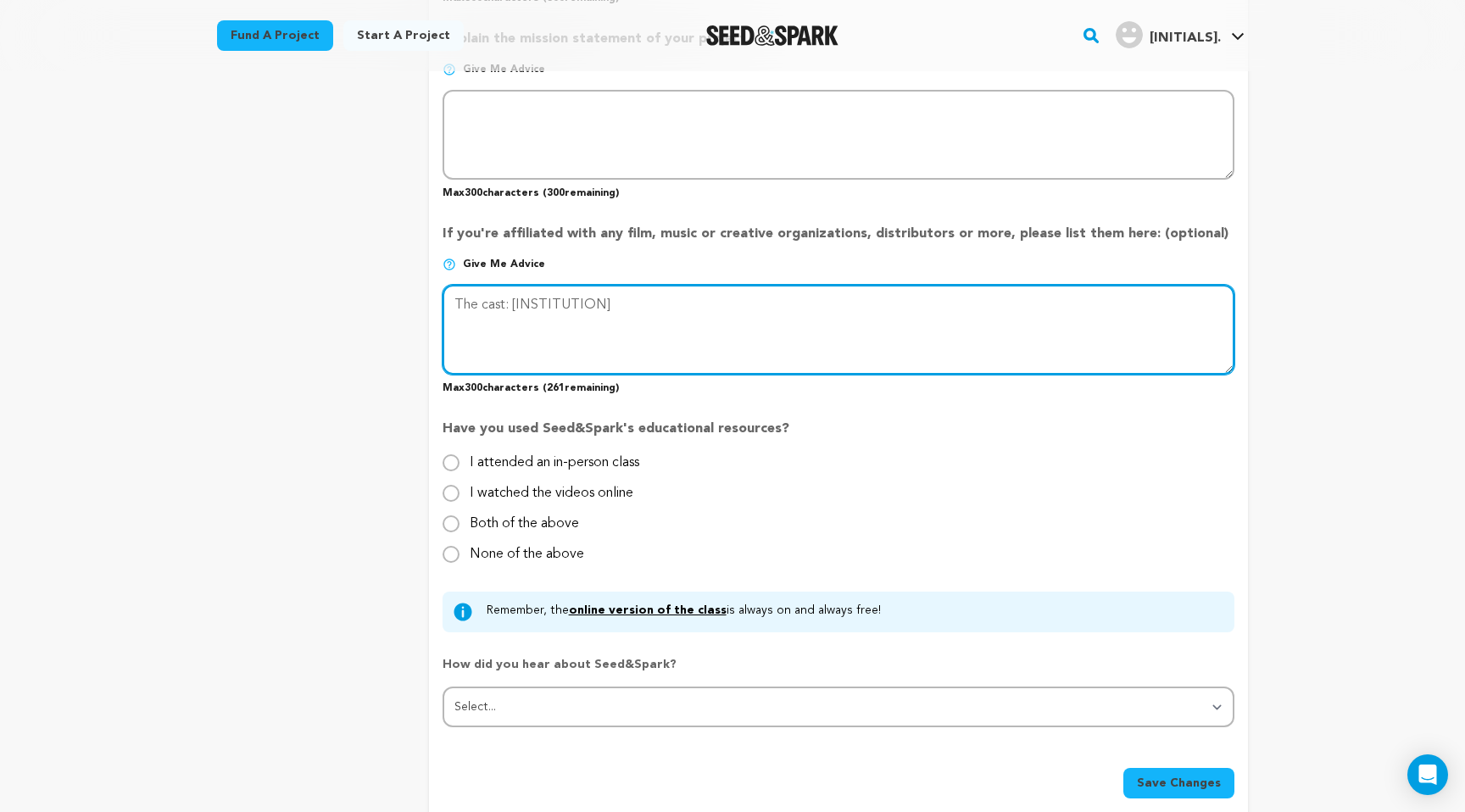 type on "The cast: [INSTITUTION]" 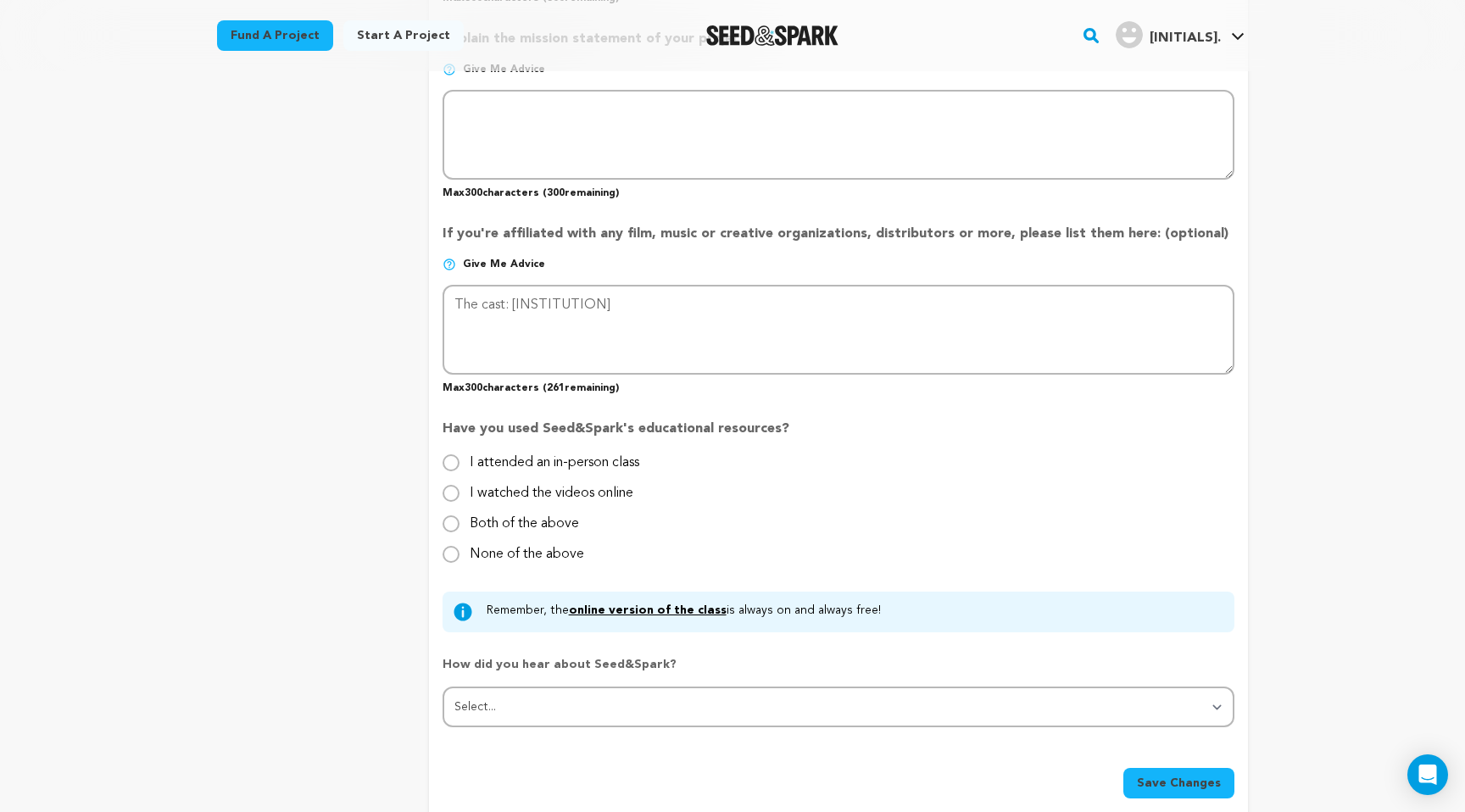 click on "None of the above" at bounding box center [526, 548] 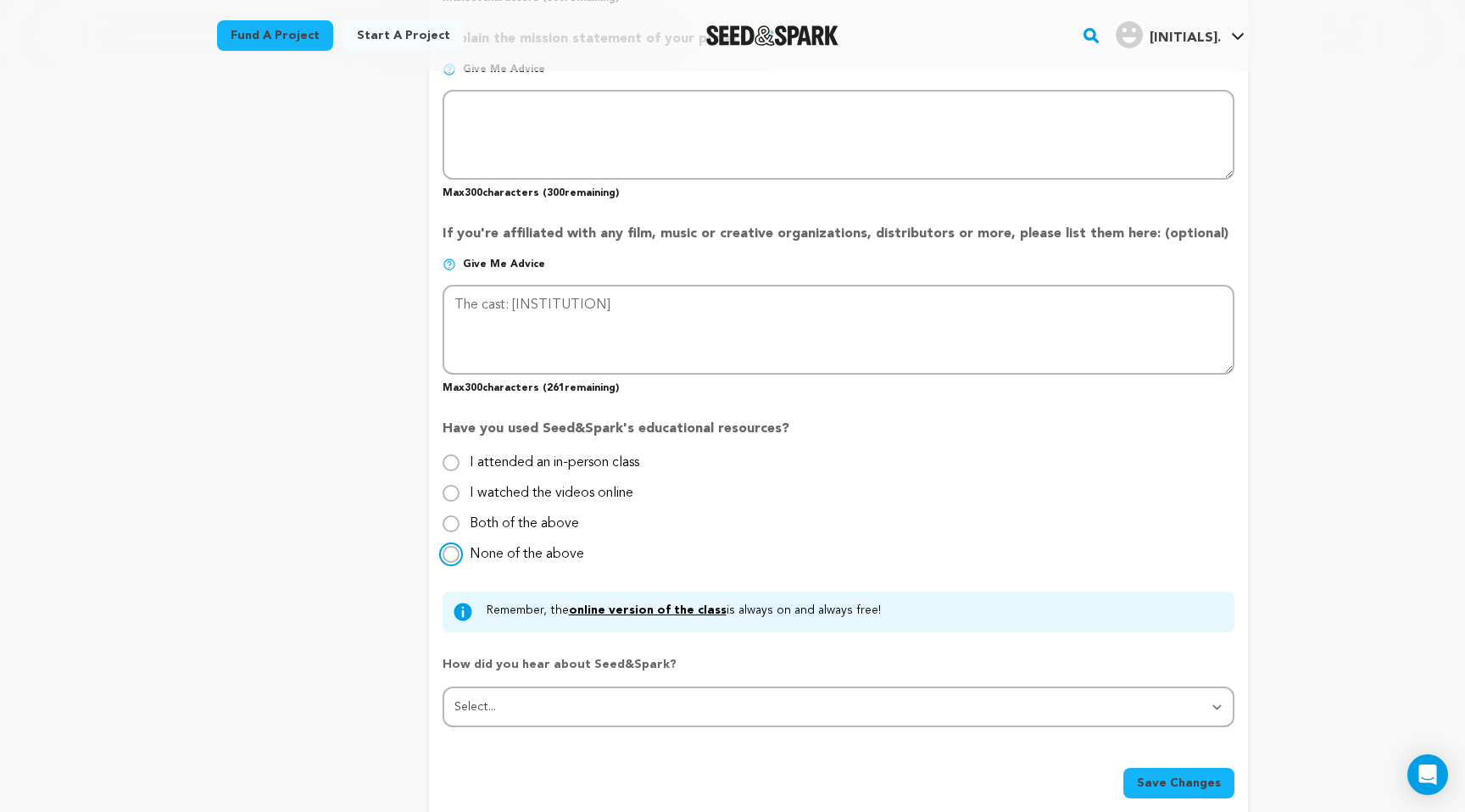 click on "None of the above" at bounding box center [451, 554] 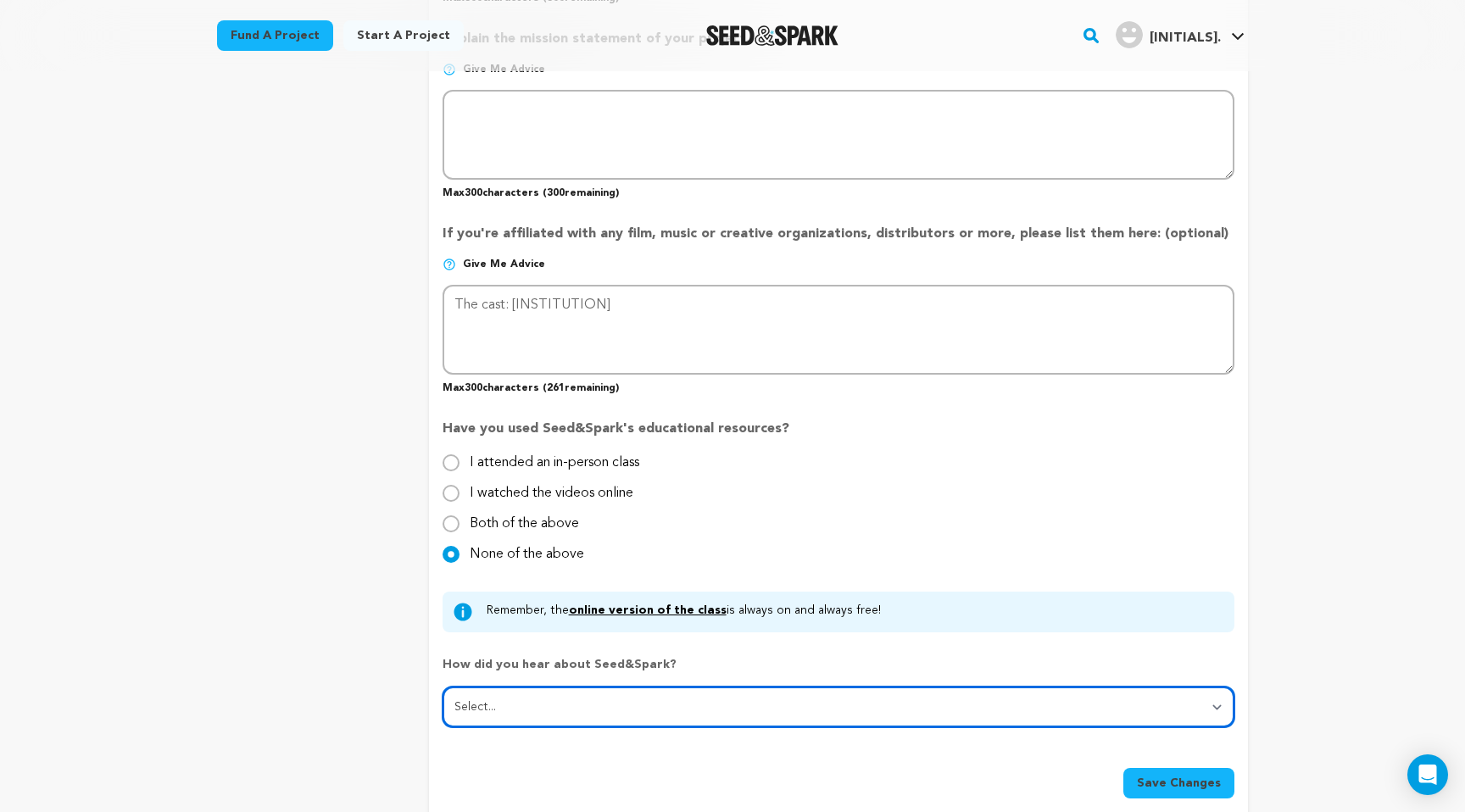 click on "Select...
From a friend Social media Film festival or film organization Took an in-person class Online search Article or podcast Email Other" at bounding box center (838, 707) 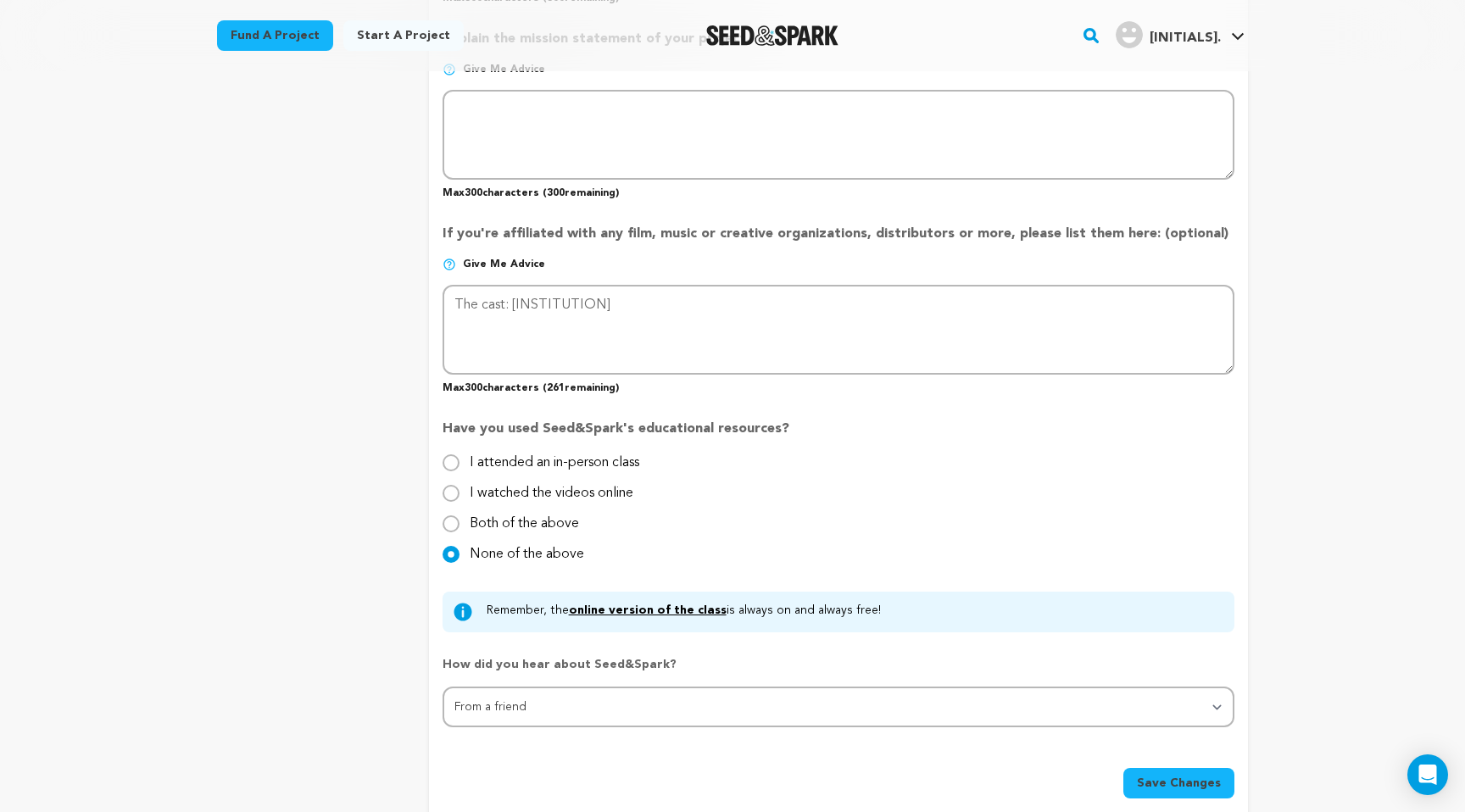 click on "Project Title
Project Name
Rent-A-Friend
Project URL
Give me advice
Project URL
rent-a-friend
seedandspark.com/fund/rent-a-friend
Private Preview Link
(Copy Link)
Copy private preview link
Give me advice" at bounding box center (838, -157) 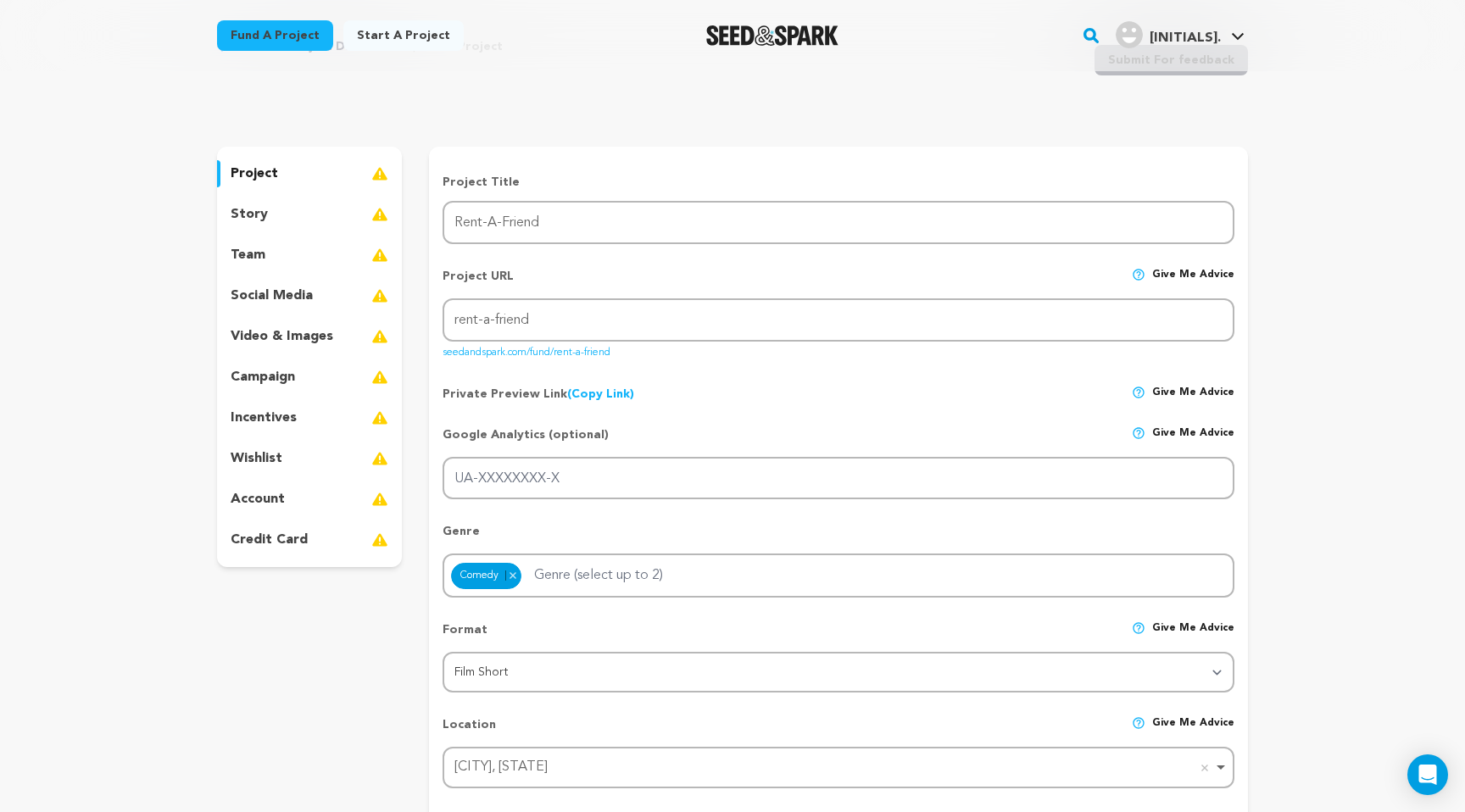 scroll, scrollTop: 76, scrollLeft: 0, axis: vertical 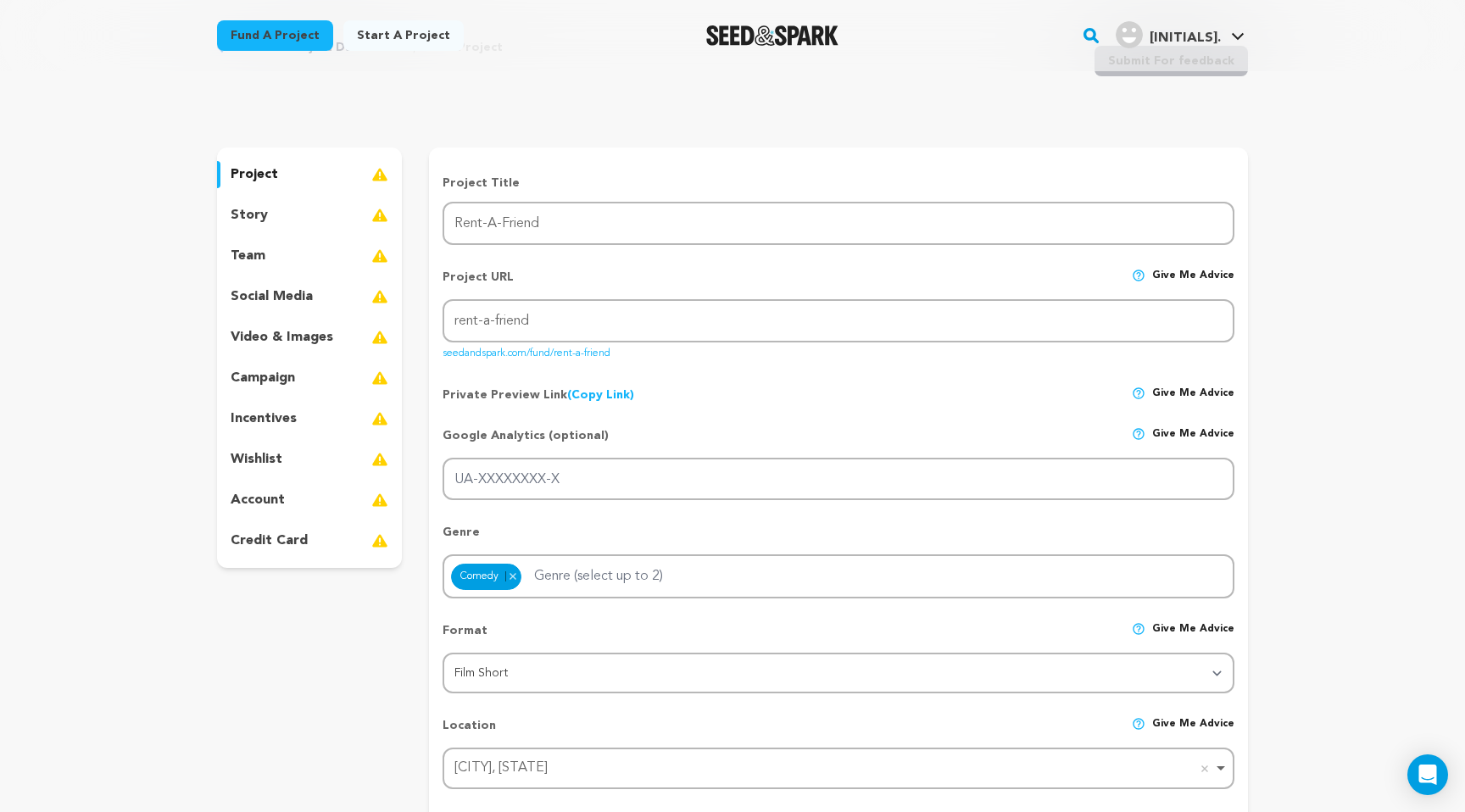 click on "story" at bounding box center (309, 215) 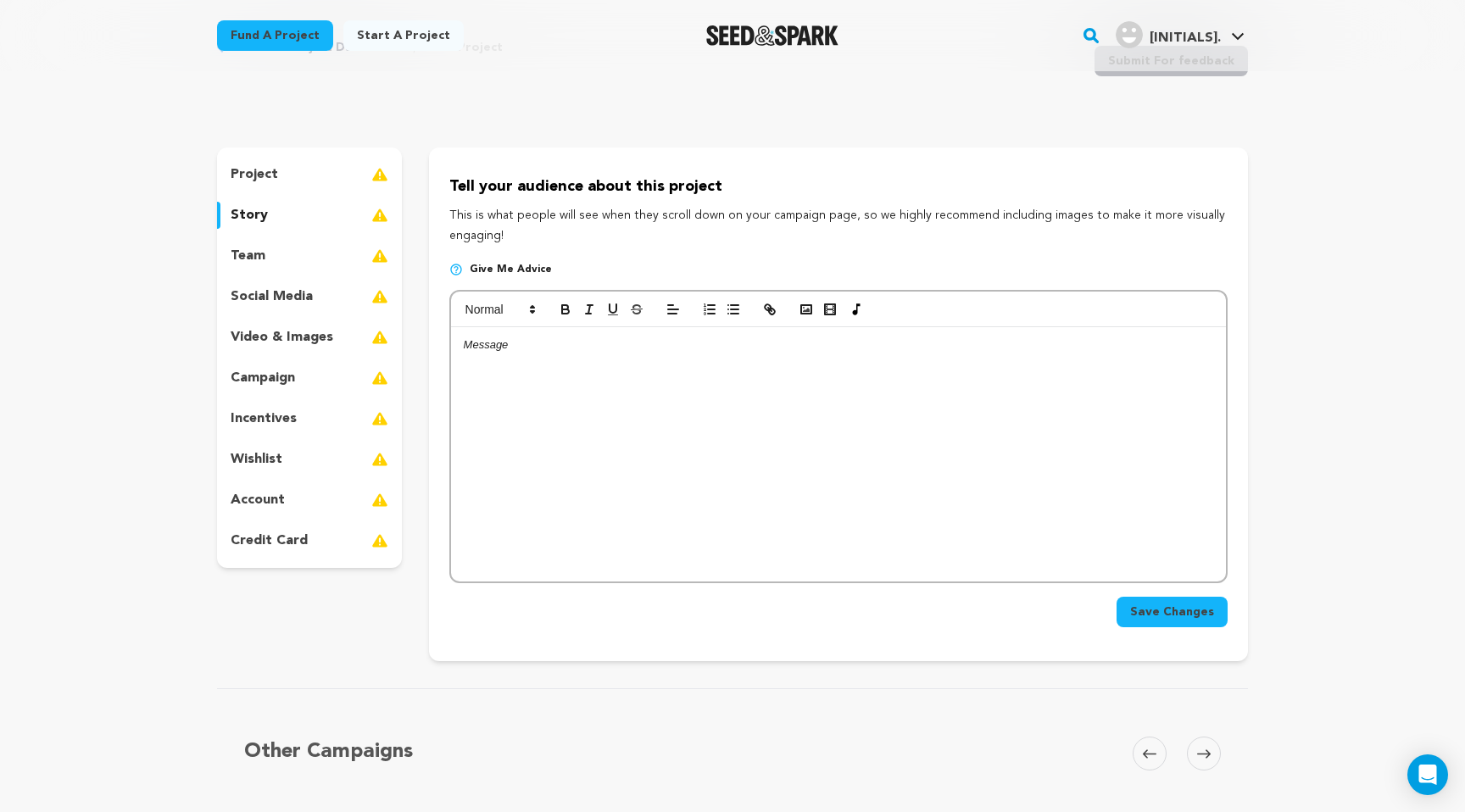 click on "social media" at bounding box center [271, 297] 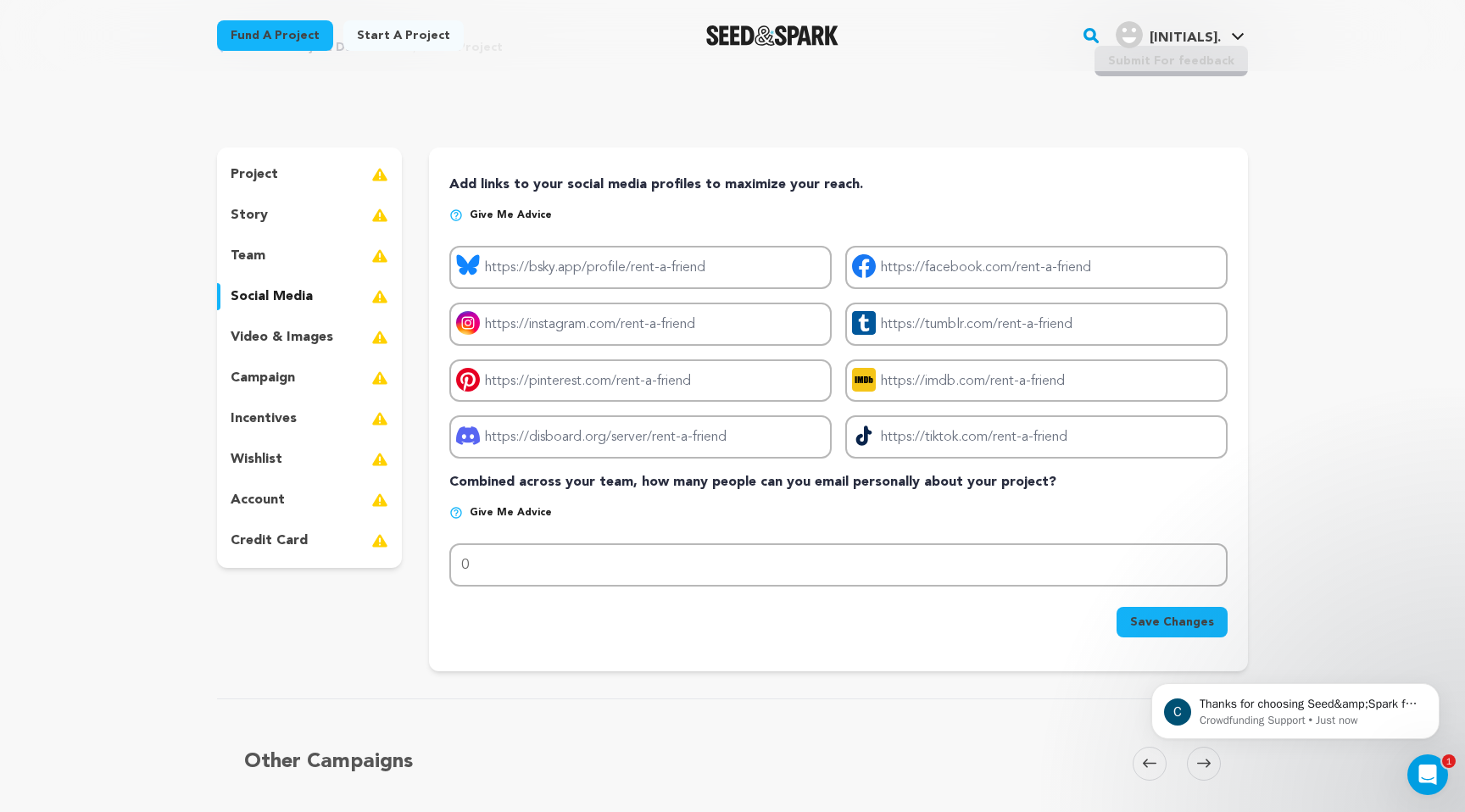 scroll, scrollTop: 0, scrollLeft: 0, axis: both 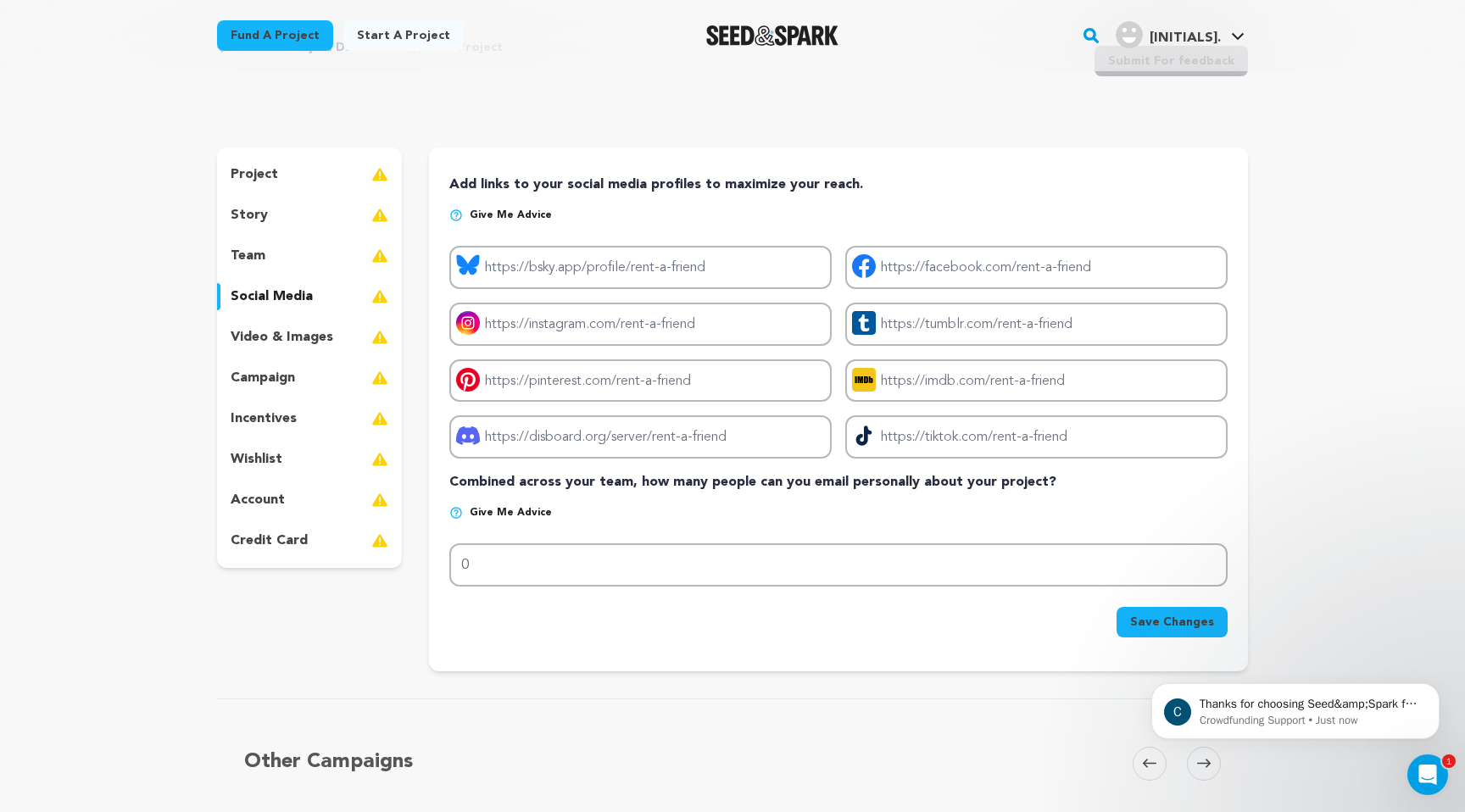 click on "project
story
team
social media
video & images
campaign
incentives
wishlist account" at bounding box center (309, 358) 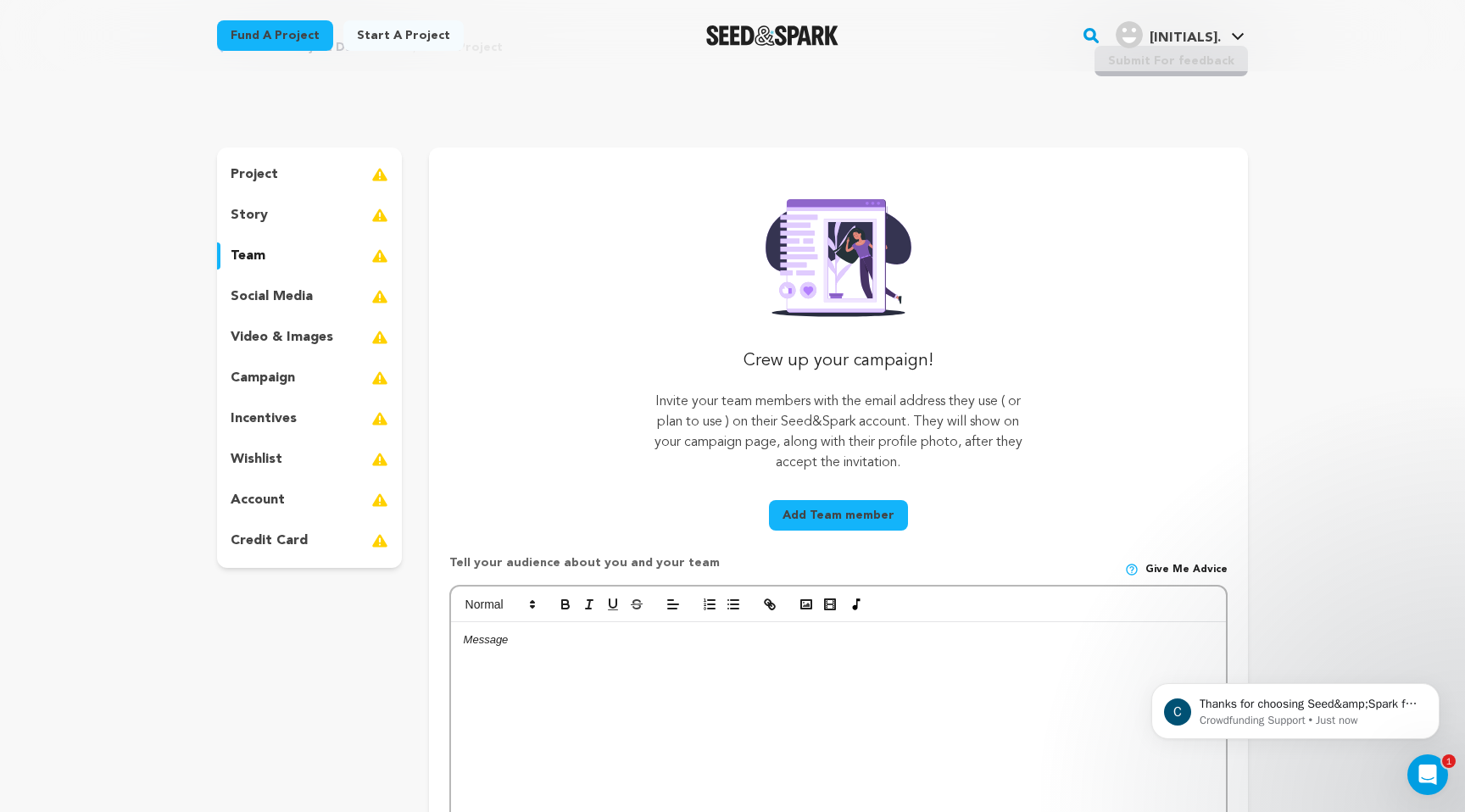 click on "credit card" at bounding box center [309, 541] 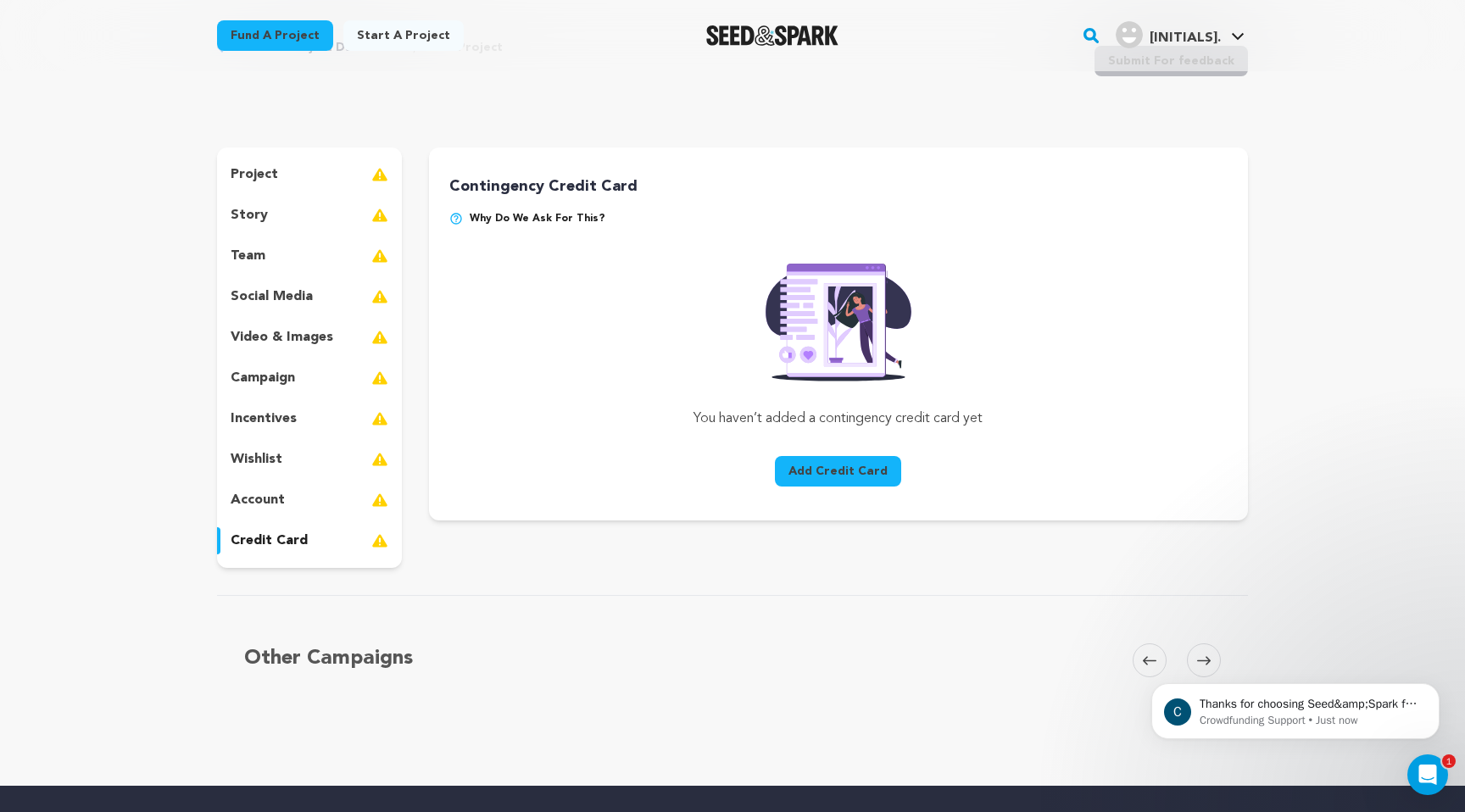 click on "account" at bounding box center (309, 500) 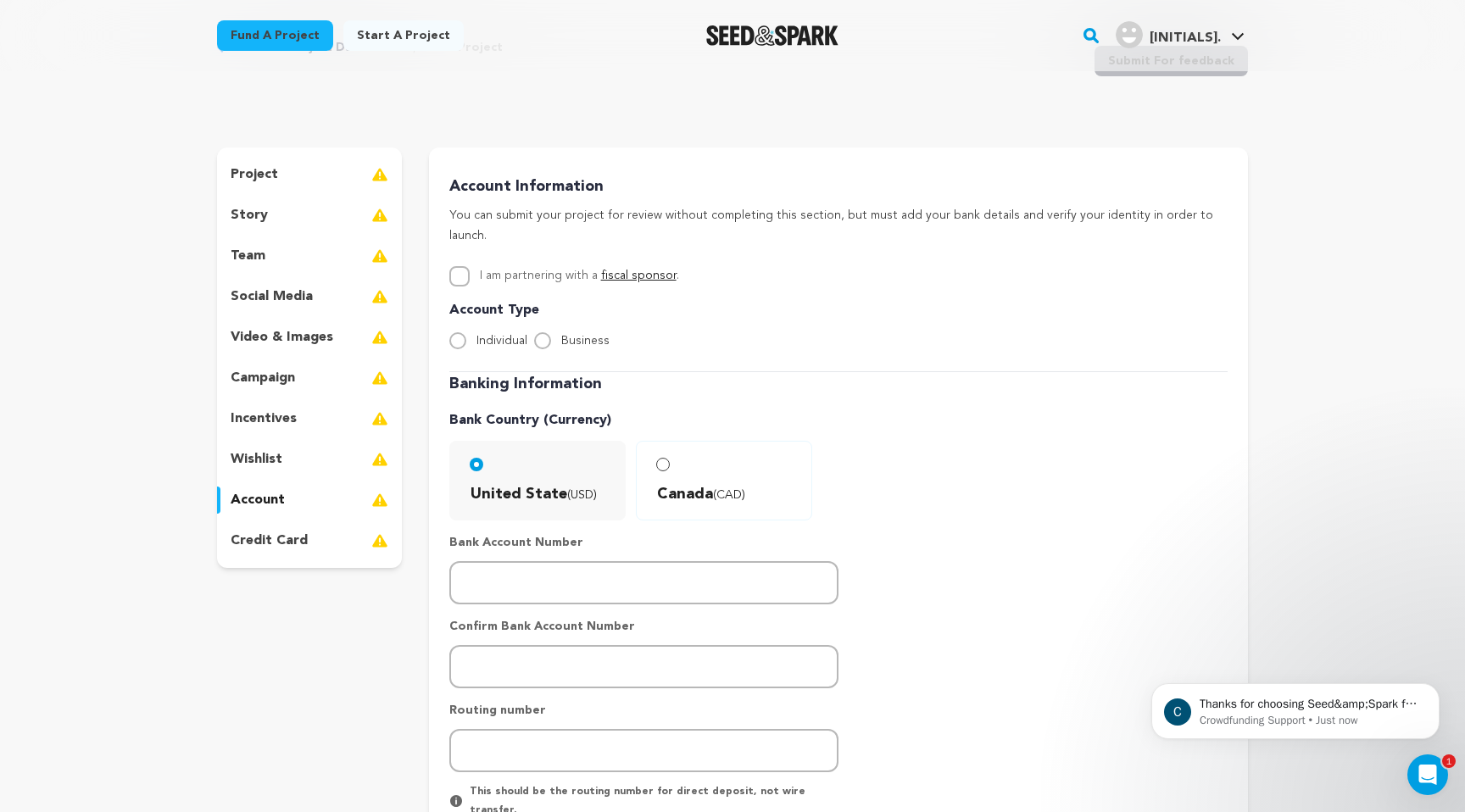 click on "wishlist" at bounding box center [309, 459] 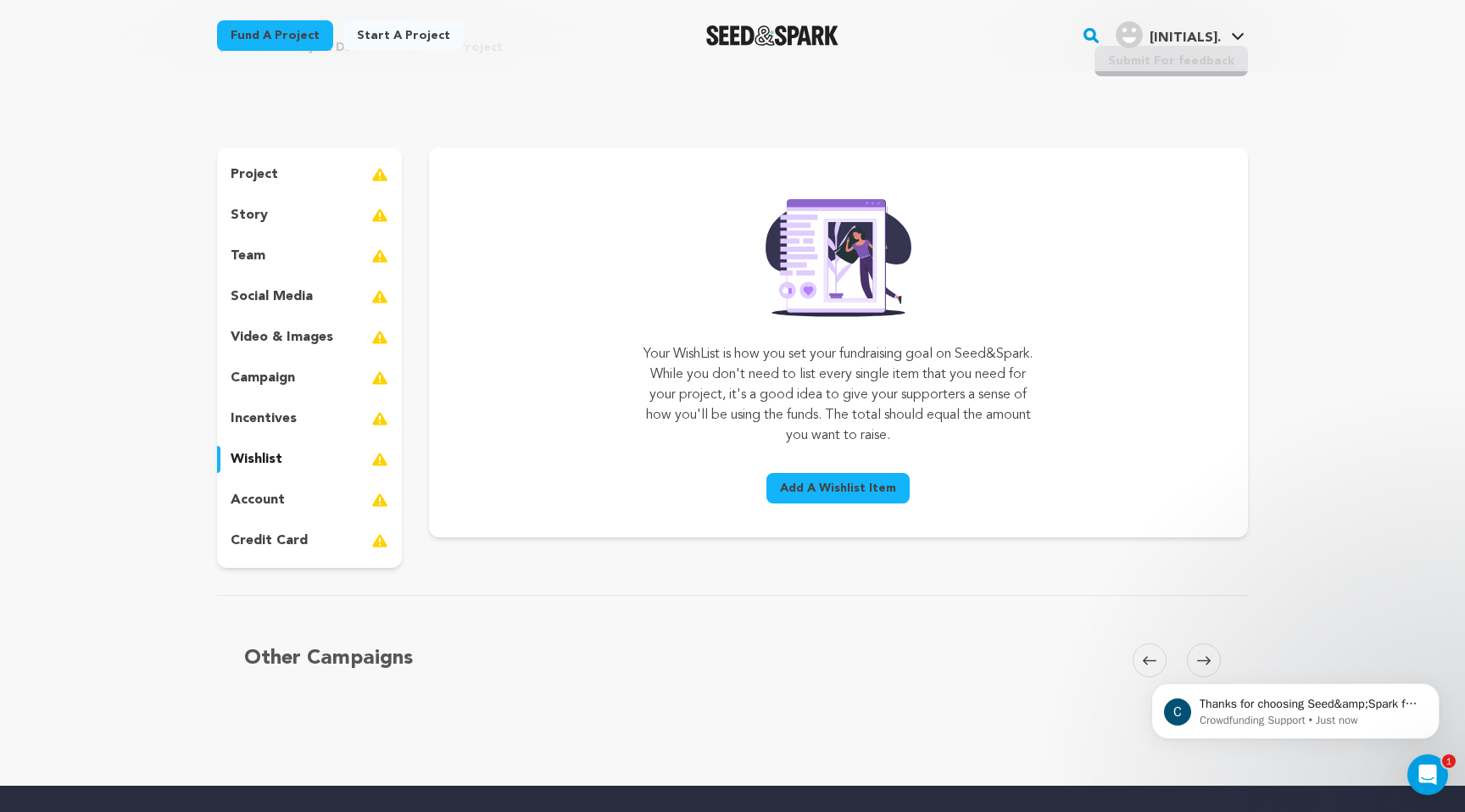click on "account" at bounding box center [309, 500] 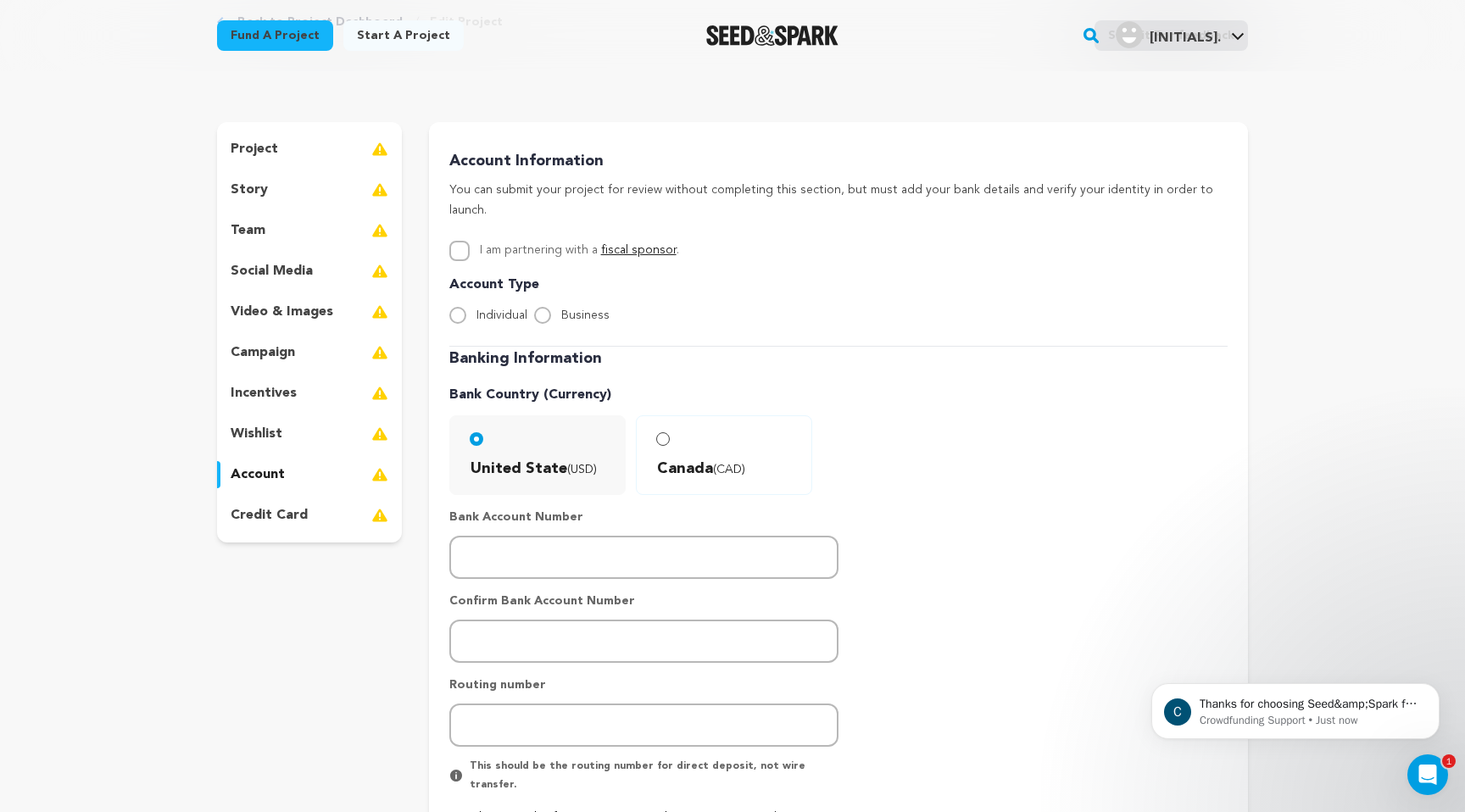 scroll, scrollTop: 130, scrollLeft: 0, axis: vertical 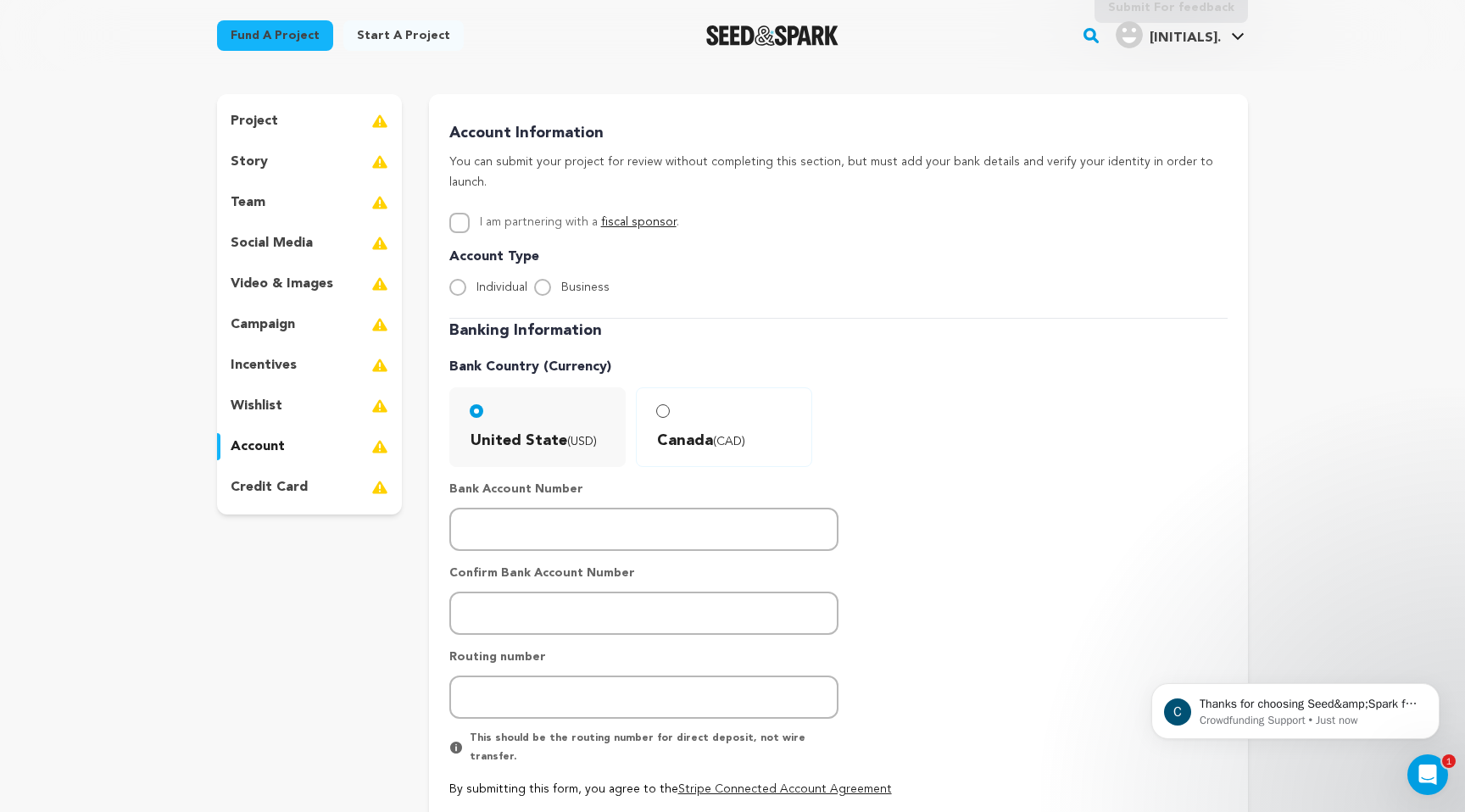 click on "wishlist" at bounding box center [309, 406] 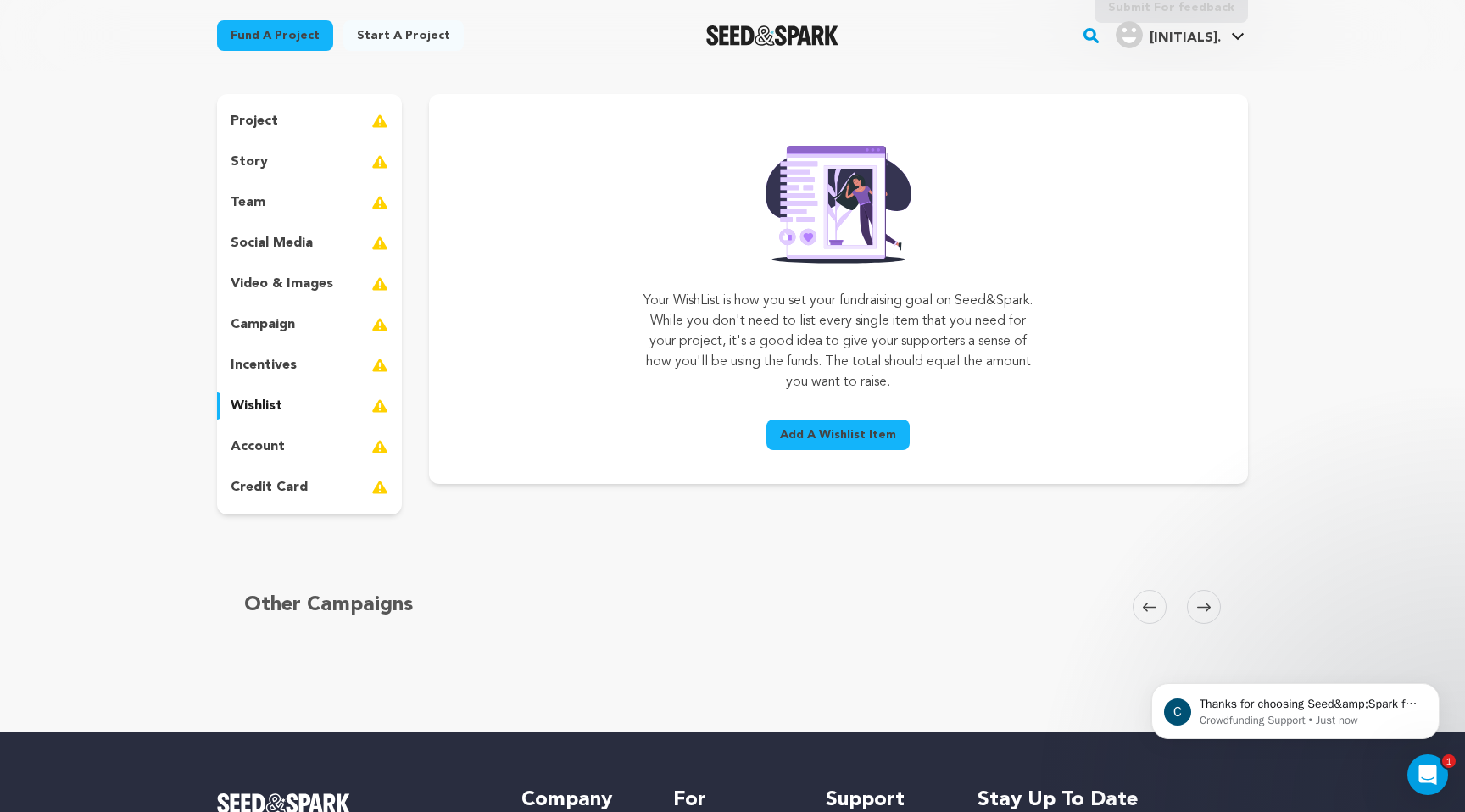 click on "incentives" at bounding box center (264, 365) 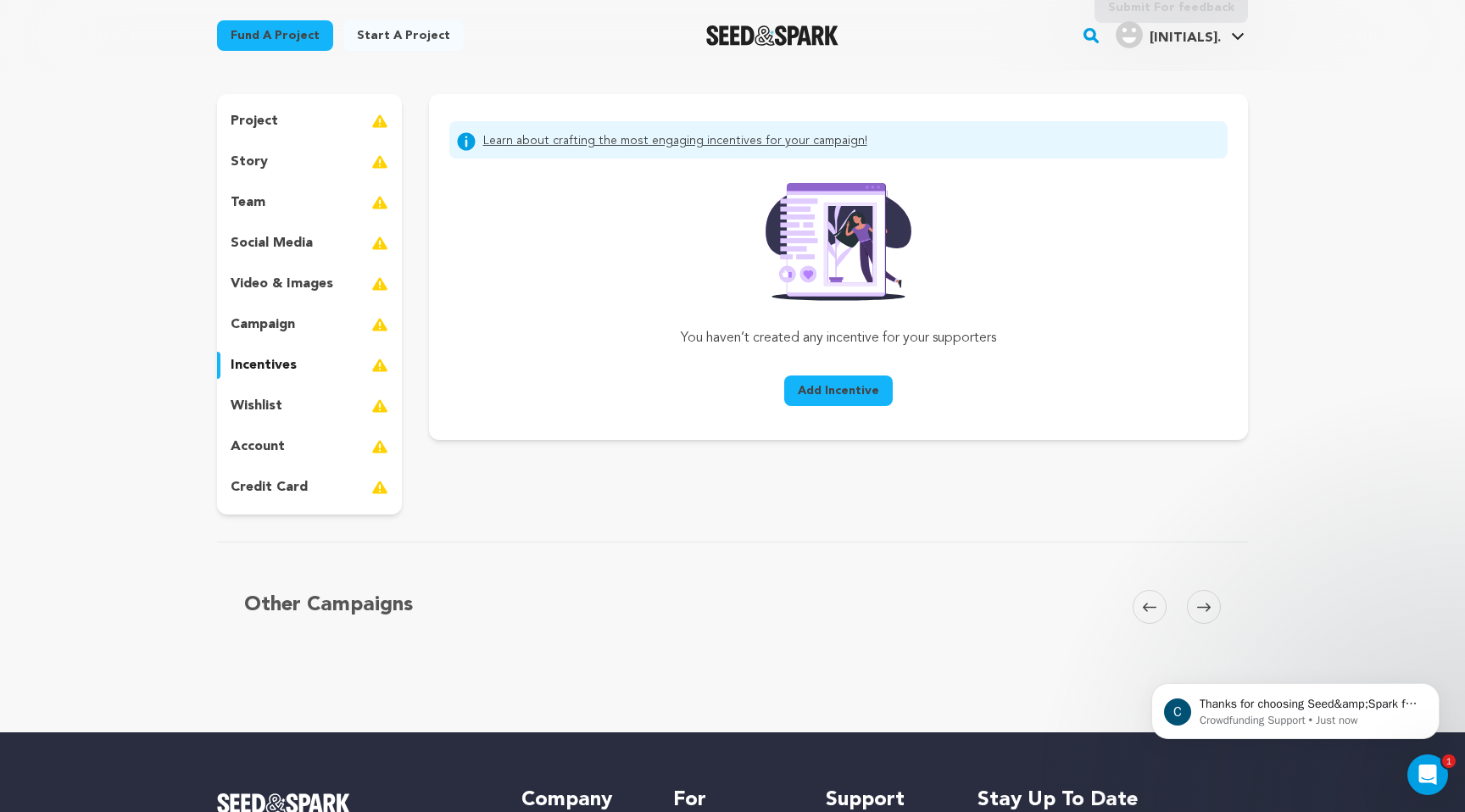 click on "campaign" at bounding box center (263, 325) 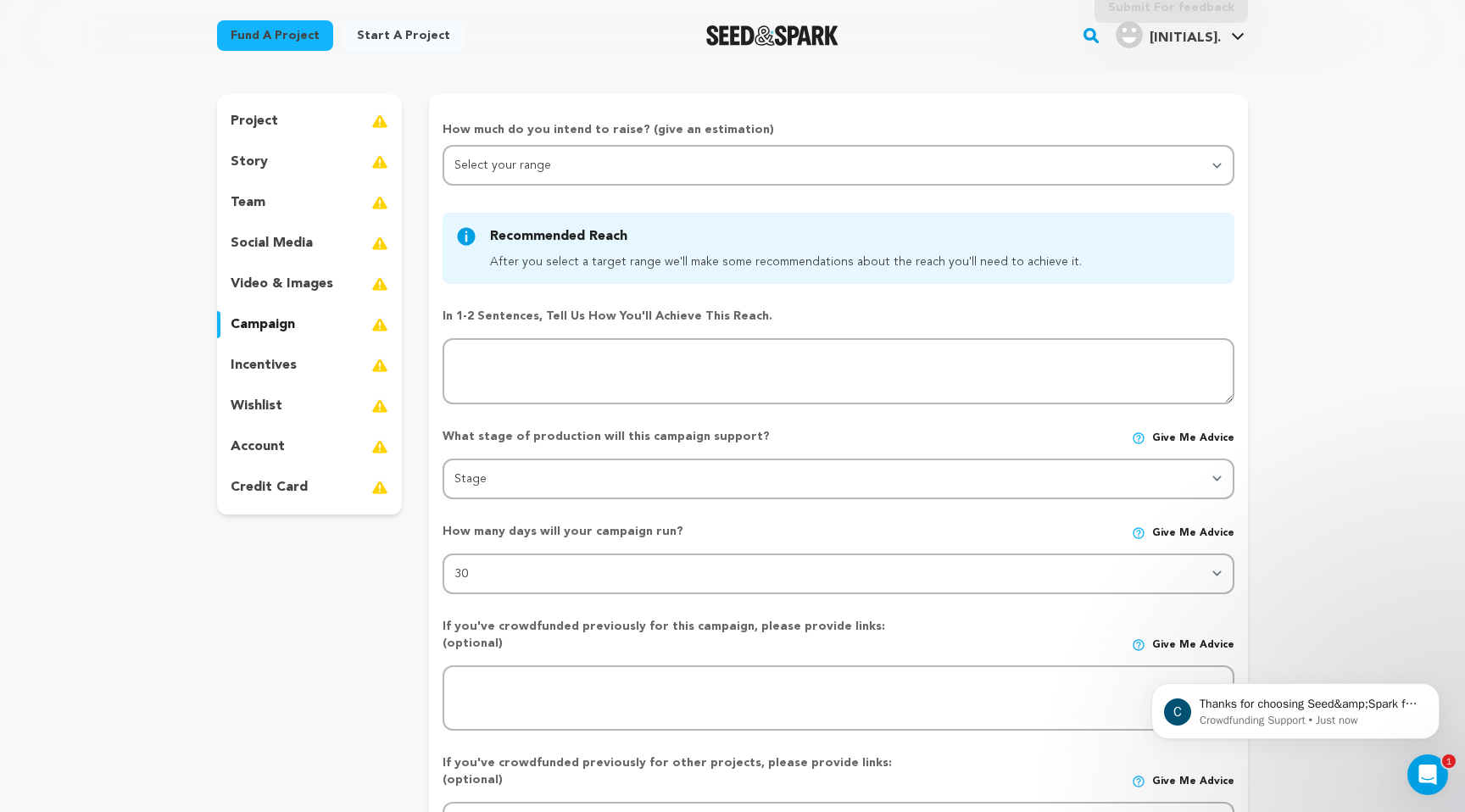 click on "video & images" at bounding box center (281, 284) 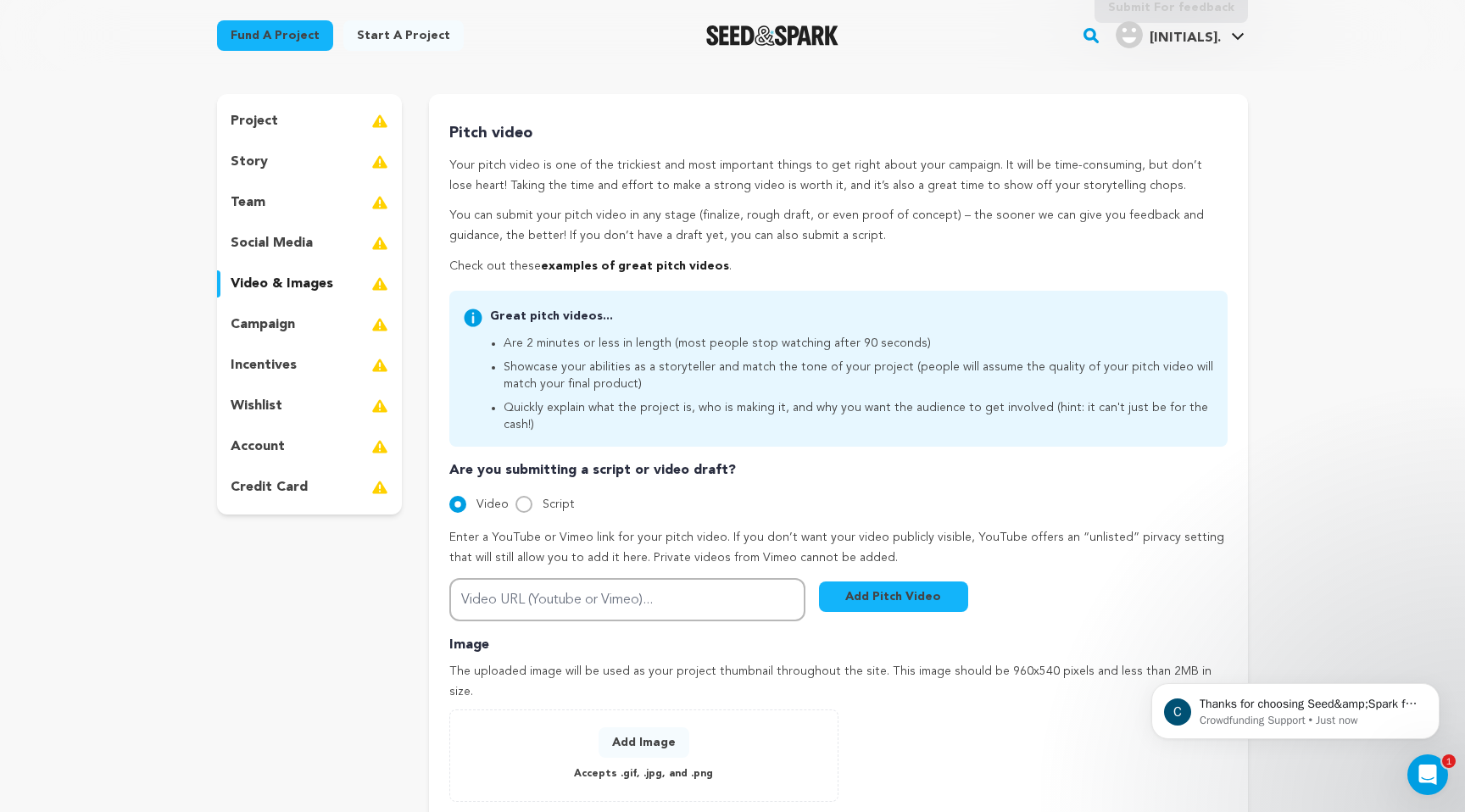 click on "social media" at bounding box center (309, 243) 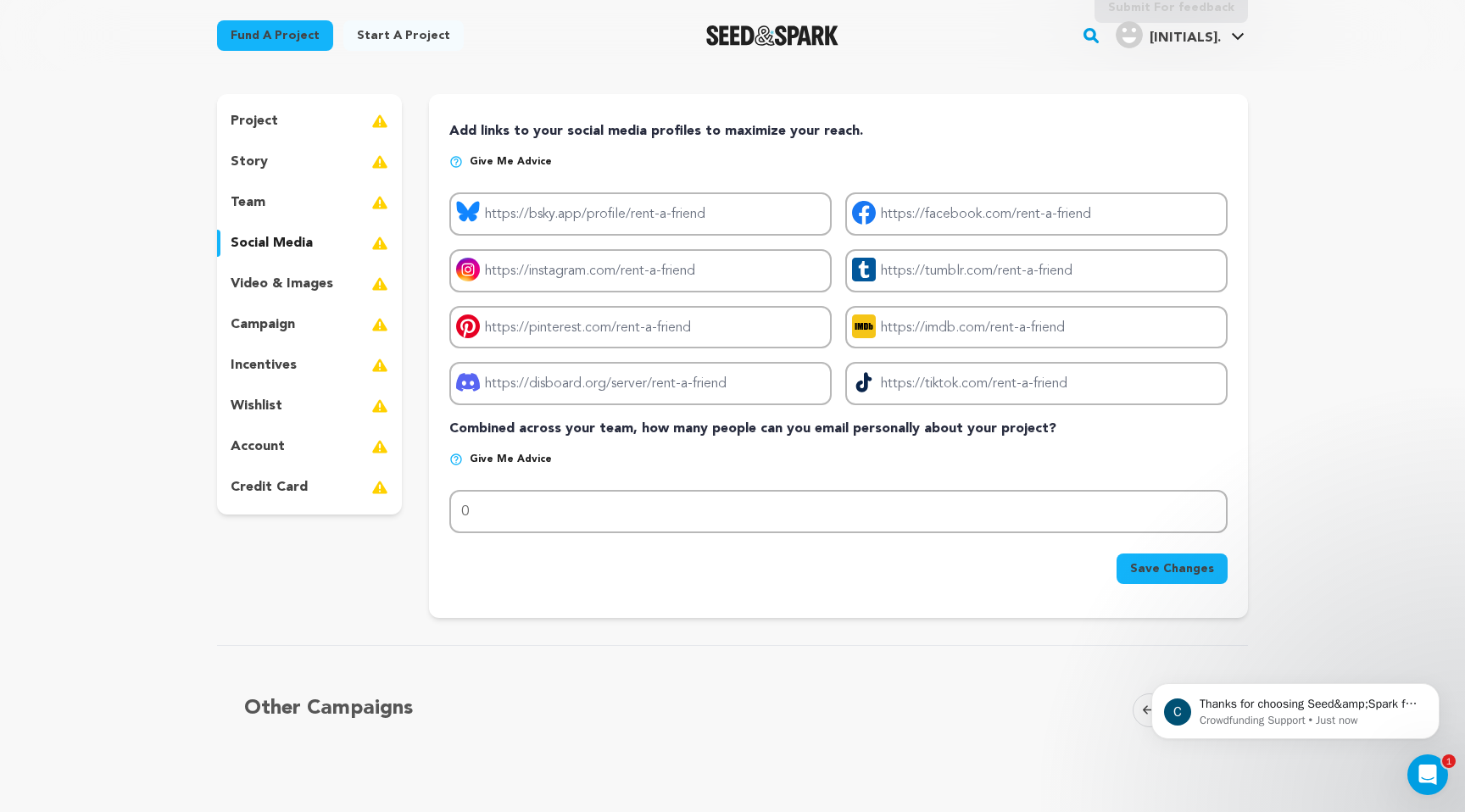 click on "team" at bounding box center [248, 203] 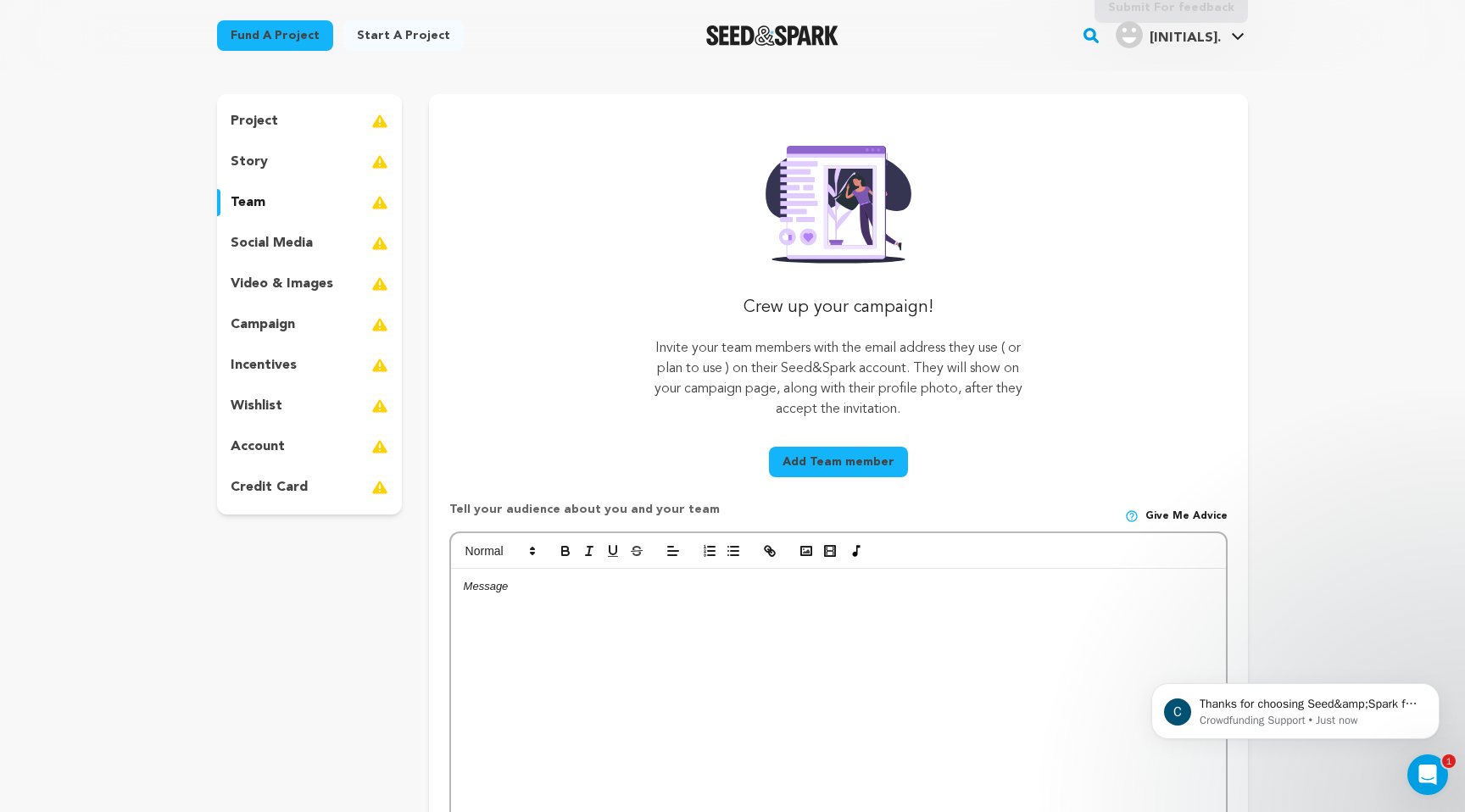 click on "story" at bounding box center [249, 162] 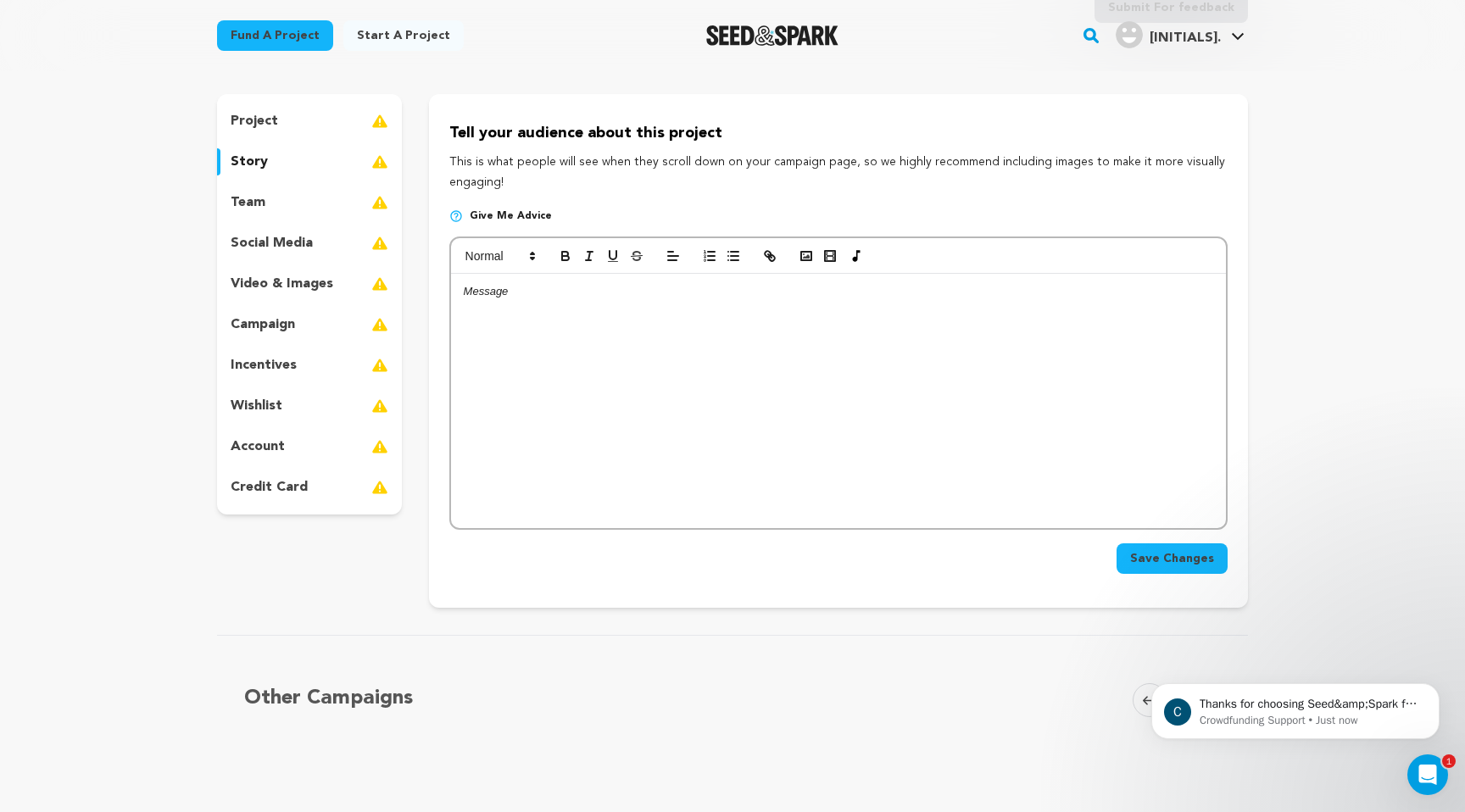 click on "project" at bounding box center (309, 121) 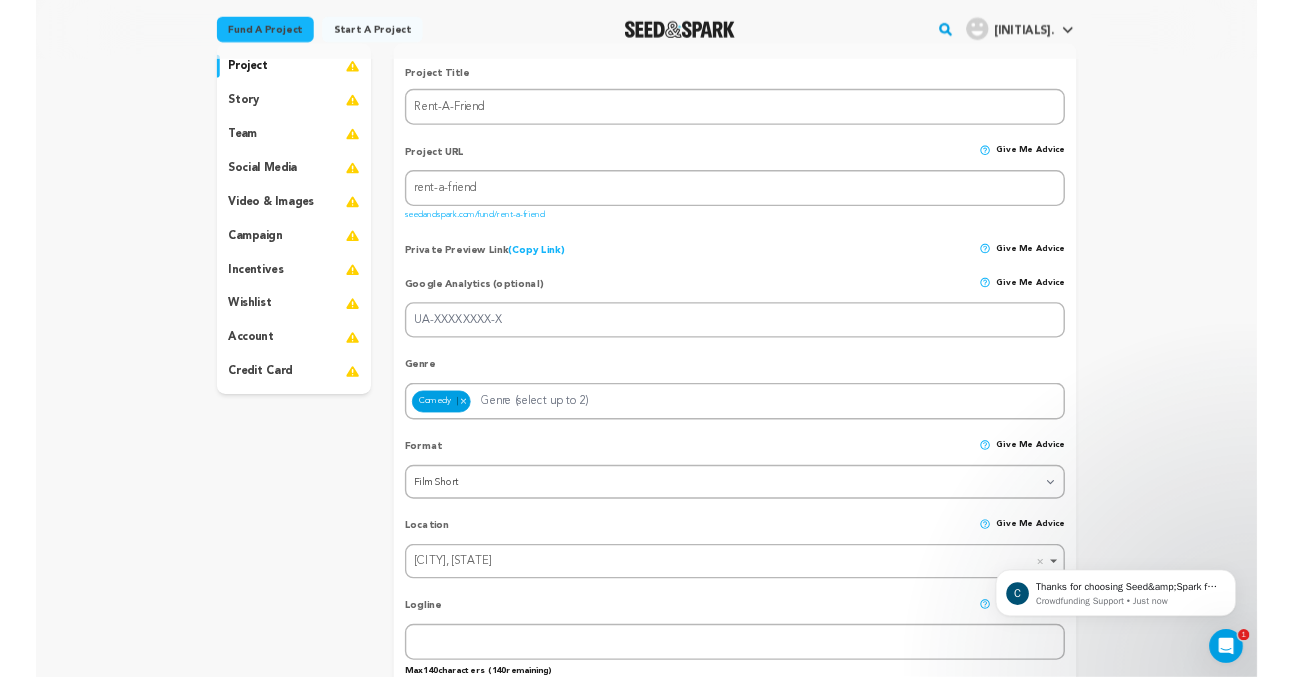 scroll, scrollTop: 174, scrollLeft: 0, axis: vertical 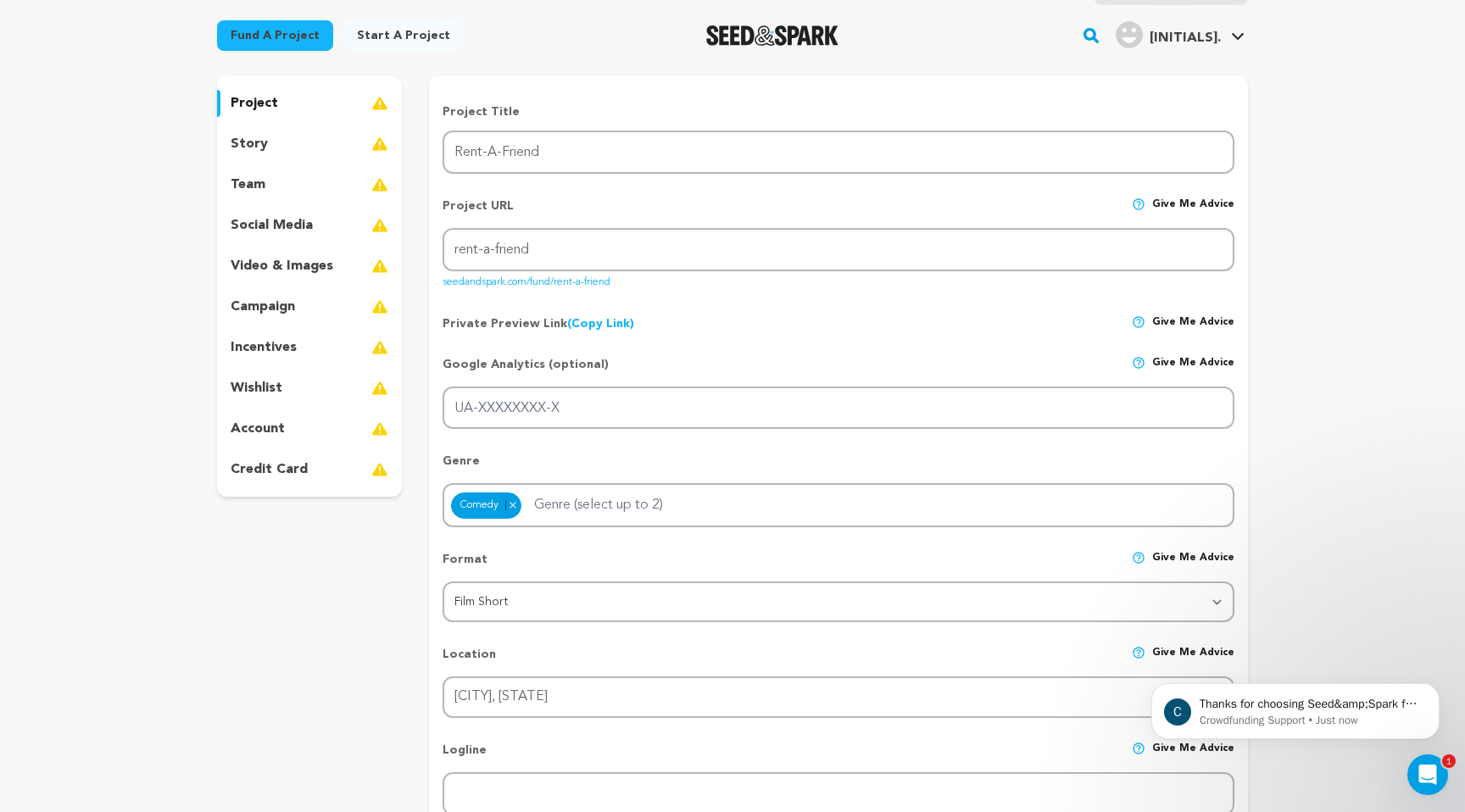 click on "credit card" at bounding box center (309, 470) 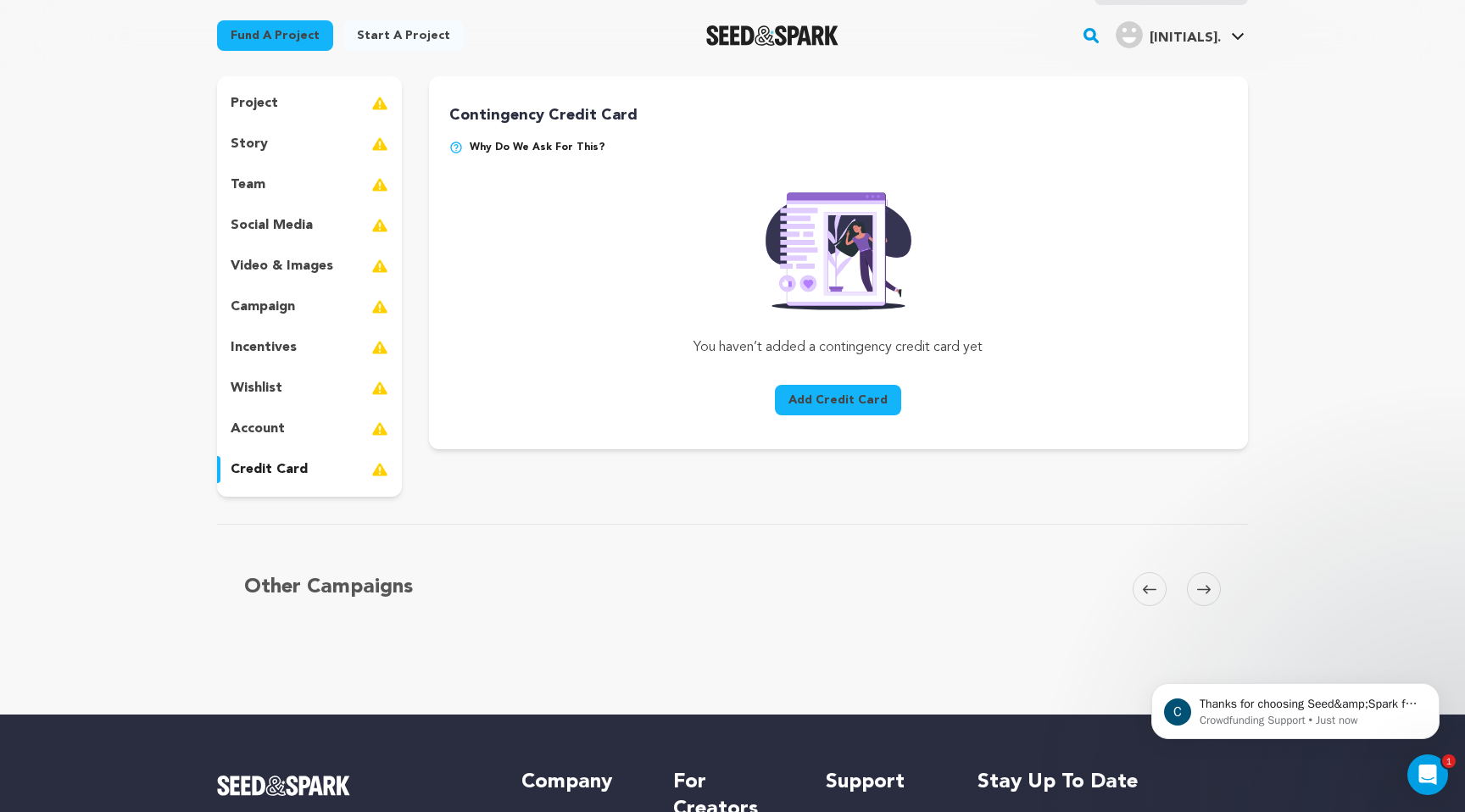 click on "Add Credit Card" at bounding box center (838, 400) 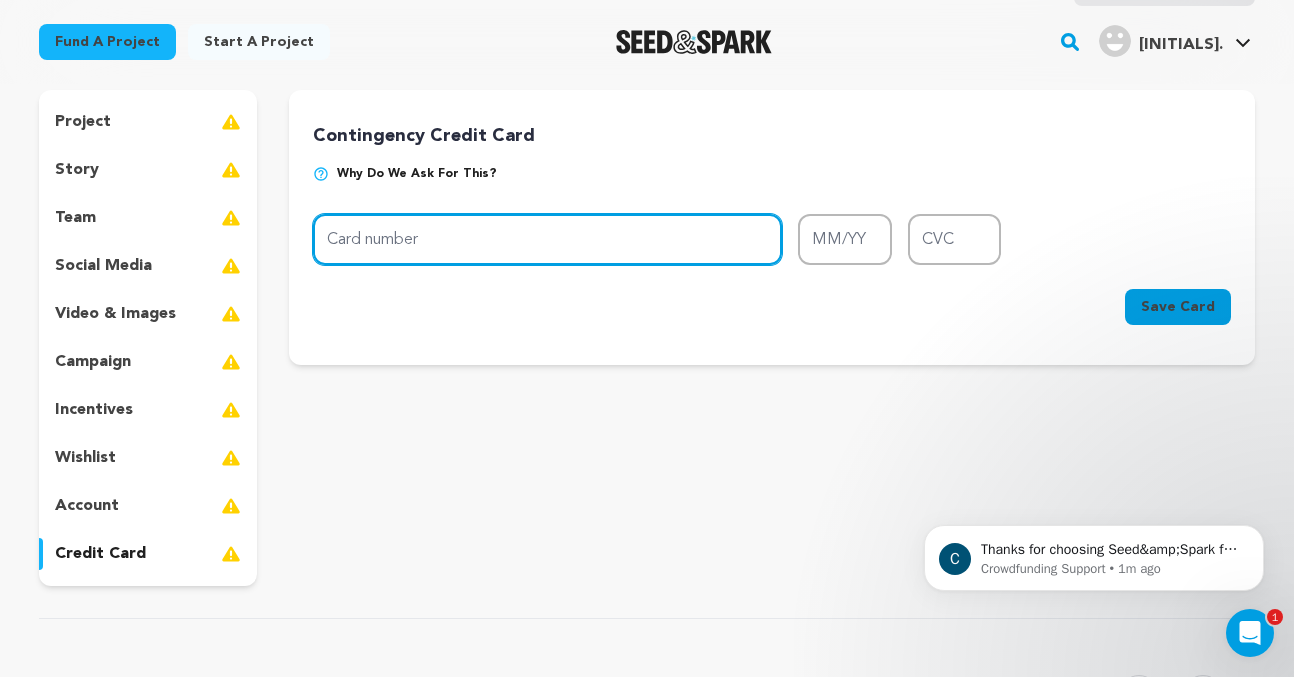 click on "Card number" at bounding box center [547, 239] 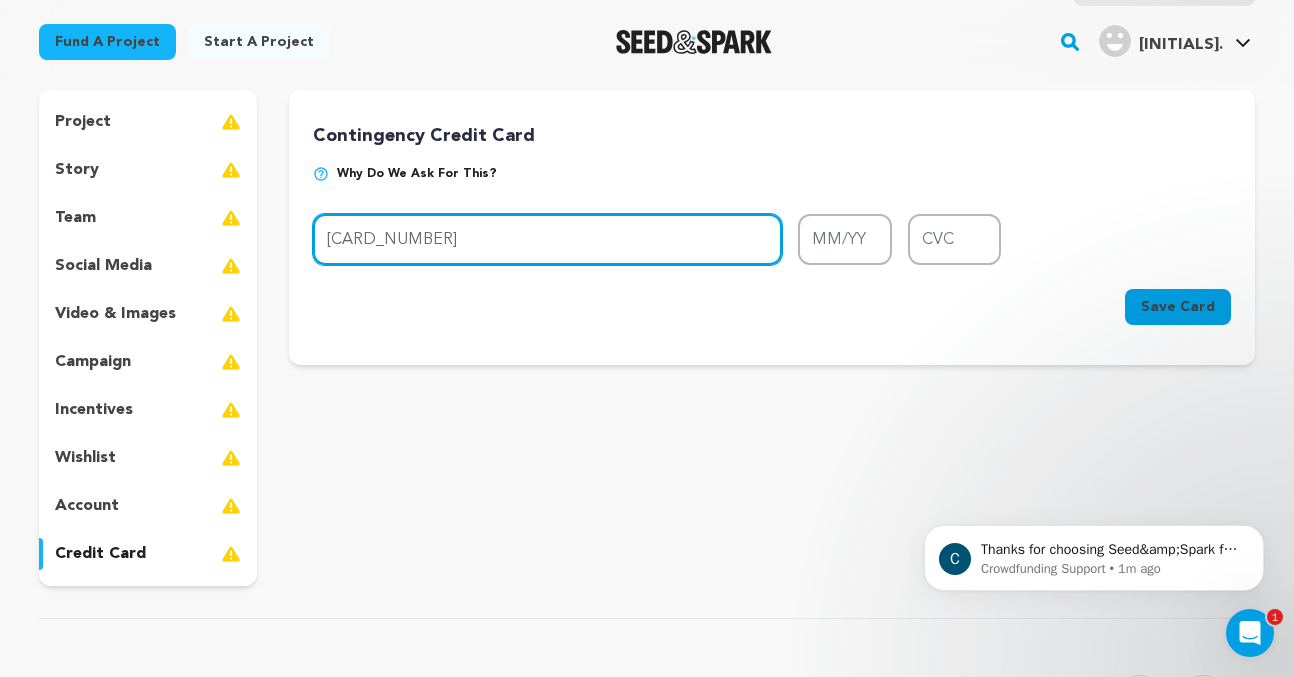 type on "[CARD_NUMBER]" 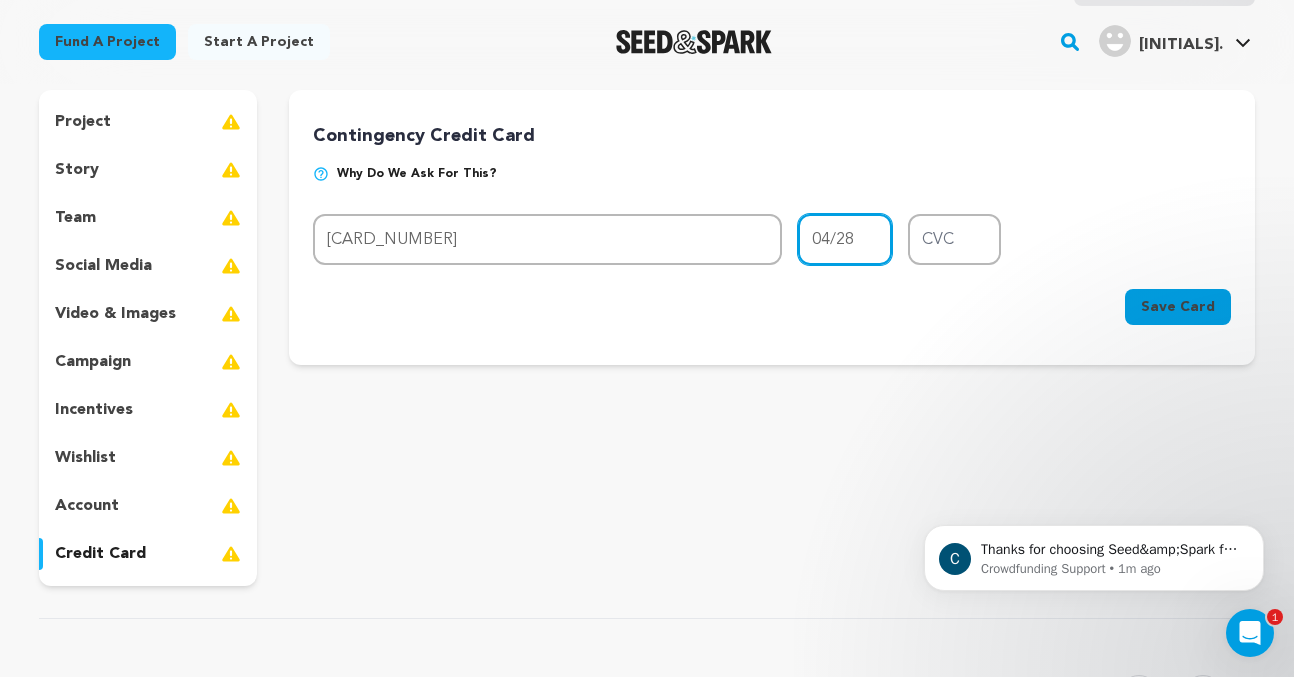type on "874" 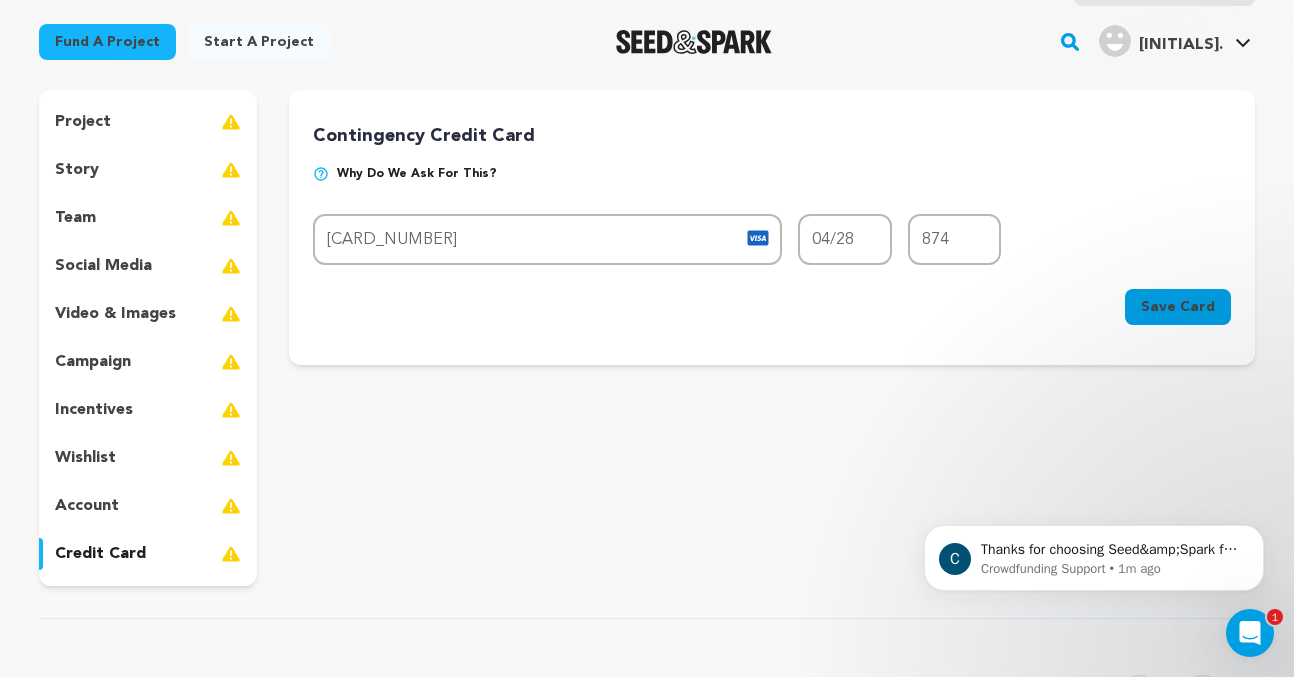 click on "account" at bounding box center (148, 506) 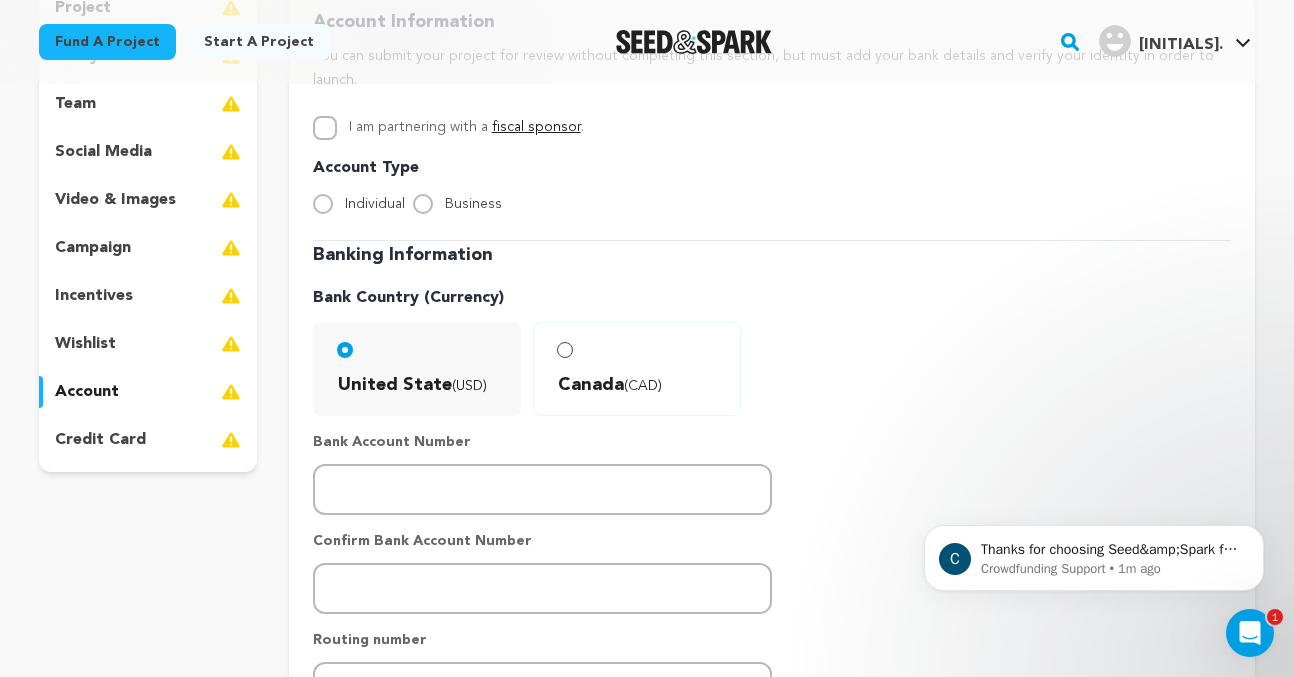 scroll, scrollTop: 294, scrollLeft: 0, axis: vertical 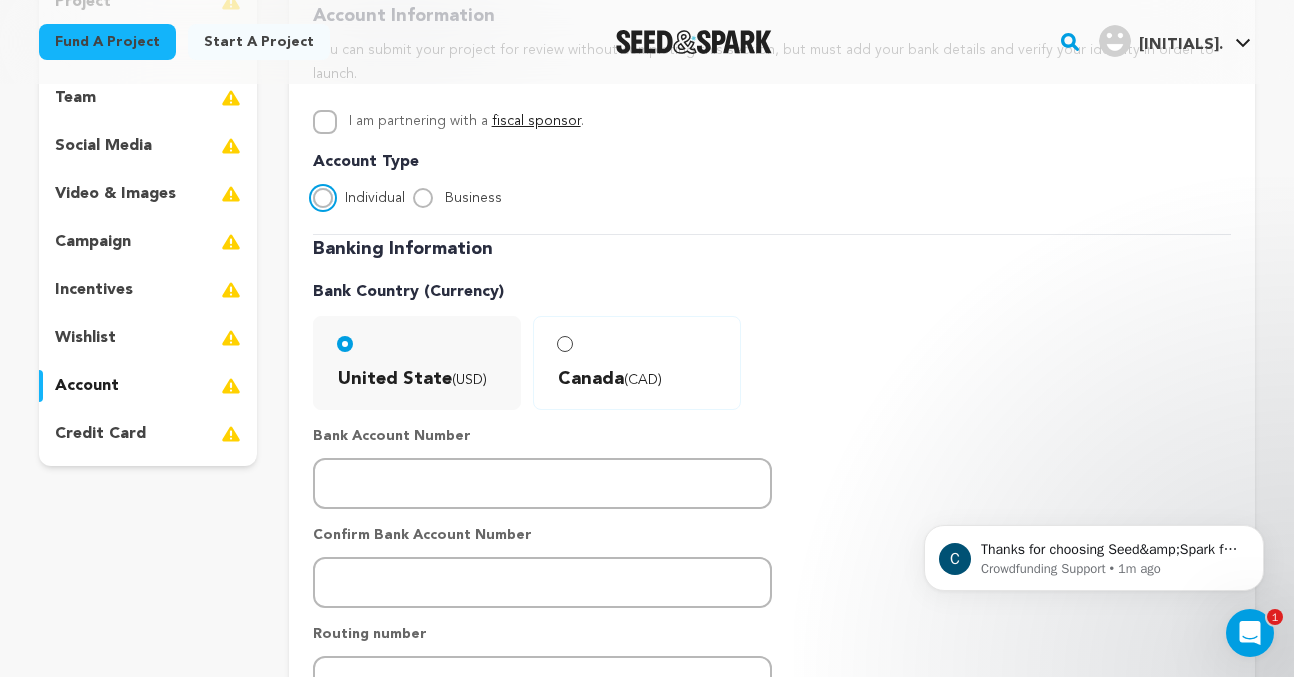 click on "Individual" at bounding box center (323, 198) 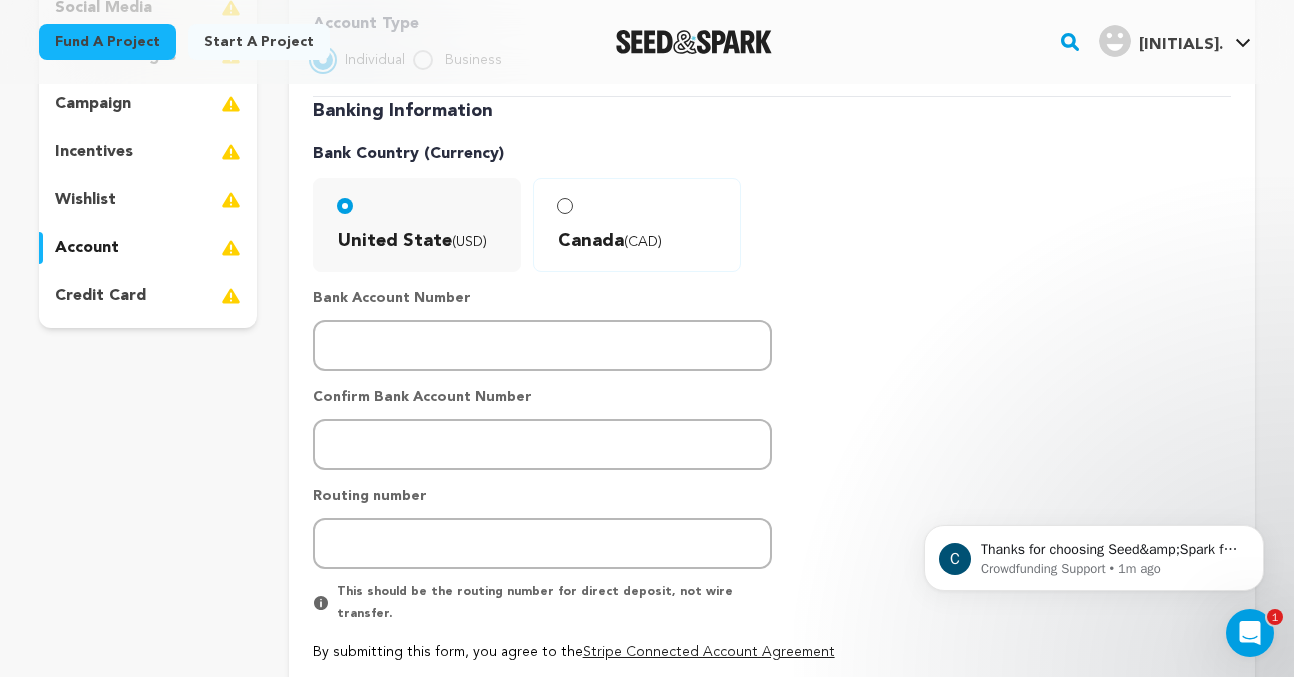 scroll, scrollTop: 477, scrollLeft: 0, axis: vertical 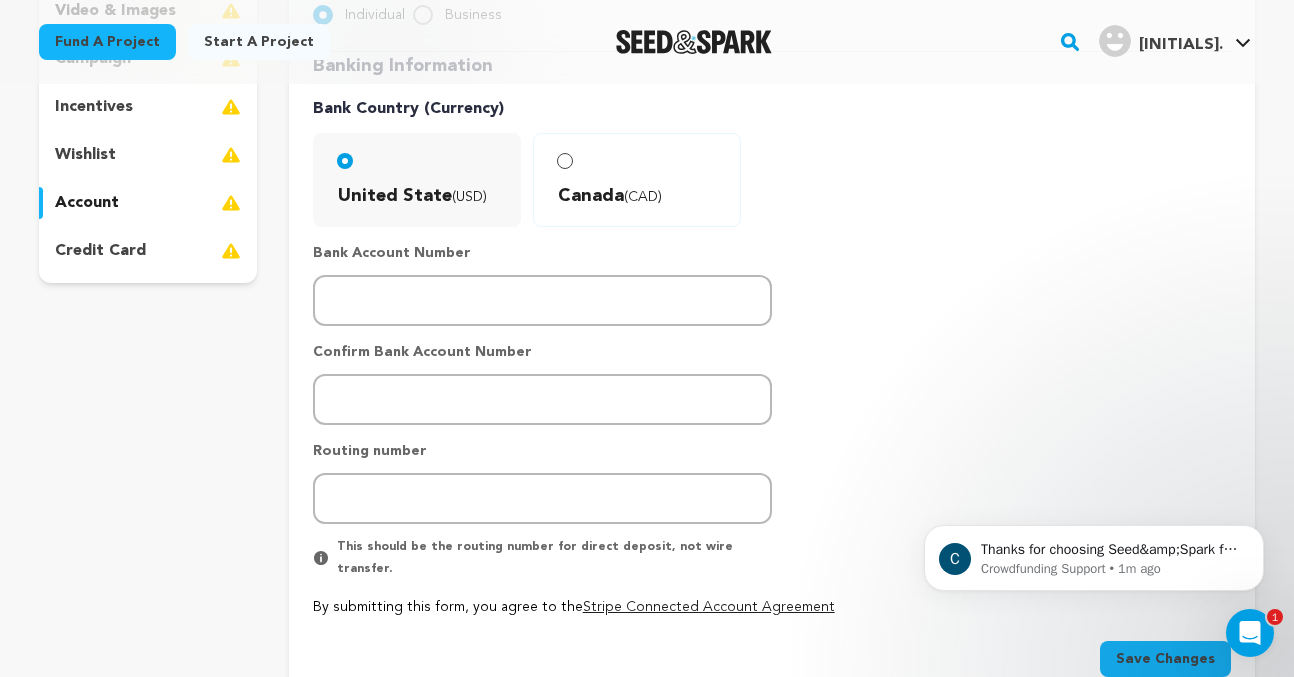 click on "Banking Information
Bank Country (Currency)
United State
(USD)
Canada
(CAD)" at bounding box center [772, 334] 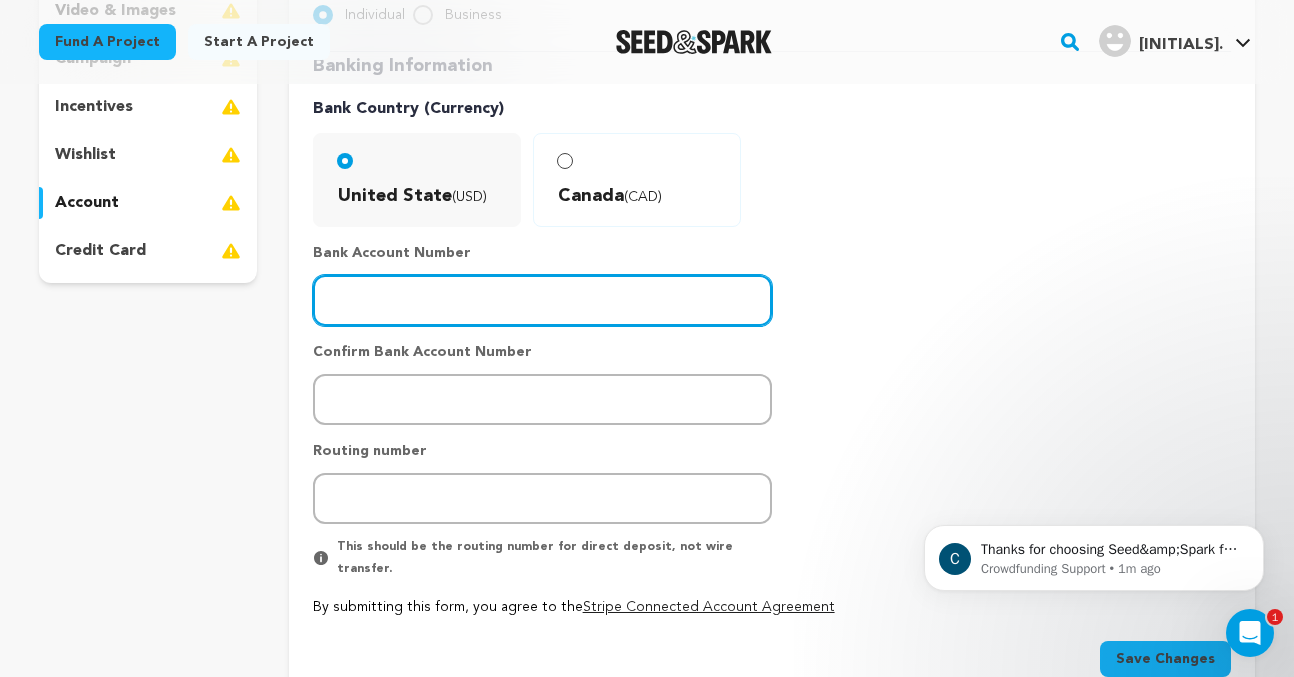 click at bounding box center [542, 300] 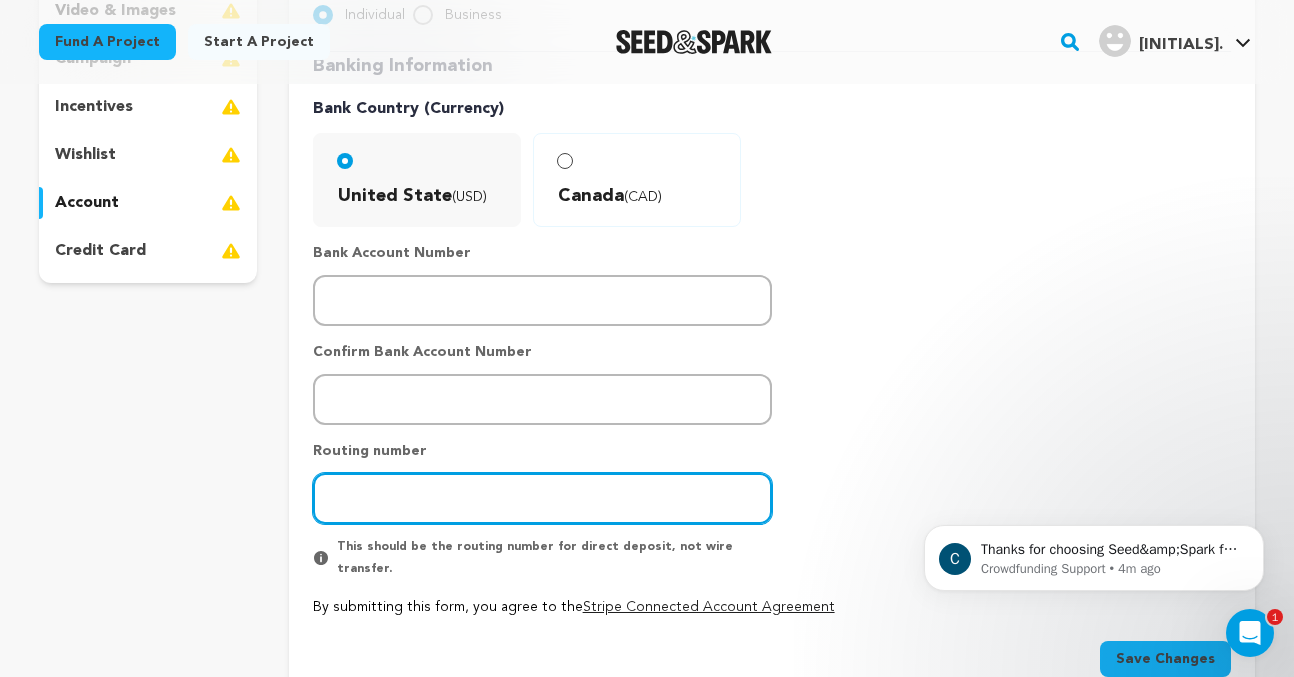 click at bounding box center (542, 498) 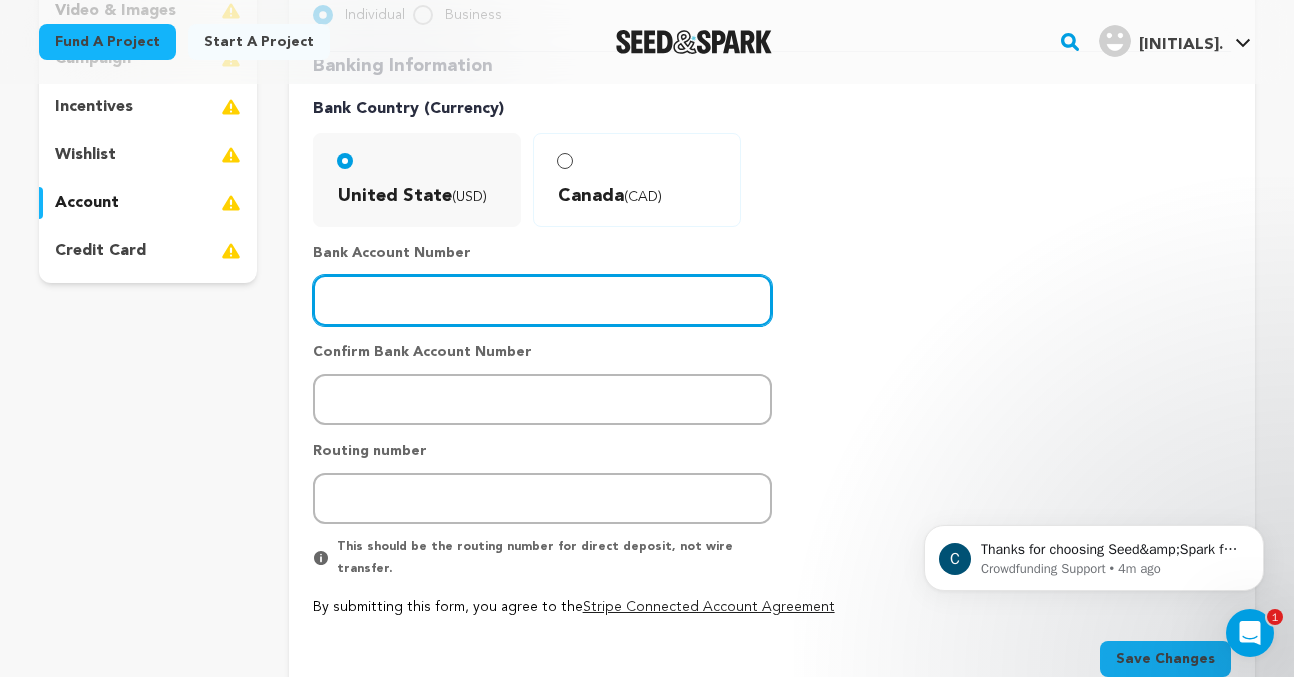 click at bounding box center (542, 300) 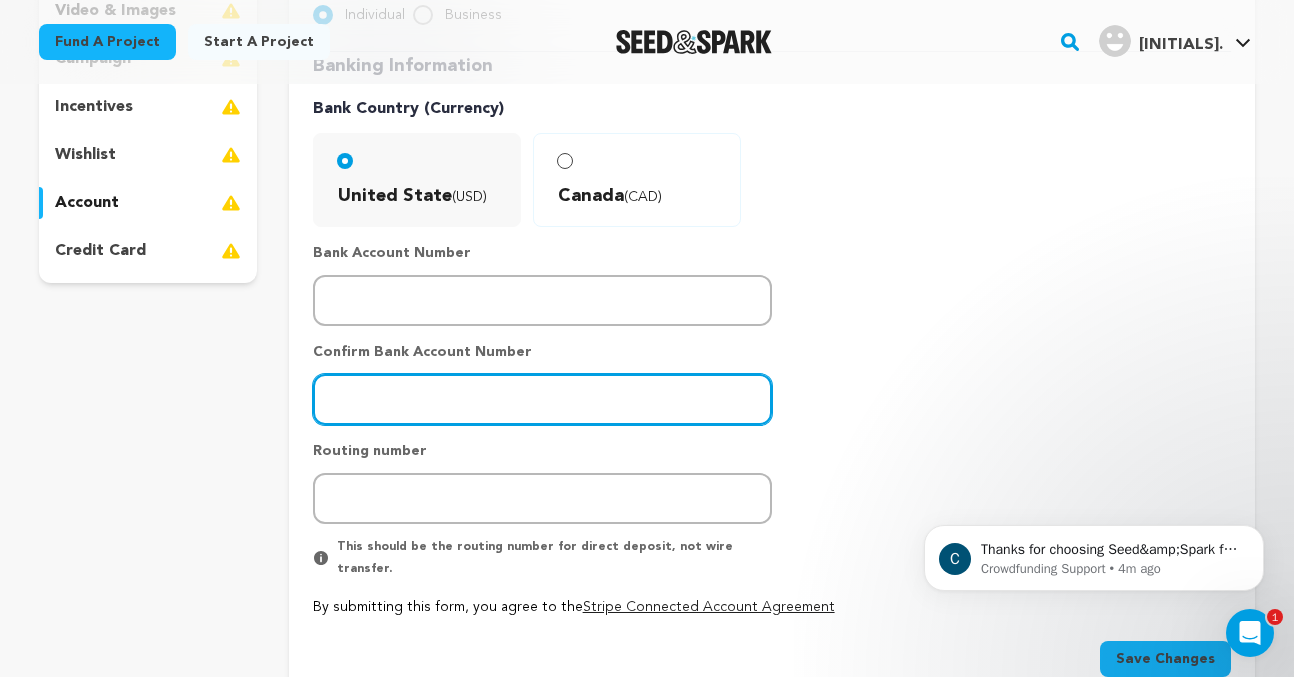 click at bounding box center (542, 399) 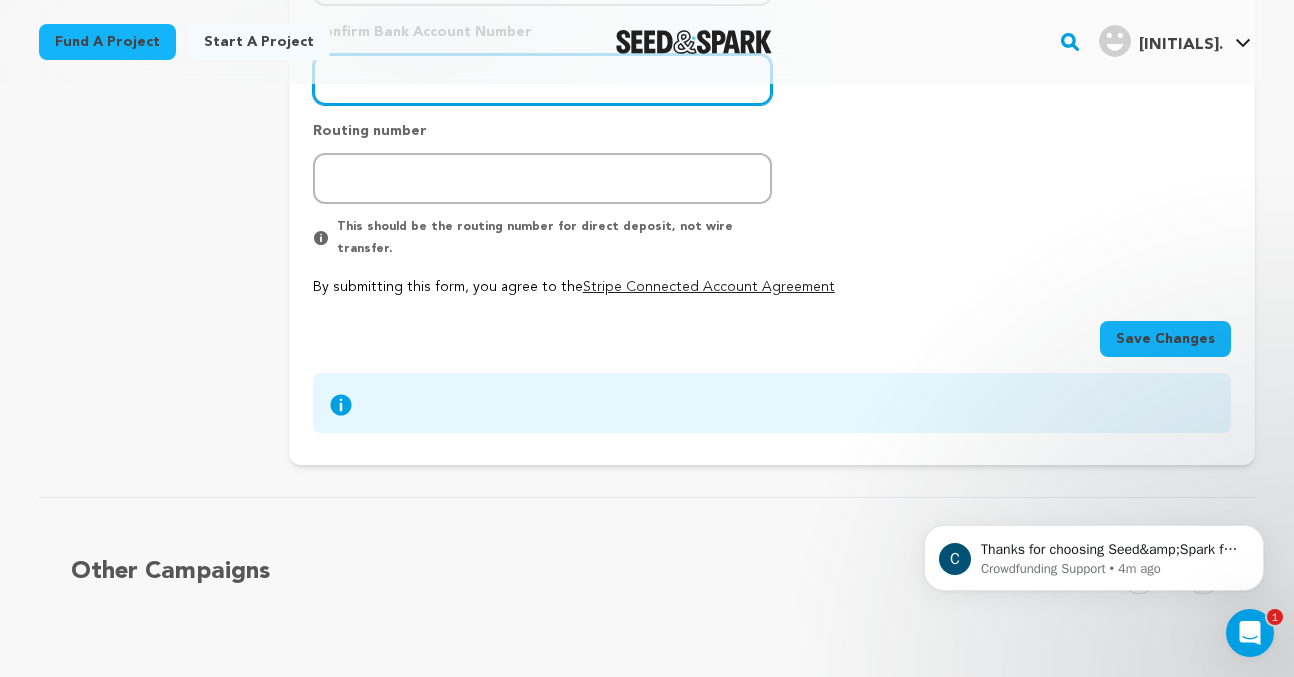 scroll, scrollTop: 798, scrollLeft: 0, axis: vertical 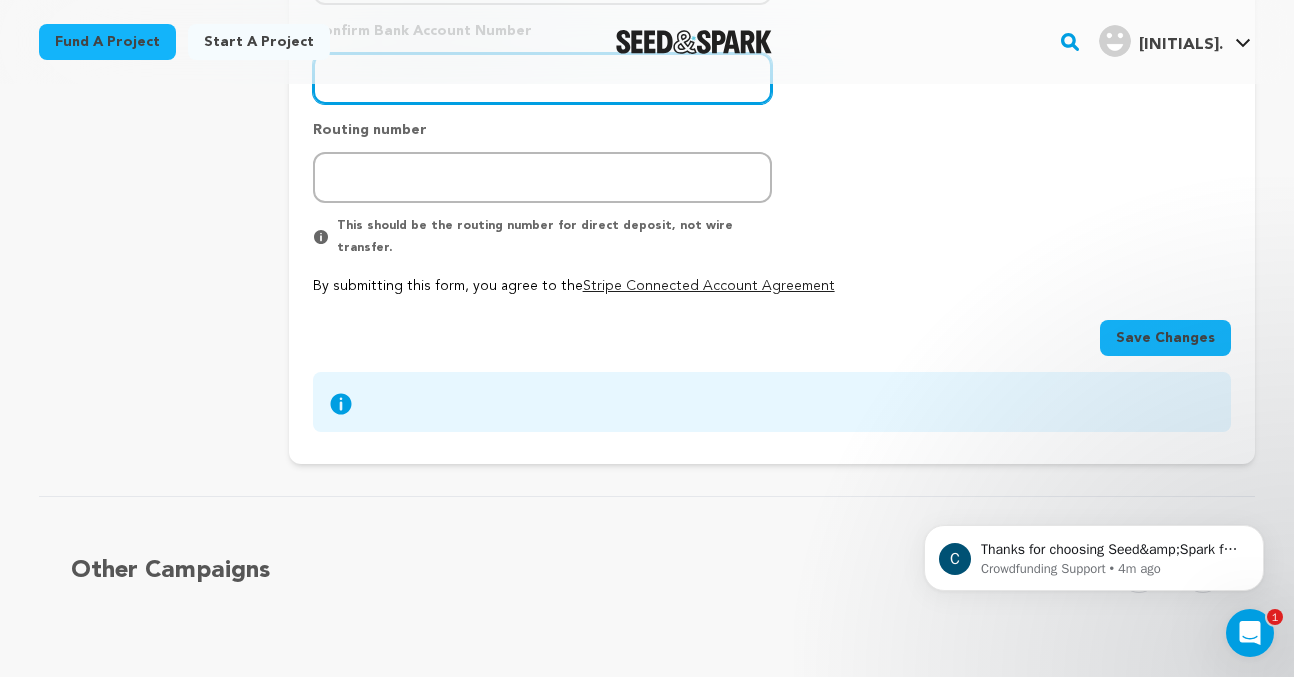 type on "[PHONE]" 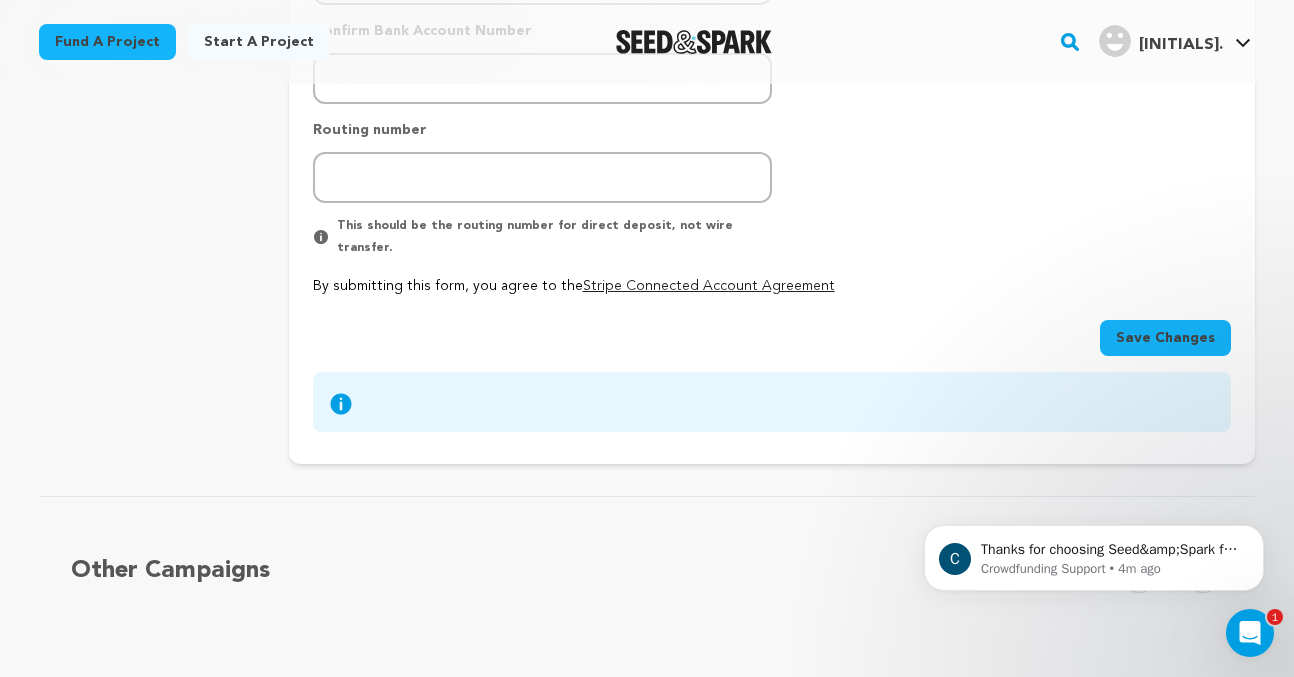 click on "Save Changes" at bounding box center [1165, 338] 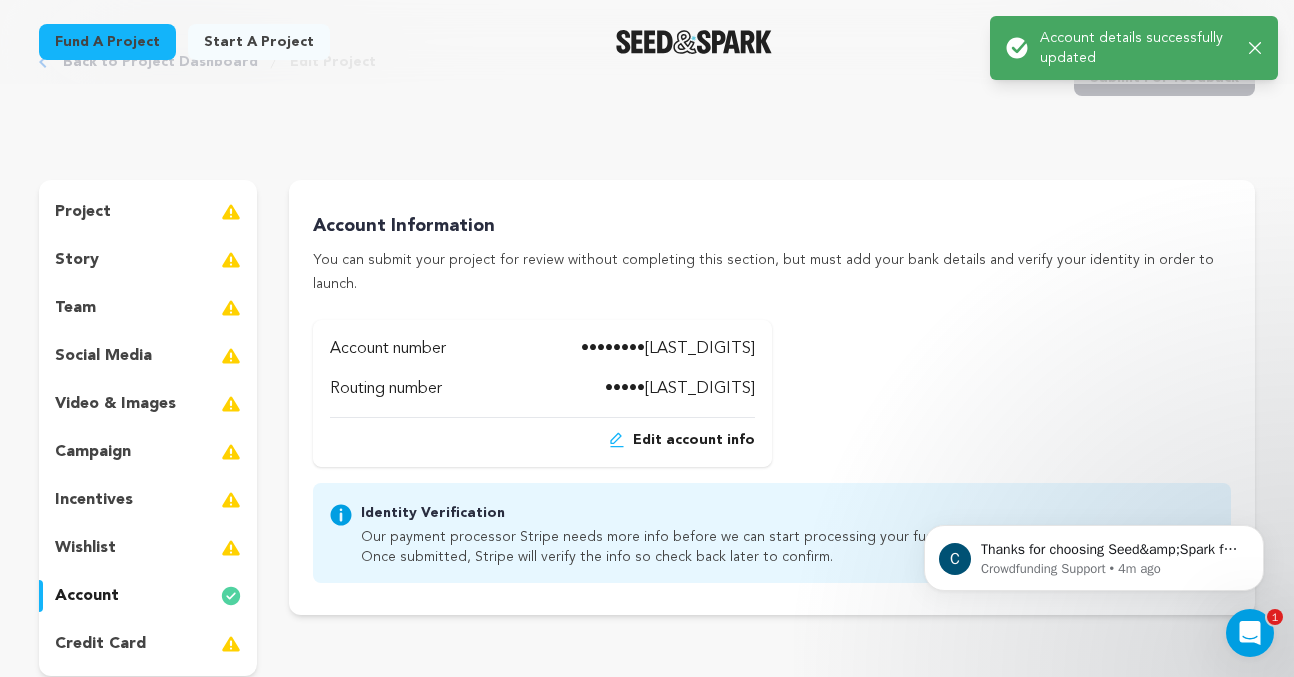 scroll, scrollTop: 112, scrollLeft: 0, axis: vertical 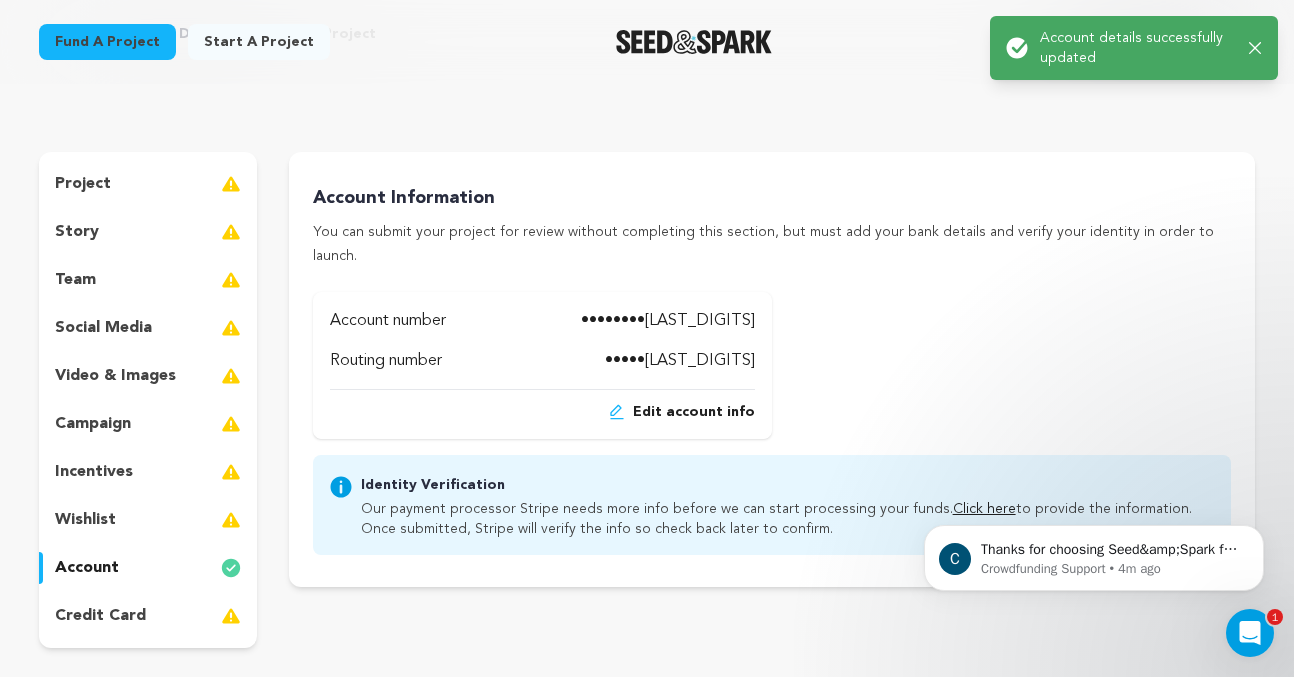 click on "credit card" at bounding box center (148, 616) 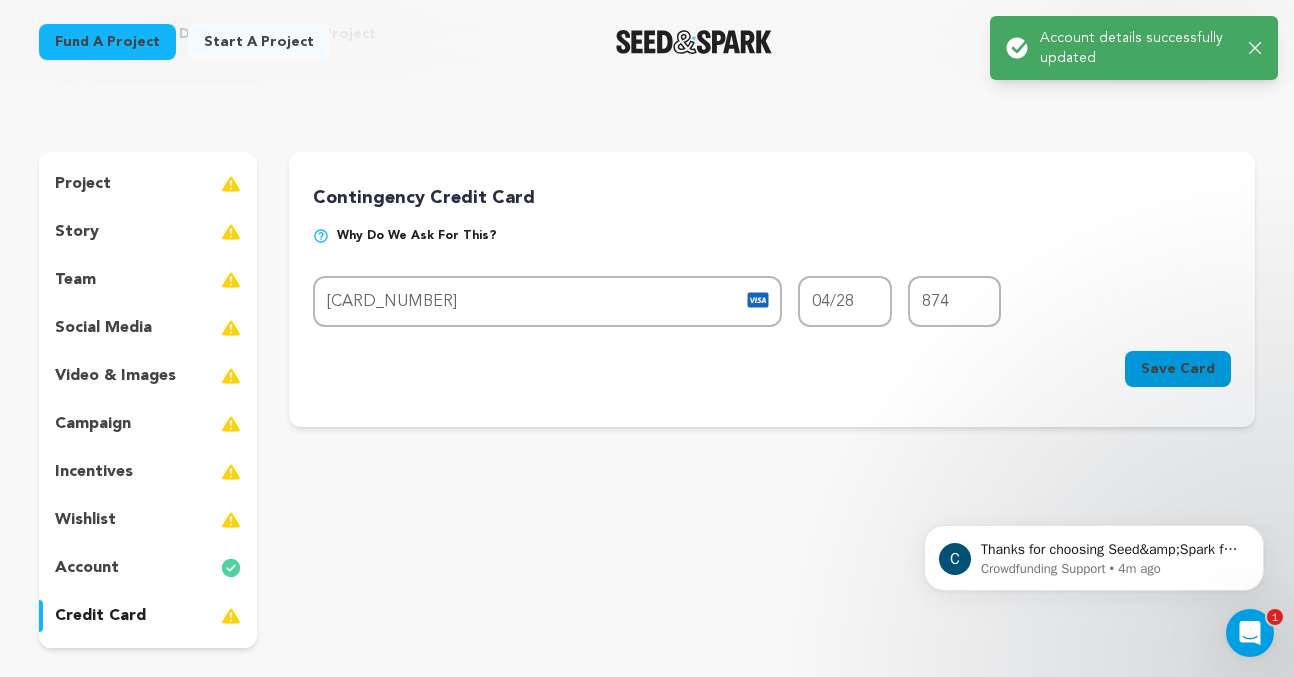 click on "Save Card" at bounding box center [1178, 369] 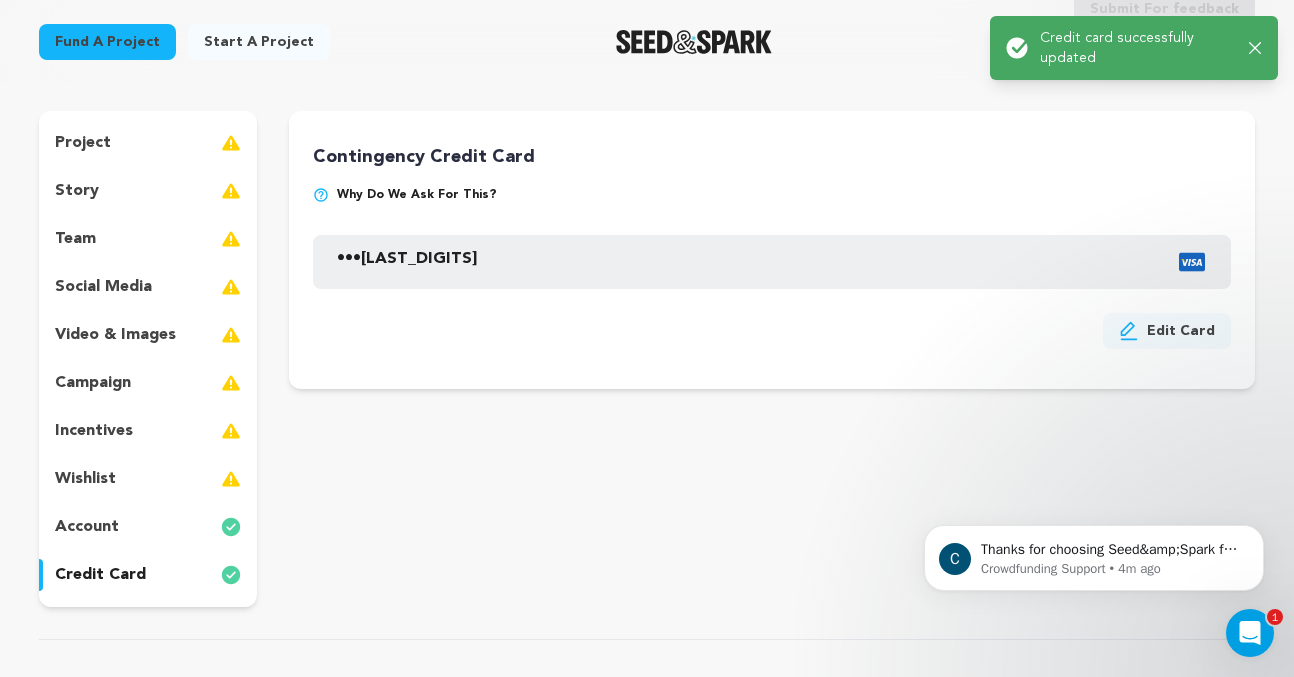 scroll, scrollTop: 193, scrollLeft: 0, axis: vertical 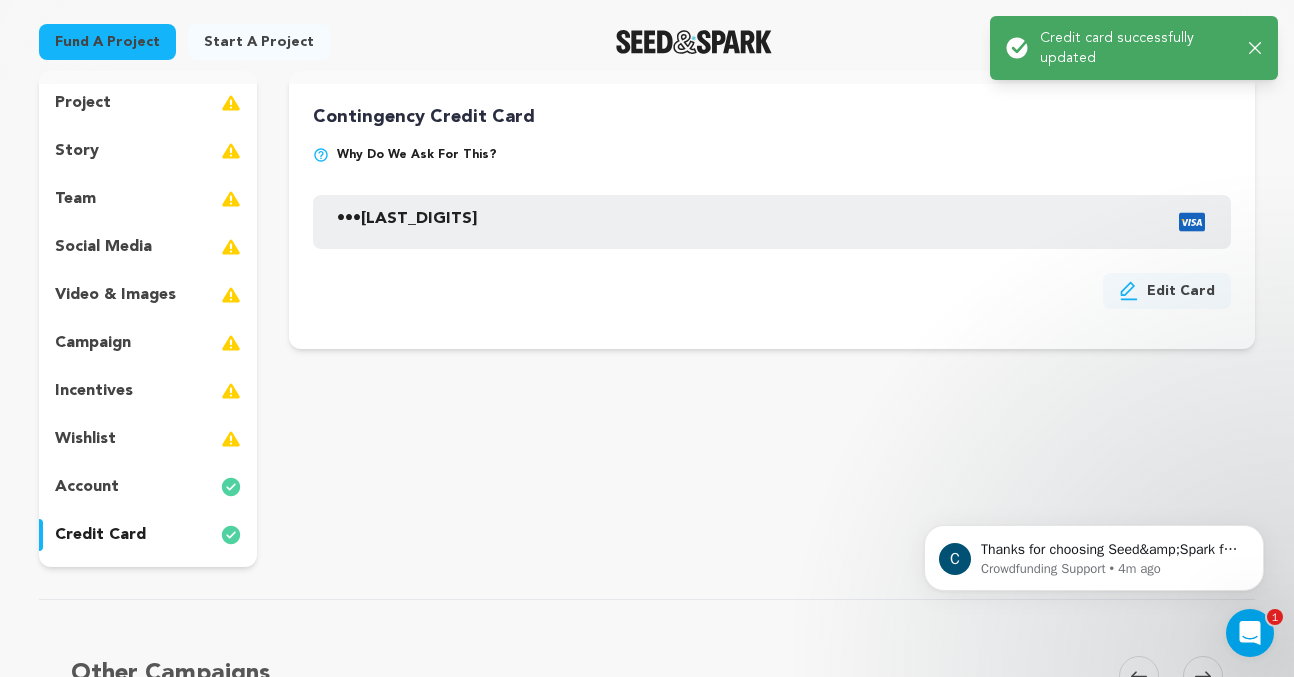 click on "project
story
team
social media
video & images
campaign
incentives
wishlist account" at bounding box center [148, 319] 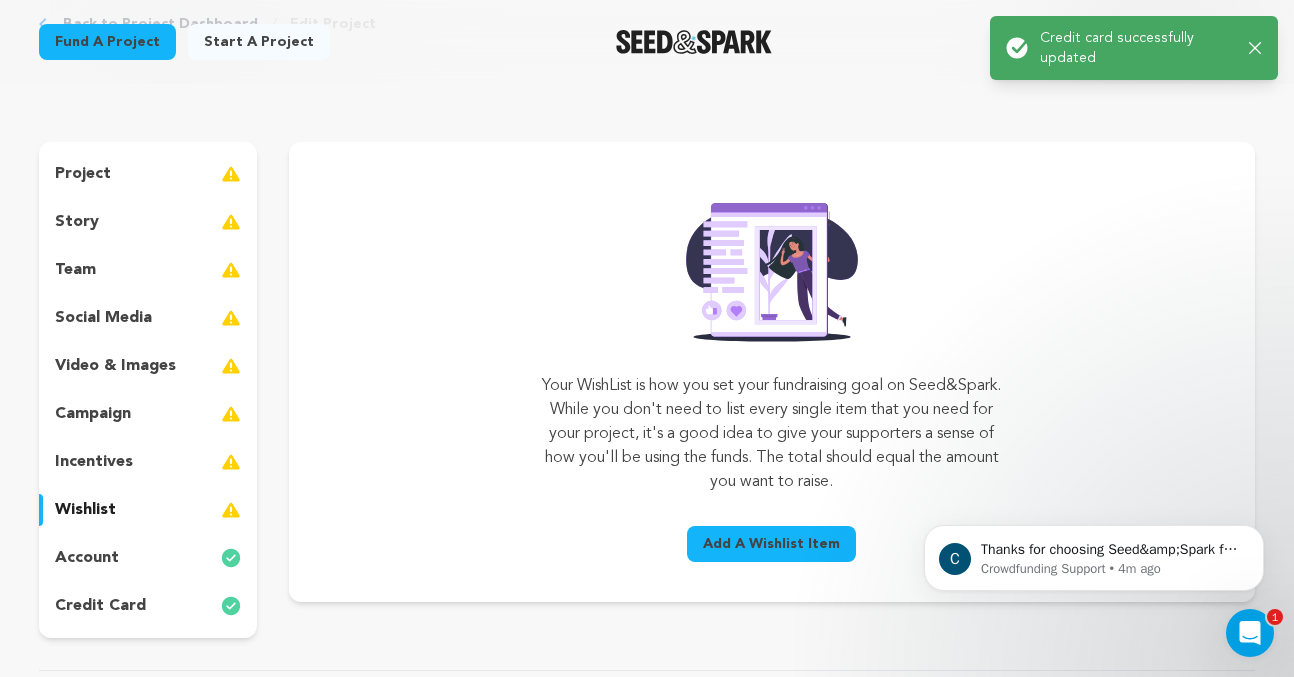scroll, scrollTop: 116, scrollLeft: 0, axis: vertical 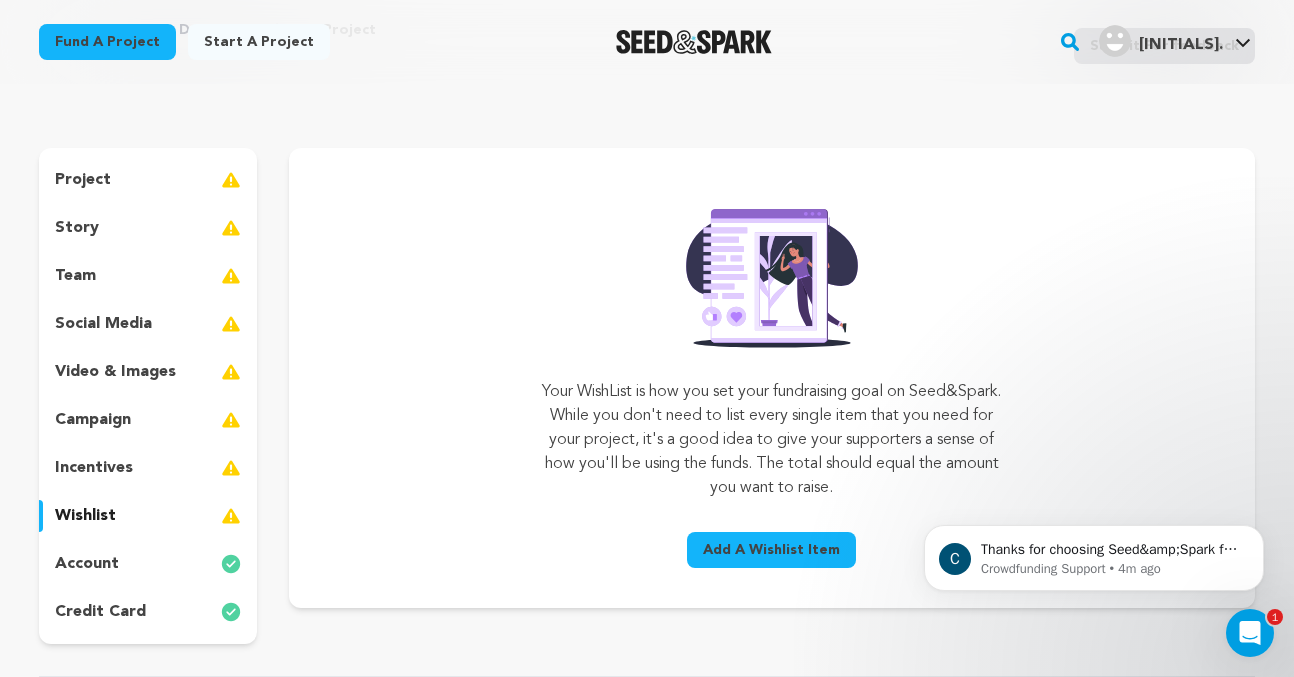 click on "incentives" at bounding box center (94, 468) 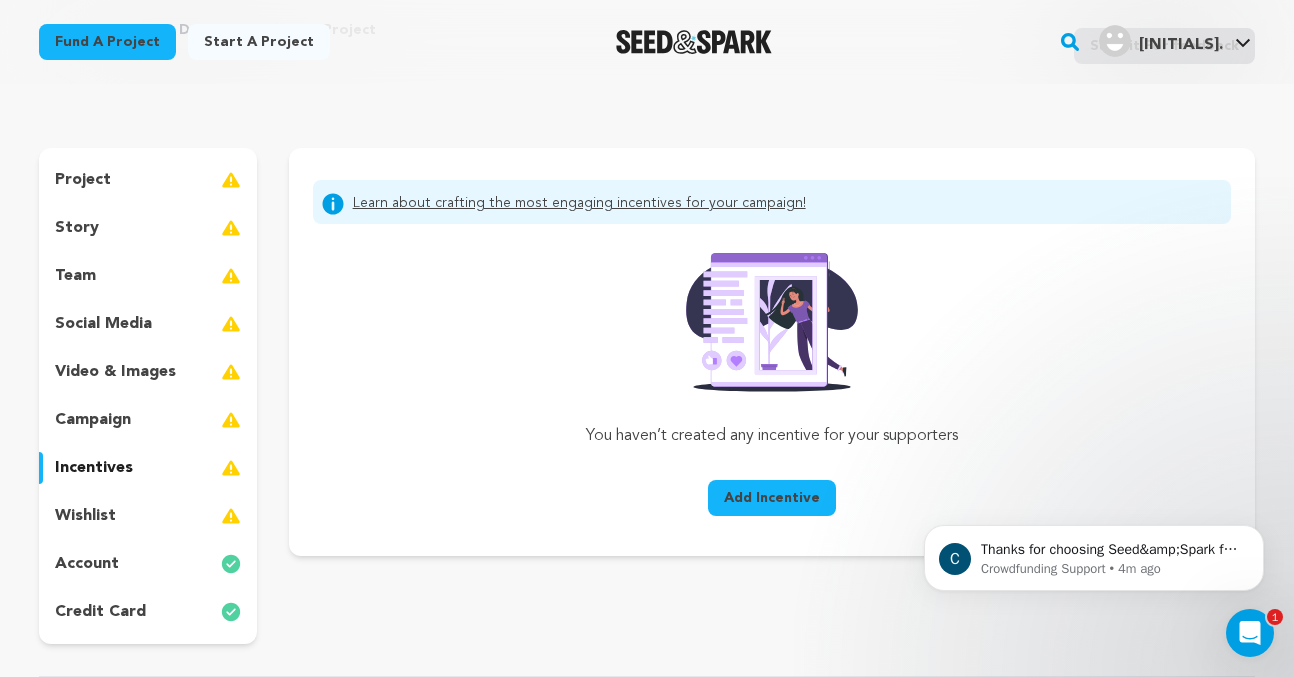 click on "campaign" at bounding box center [93, 420] 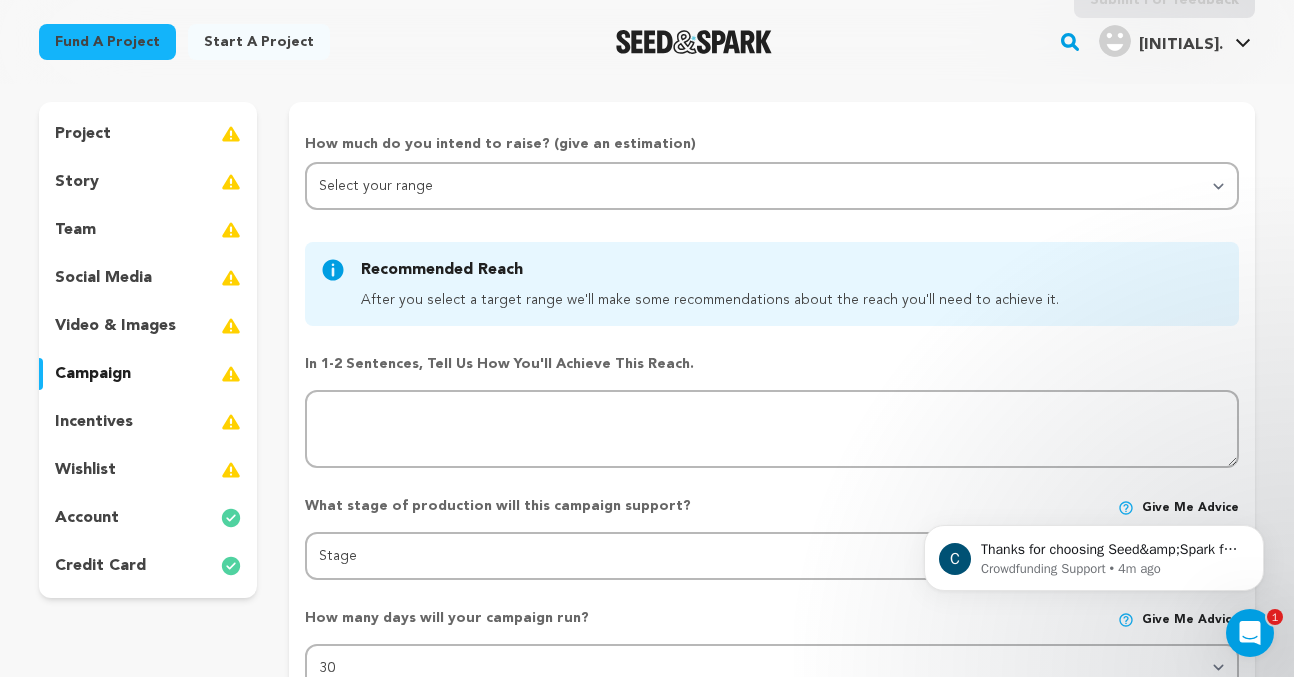 scroll, scrollTop: 174, scrollLeft: 0, axis: vertical 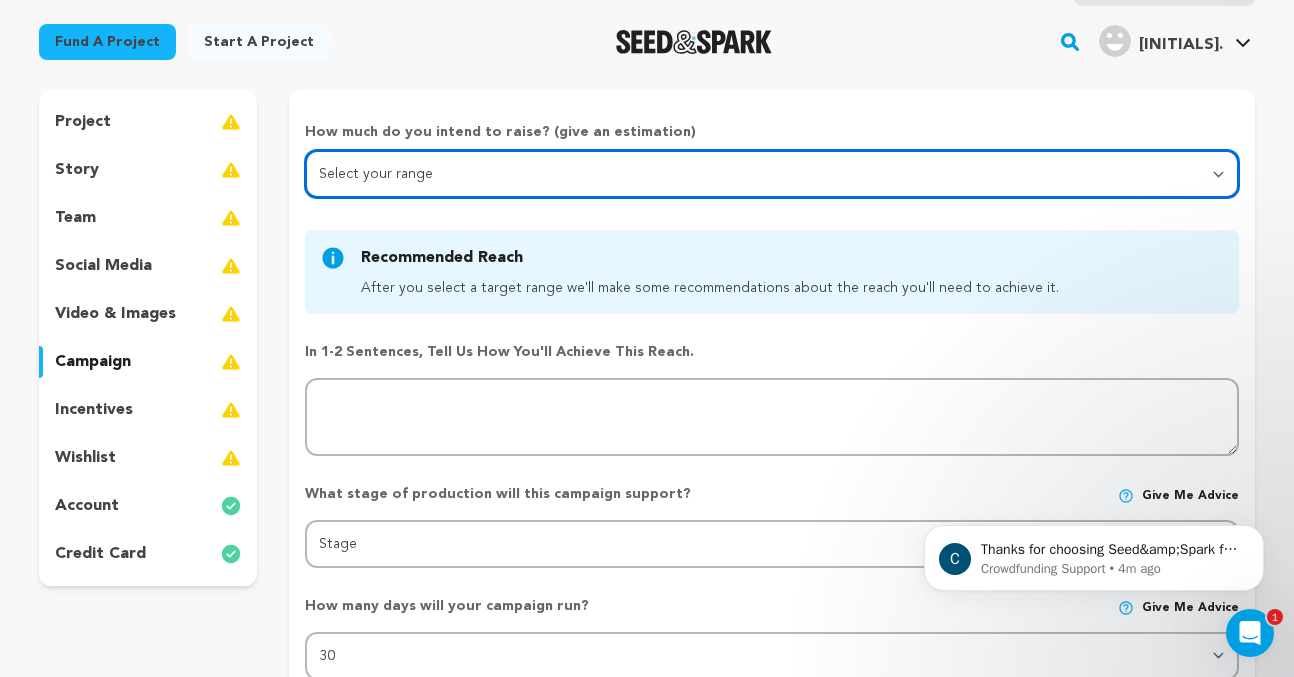 click on "Select your range
Less than $10k 10k - $14k 15k - $24k 25k - $49k 50k or more" at bounding box center [772, 174] 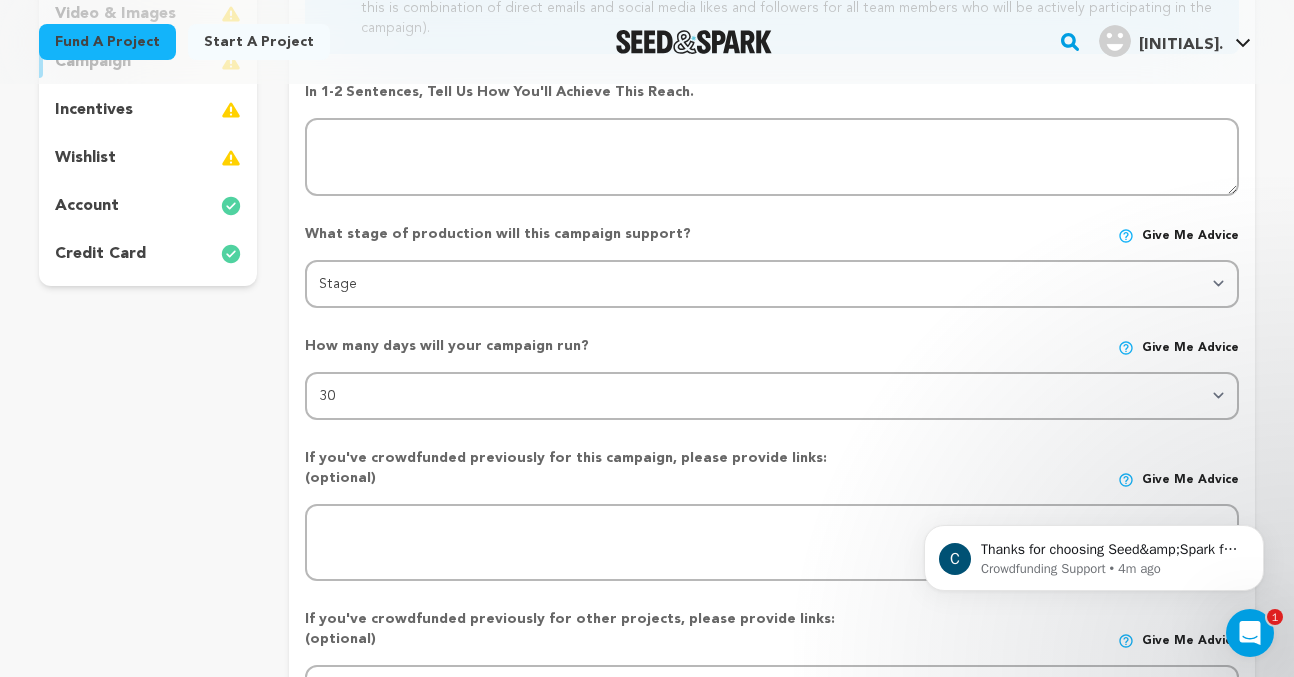 scroll, scrollTop: 488, scrollLeft: 0, axis: vertical 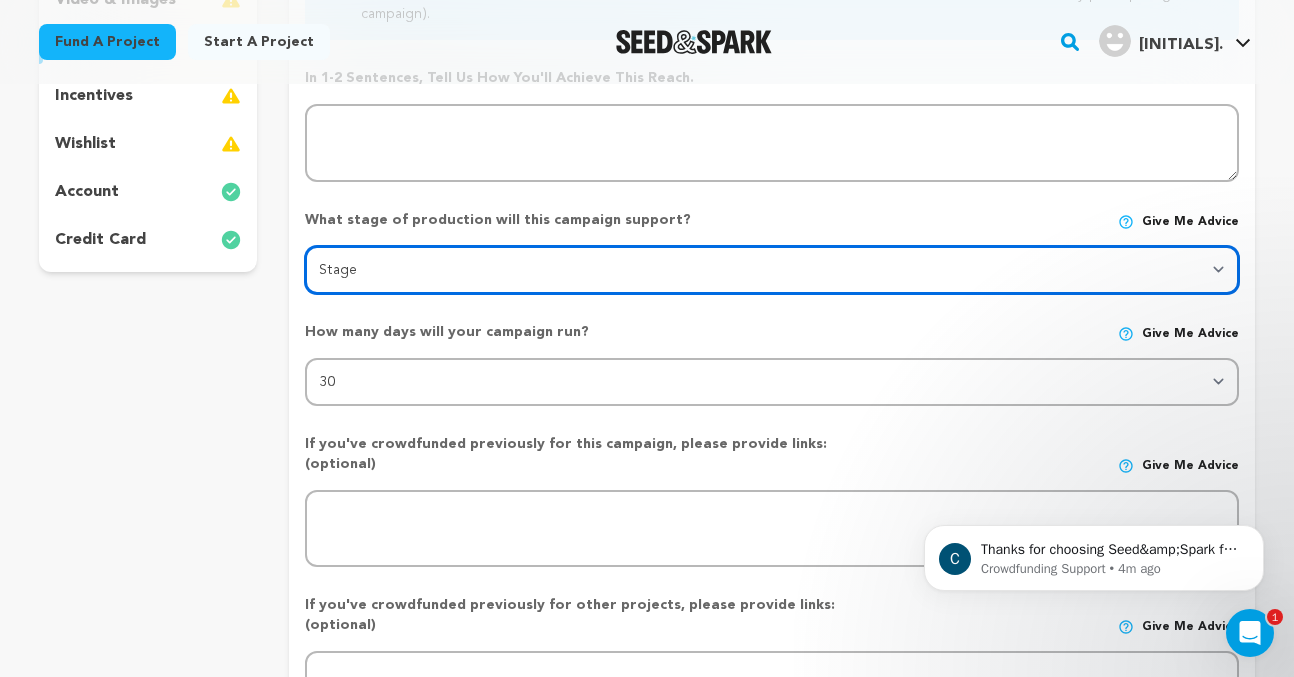 click on "Stage
DEVELOPMENT
PRODUCTION
POST-PRODUCTION
DISTRIBUTION
PRE-PRODUCTION
ENHANCEMENT
PRODUCTION PHASE 2
FESTIVALS
PR/MARKETING
TOUR
IMPACT CAMPAIGN" at bounding box center [772, 270] 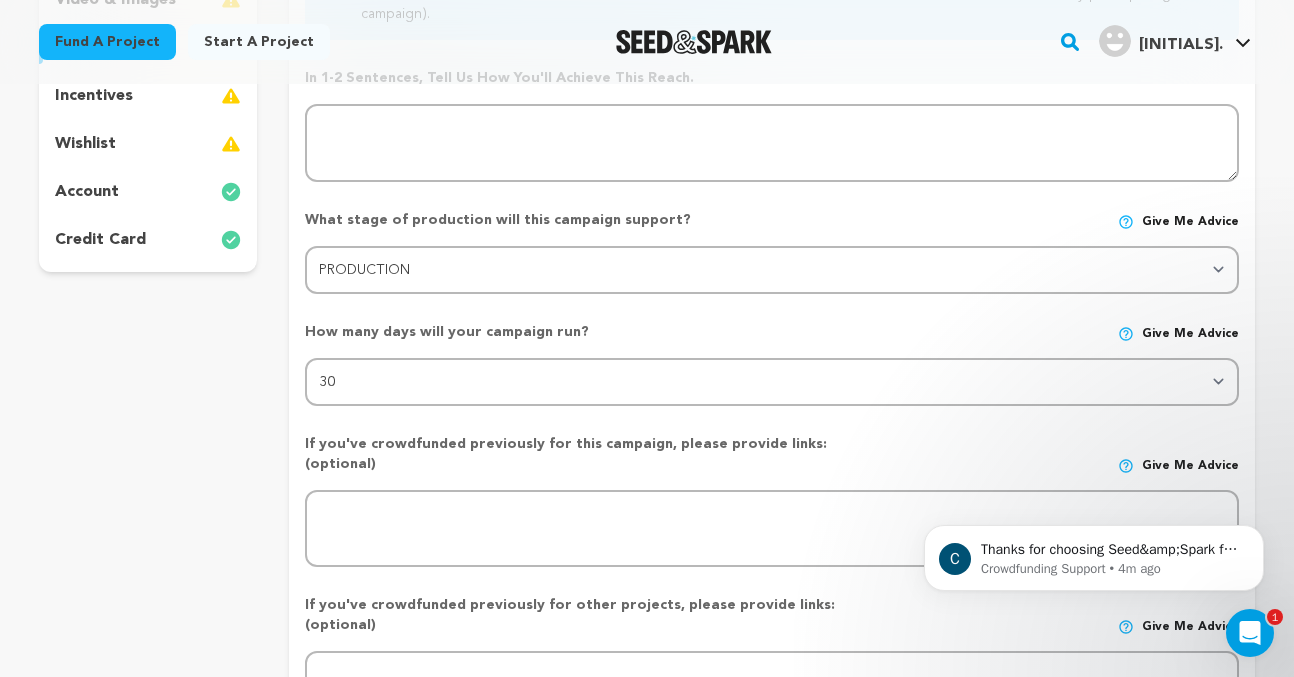 click on "What stage of production will this campaign support?" at bounding box center (585, 220) 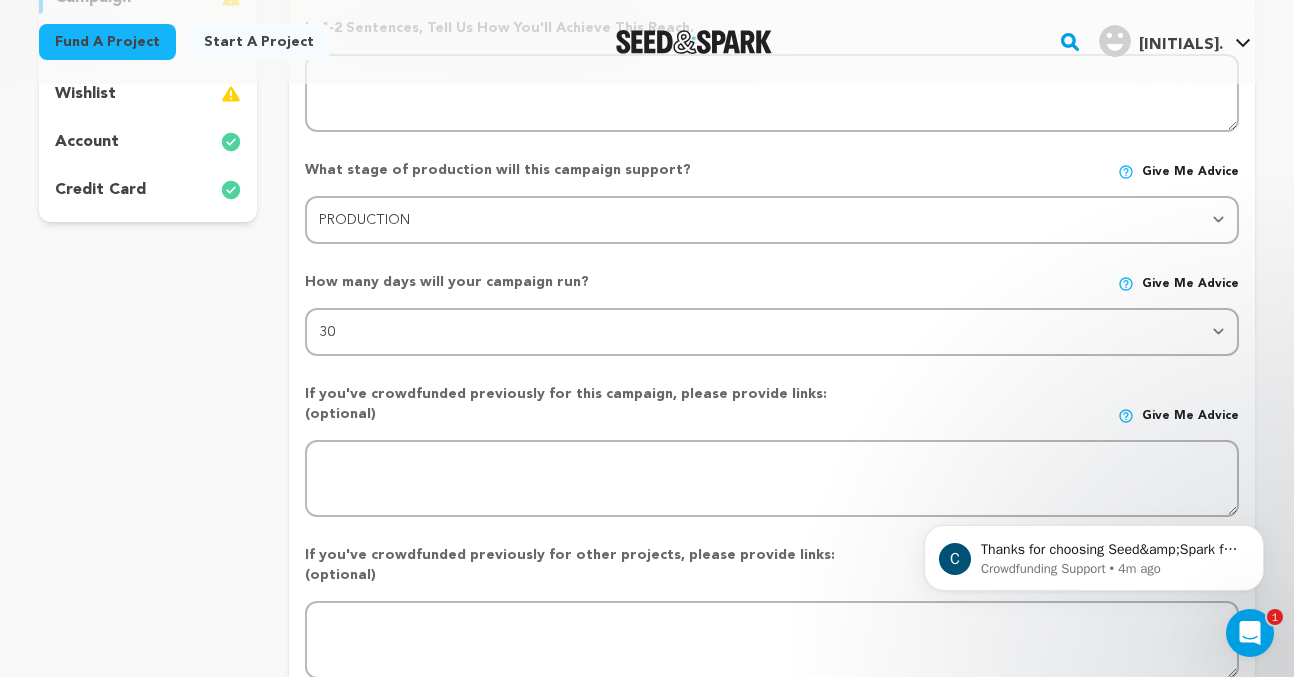 scroll, scrollTop: 541, scrollLeft: 0, axis: vertical 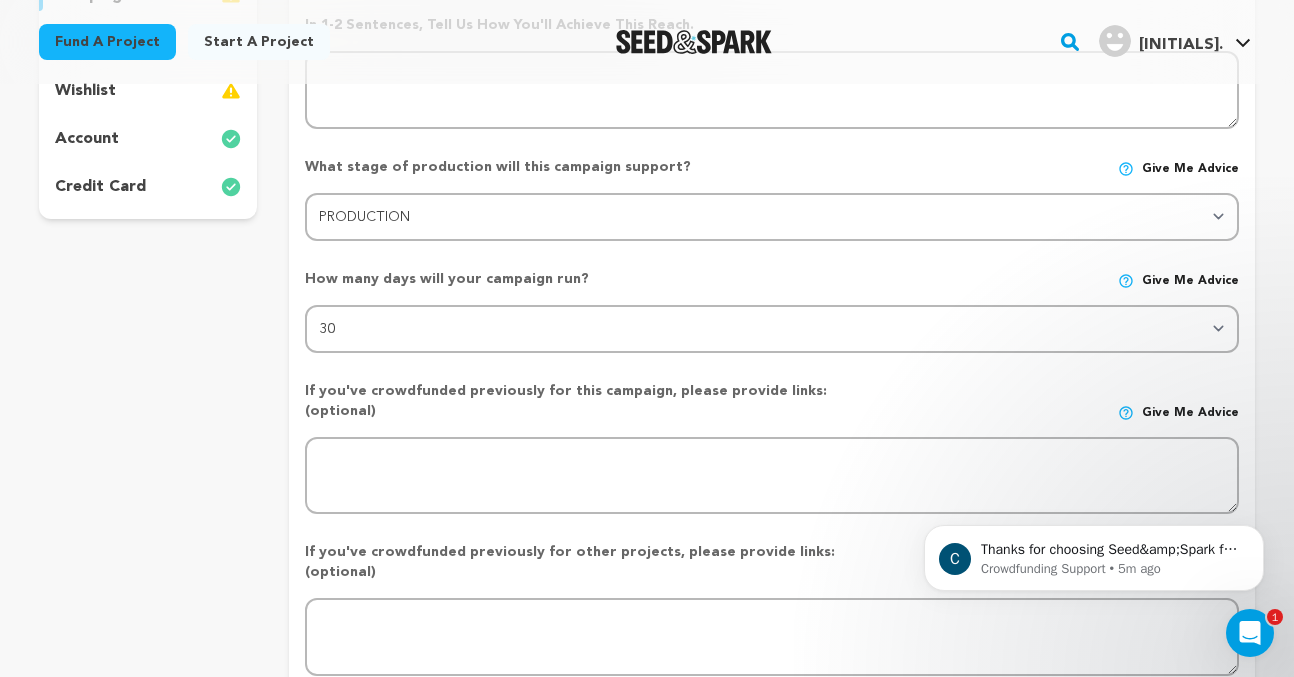 click on "How many days will your campaign run?" at bounding box center (585, 279) 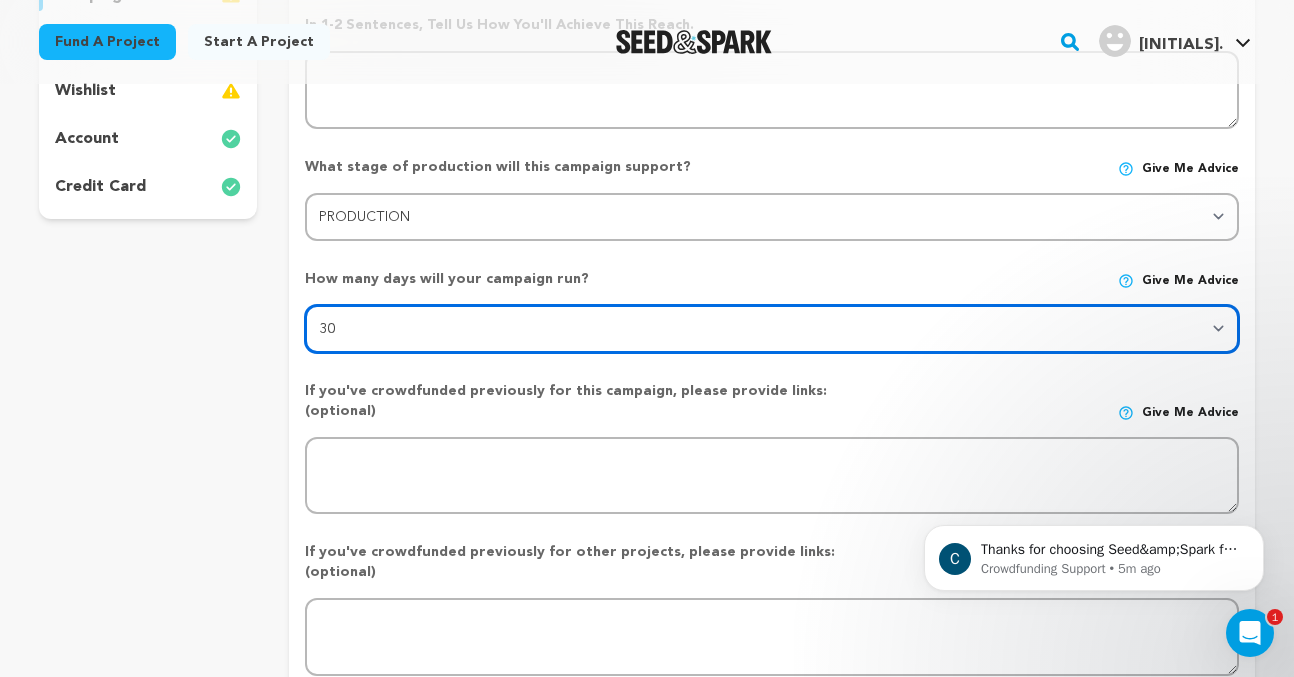 click on "30
45
60" at bounding box center (772, 329) 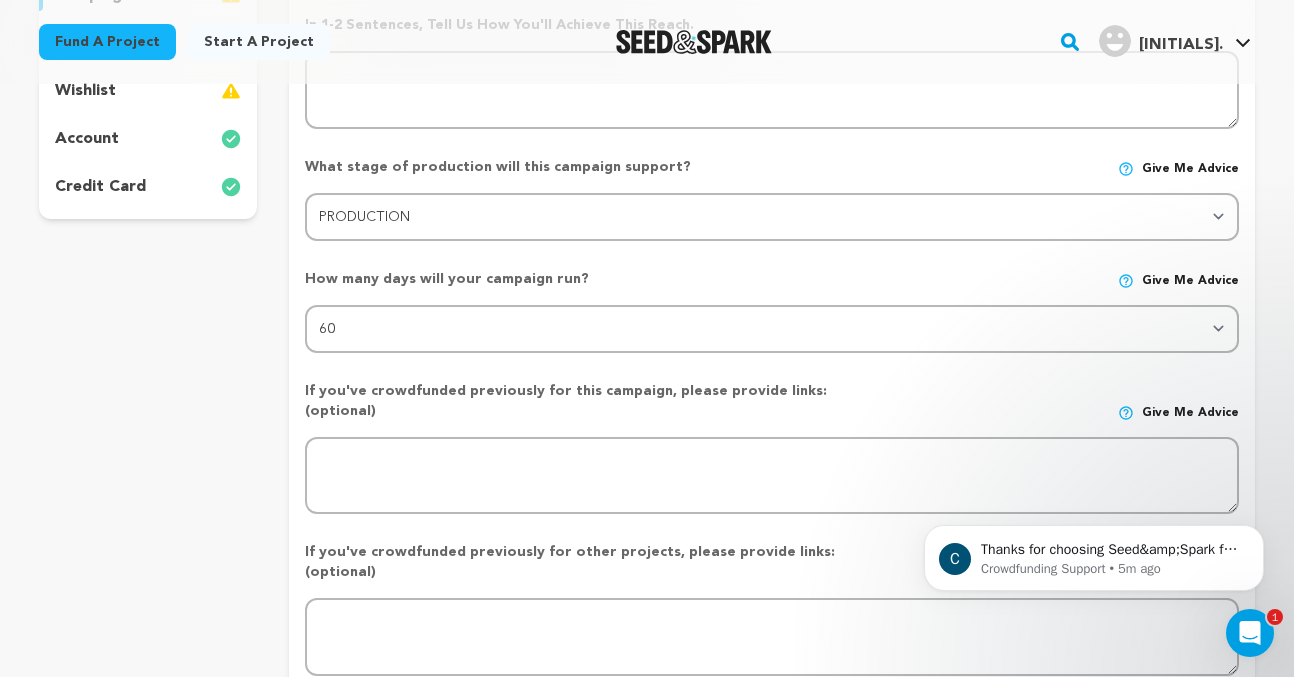 click on "How many days will your campaign run?" at bounding box center [585, 279] 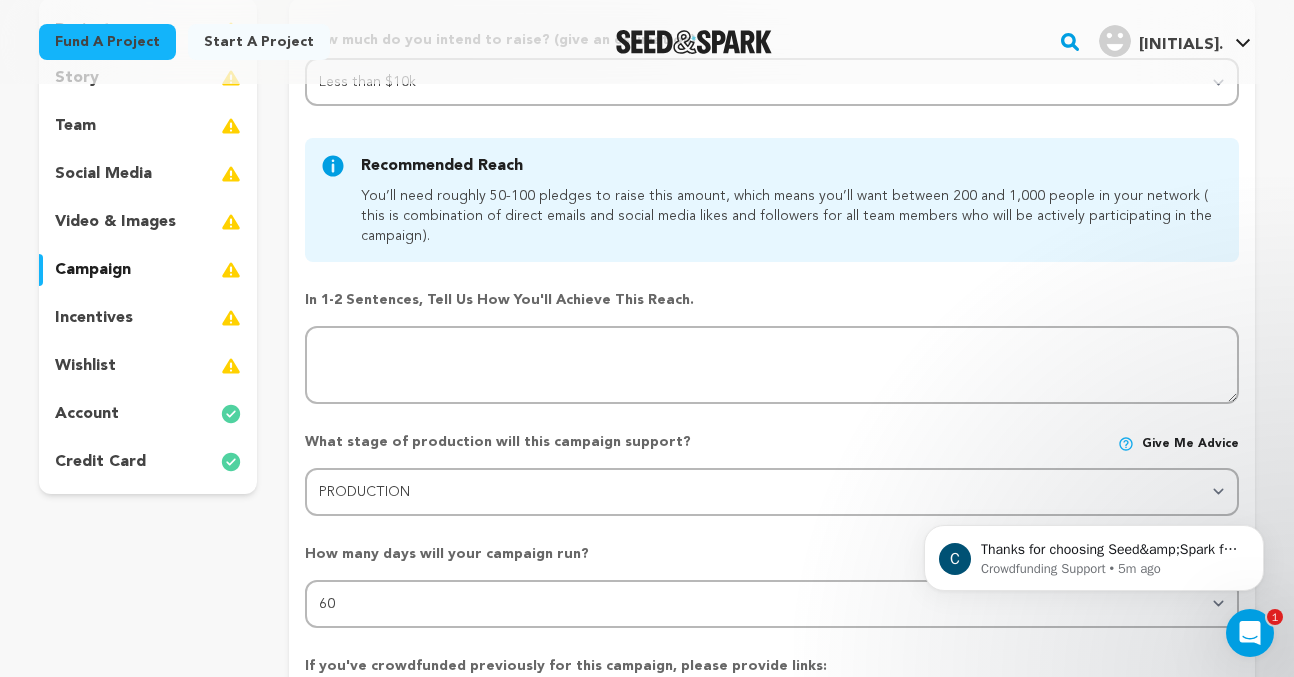 scroll, scrollTop: 253, scrollLeft: 0, axis: vertical 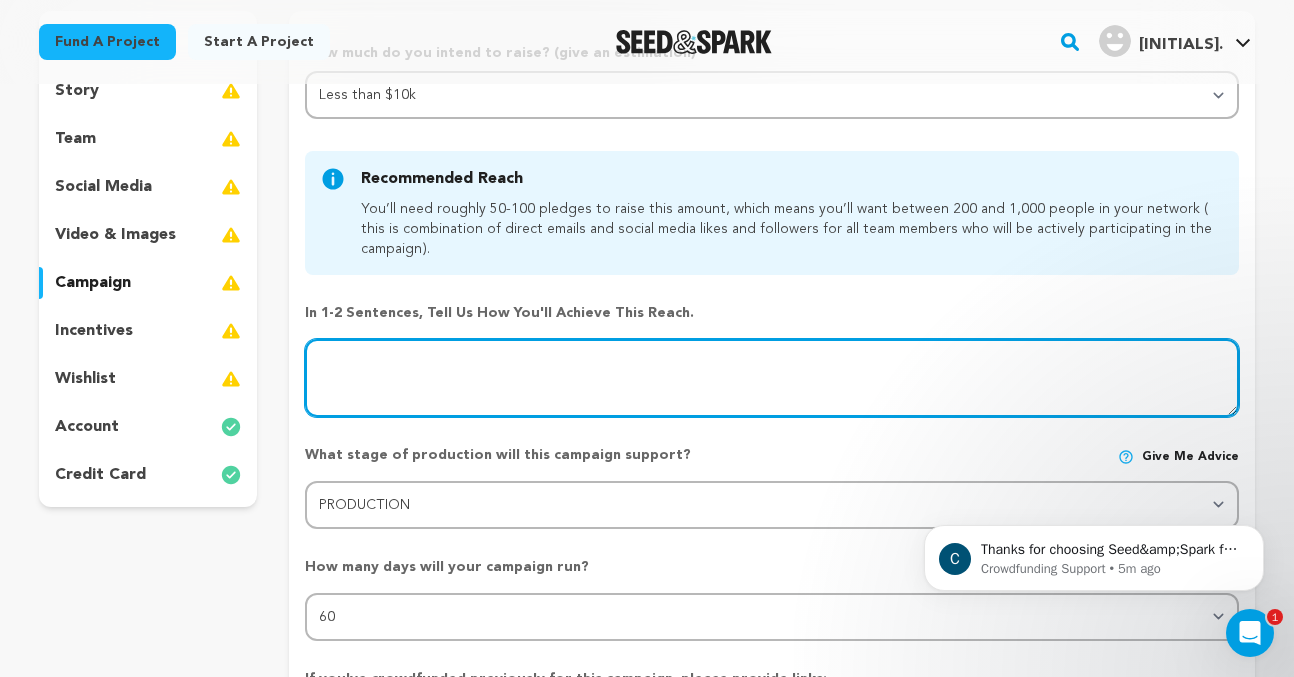 click at bounding box center [772, 378] 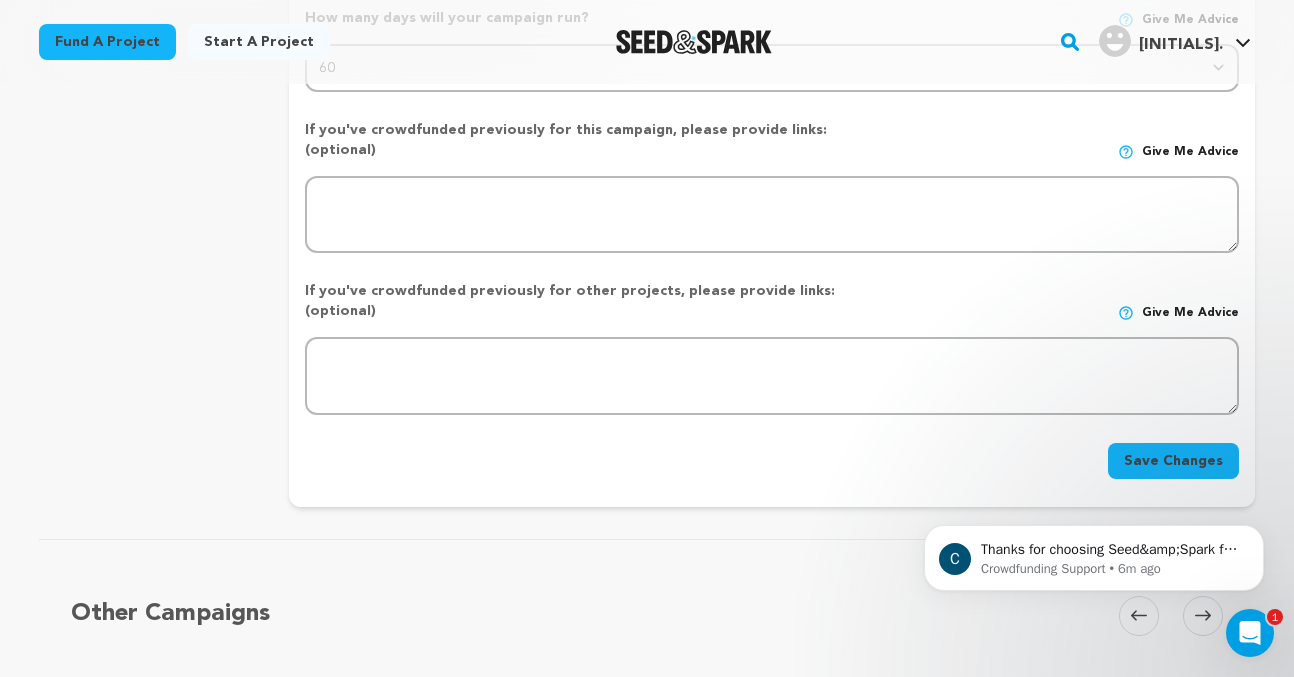 scroll, scrollTop: 0, scrollLeft: 0, axis: both 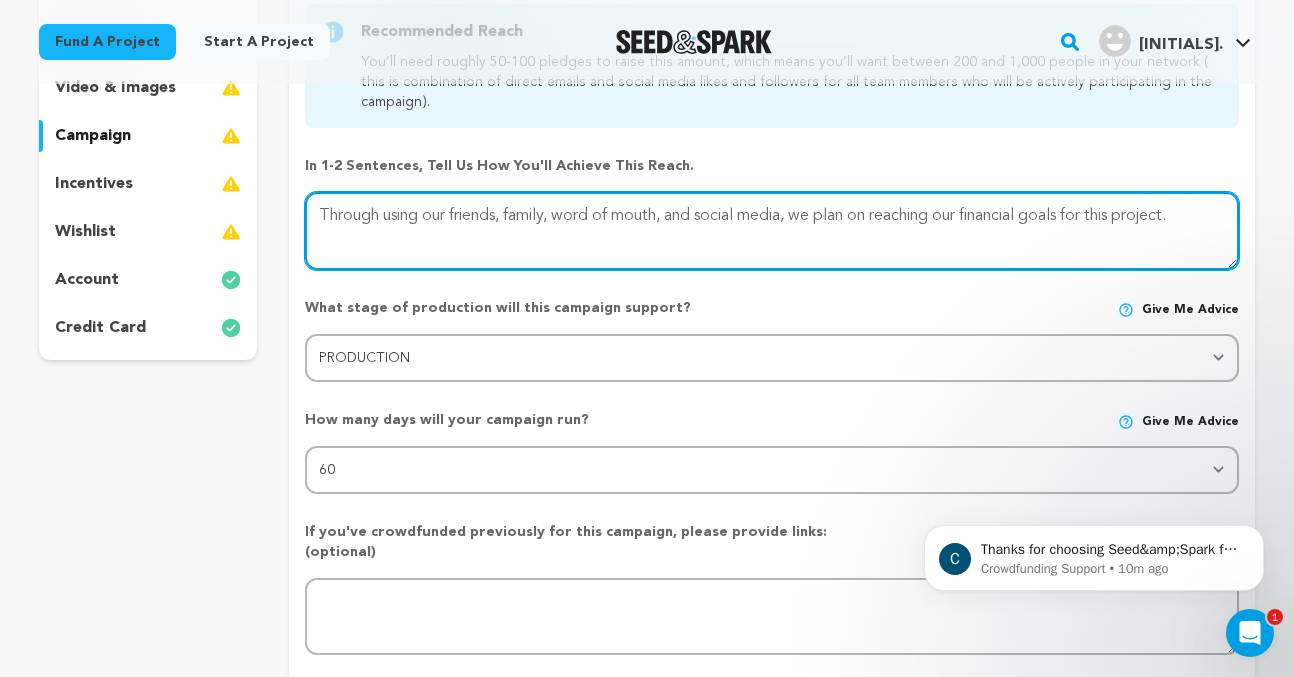 type on "Through using our friends, family, word of mouth, and social media, we plan on reaching our financial goals for this project." 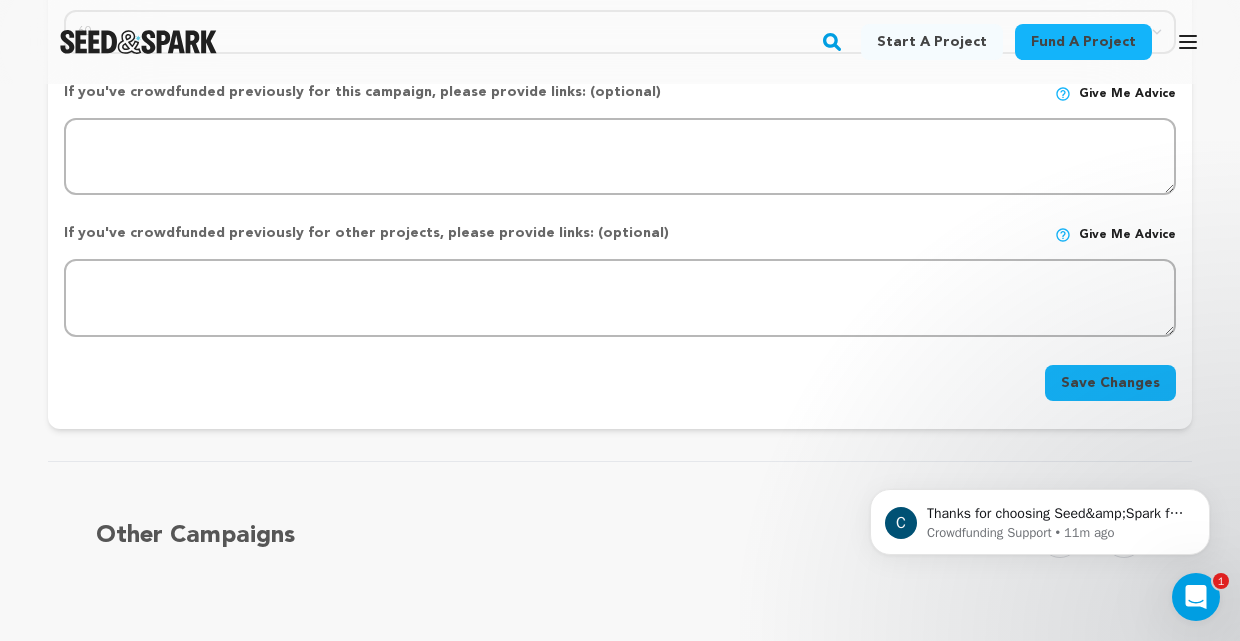 scroll, scrollTop: 934, scrollLeft: 0, axis: vertical 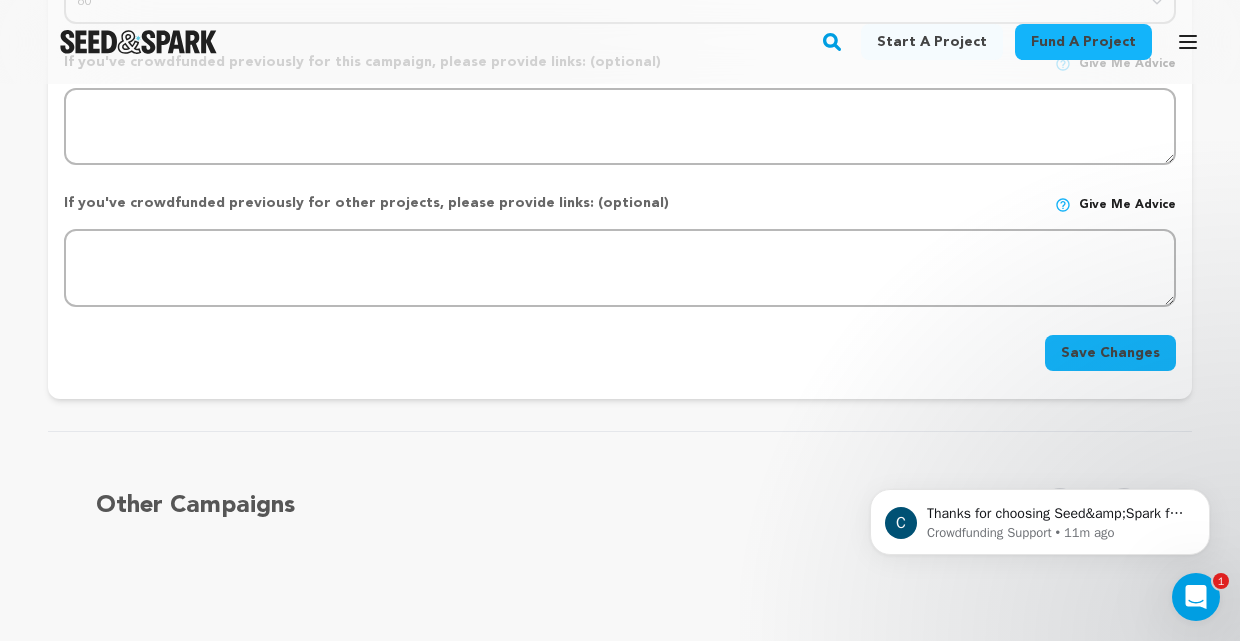 click on "Save Changes" at bounding box center (1110, 353) 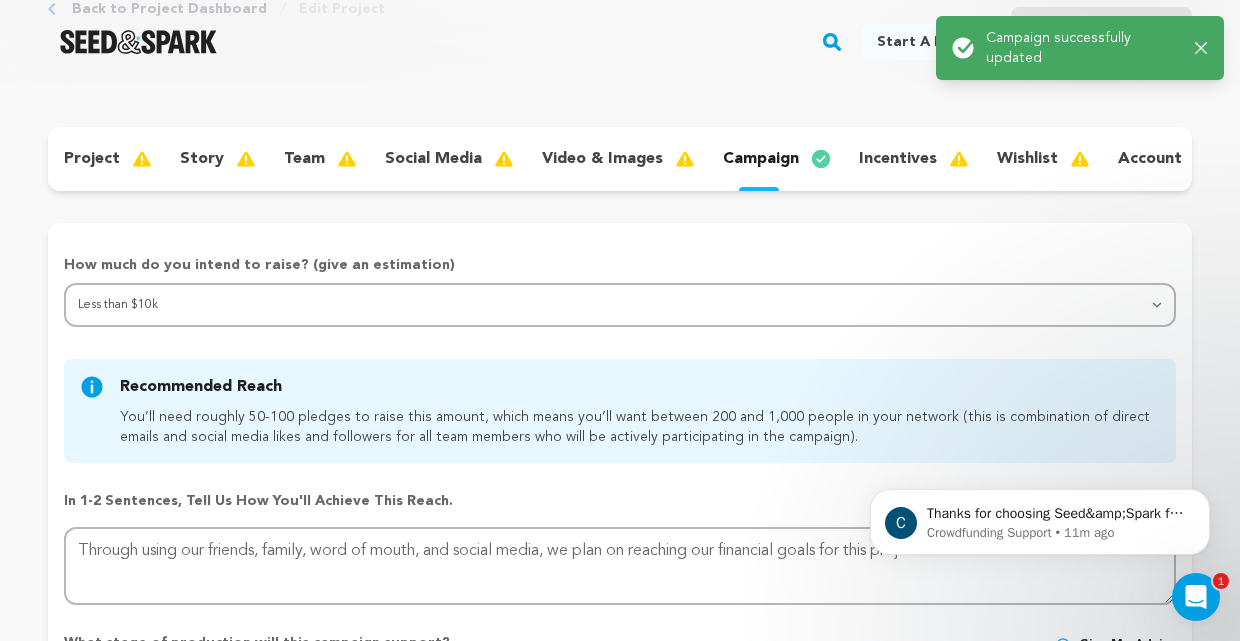 scroll, scrollTop: 0, scrollLeft: 0, axis: both 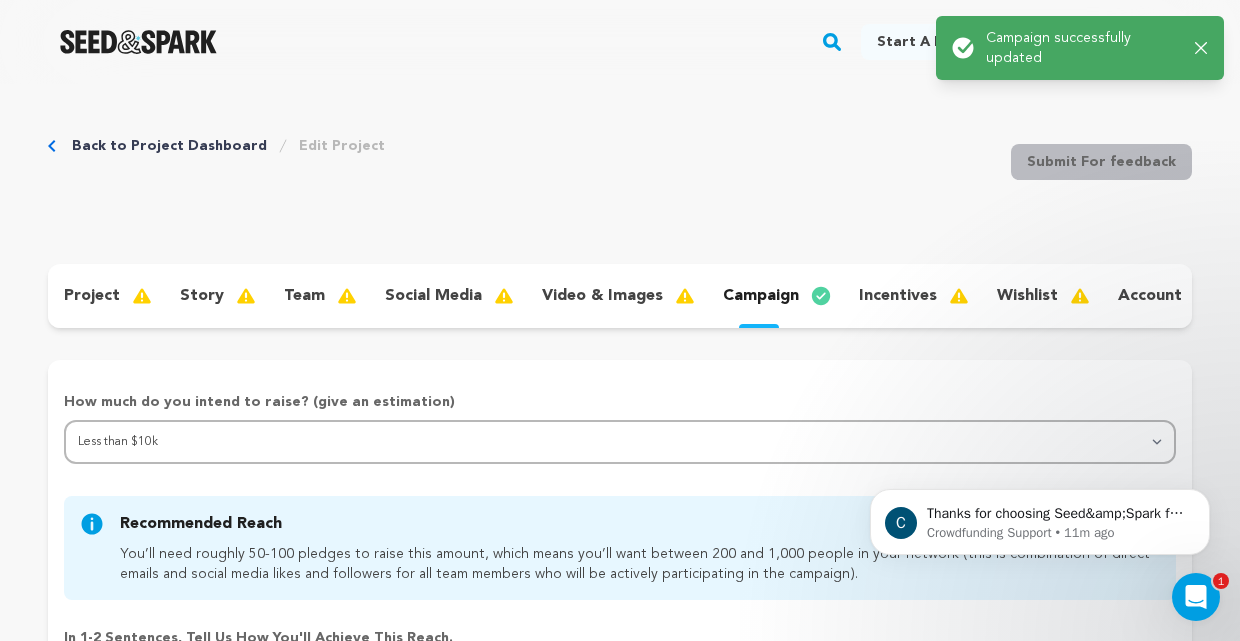 click on "video & images" at bounding box center [602, 296] 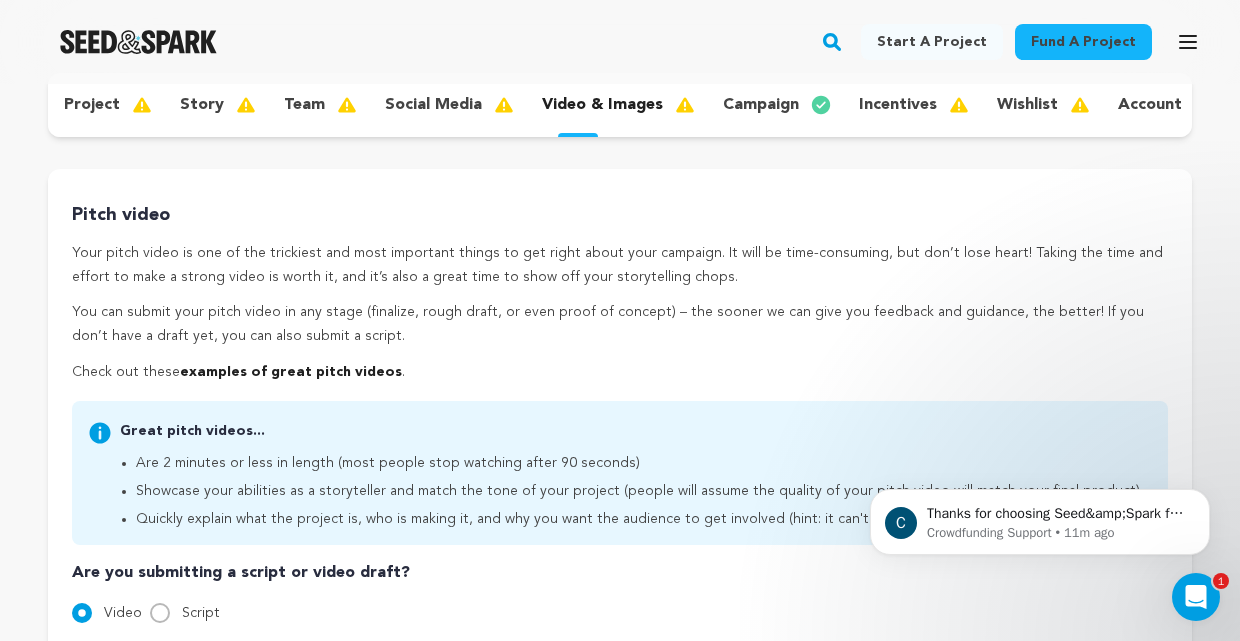 scroll, scrollTop: 0, scrollLeft: 0, axis: both 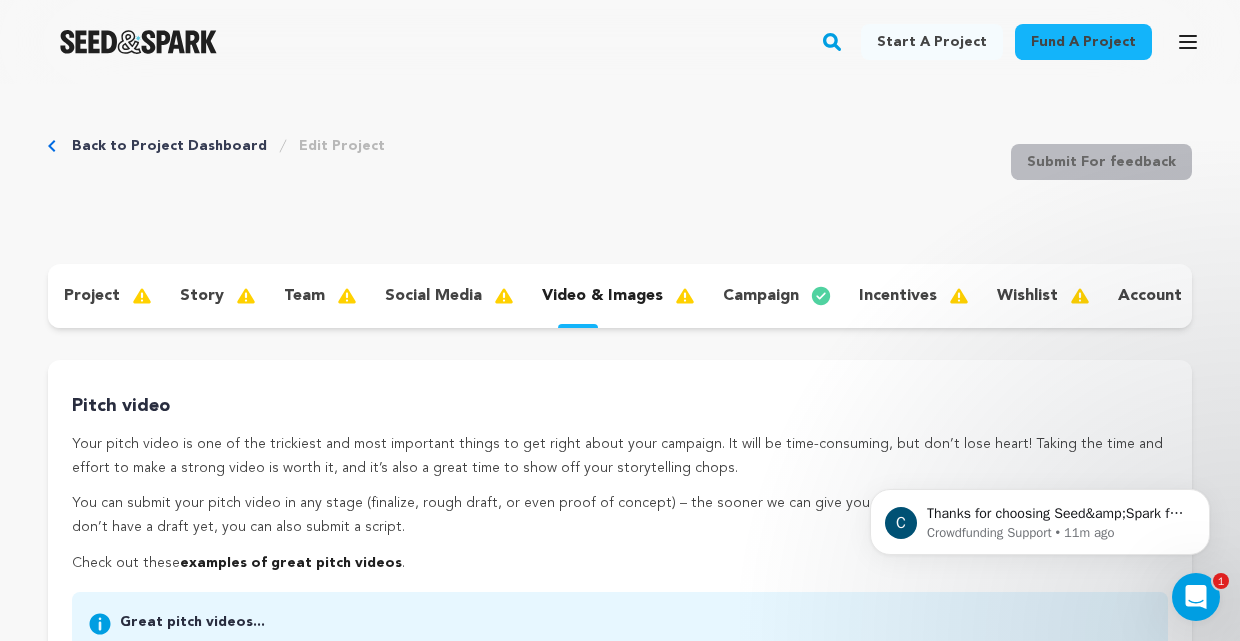 click on "social media" at bounding box center (433, 296) 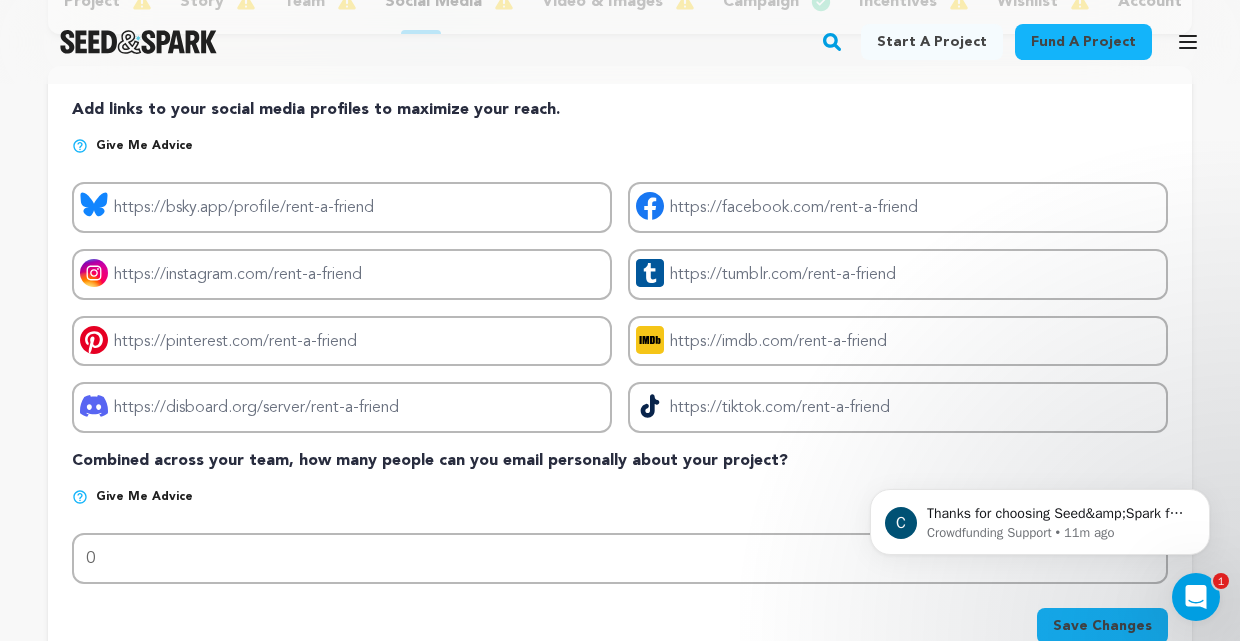 scroll, scrollTop: 293, scrollLeft: 0, axis: vertical 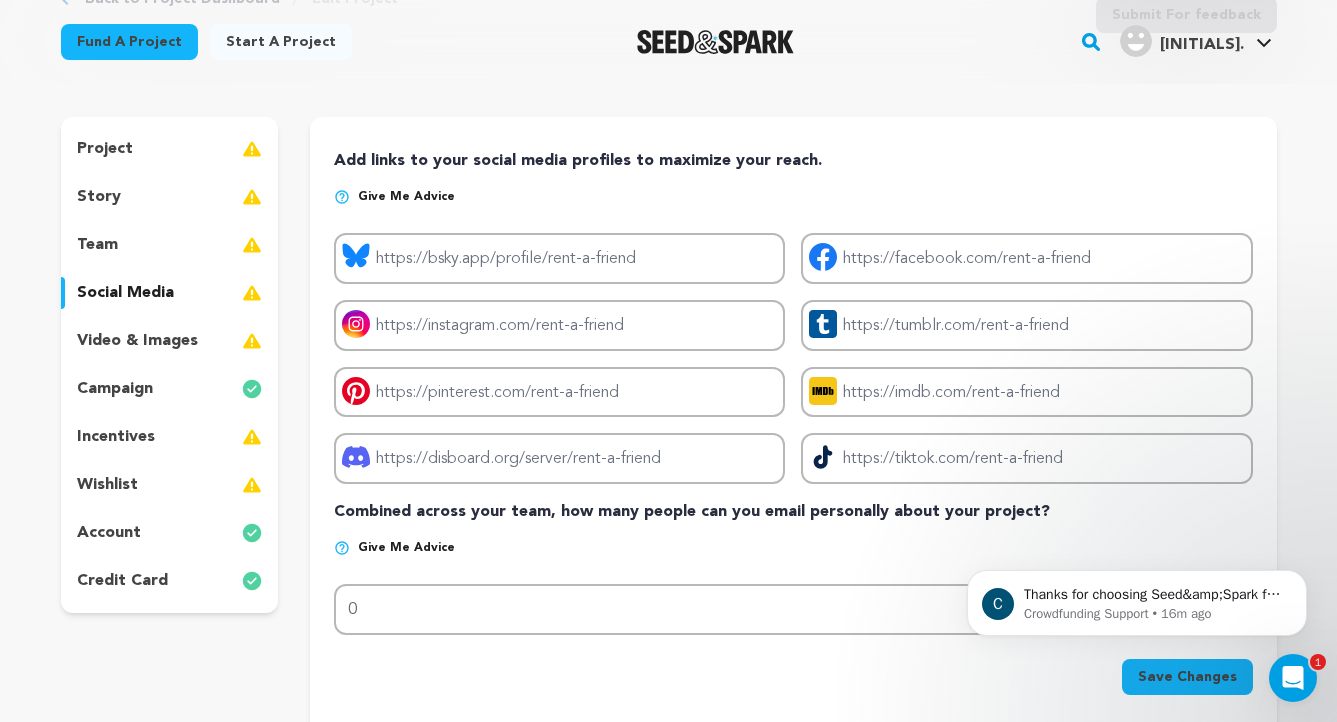 click on "project" at bounding box center (170, 149) 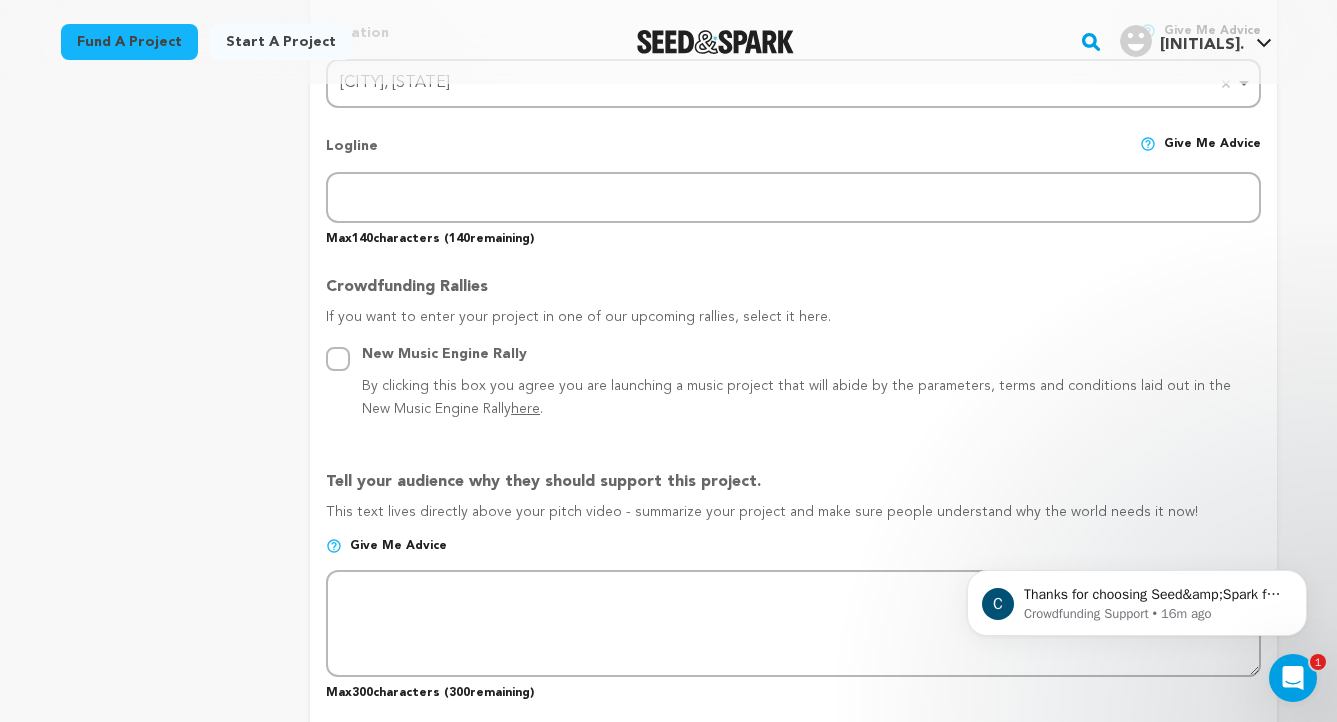 scroll, scrollTop: 929, scrollLeft: 0, axis: vertical 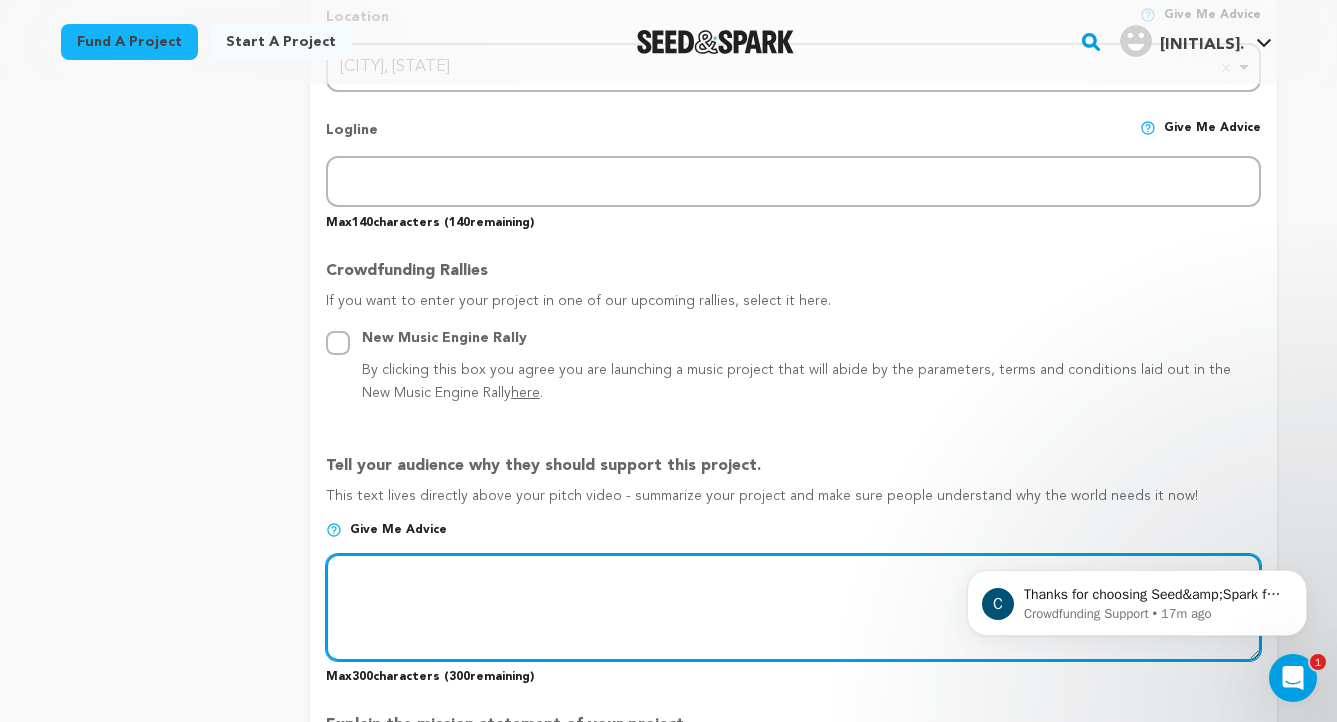 click at bounding box center (793, 607) 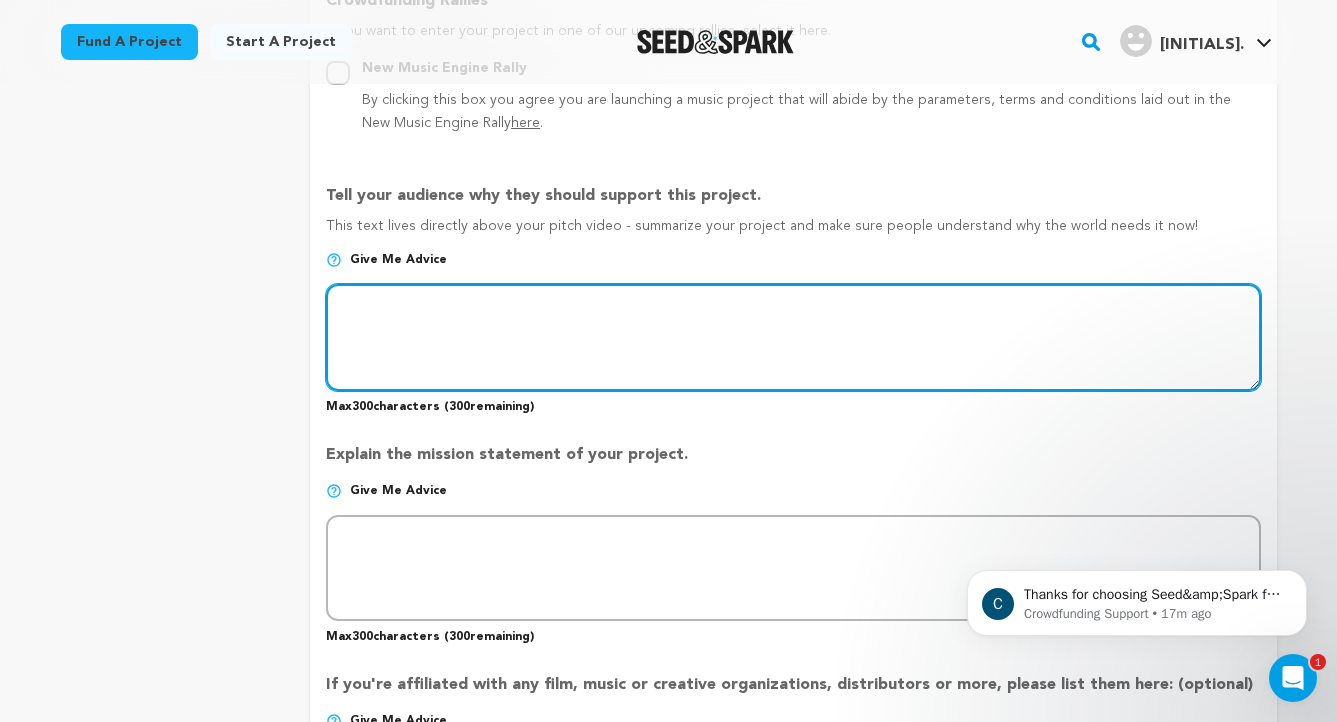 paste on "Conceived by [FIRST] [LAST] and written by [FIRST] and fellow [INSTITUTION] student [FIRST] [LAST], Rent-A-Friend was birthed as a vehicle for an already tight-knit ensemble of friends and collaborators. There’s a built-in chemistry with the ensemble that we felt would be so fun to explore – and we were" 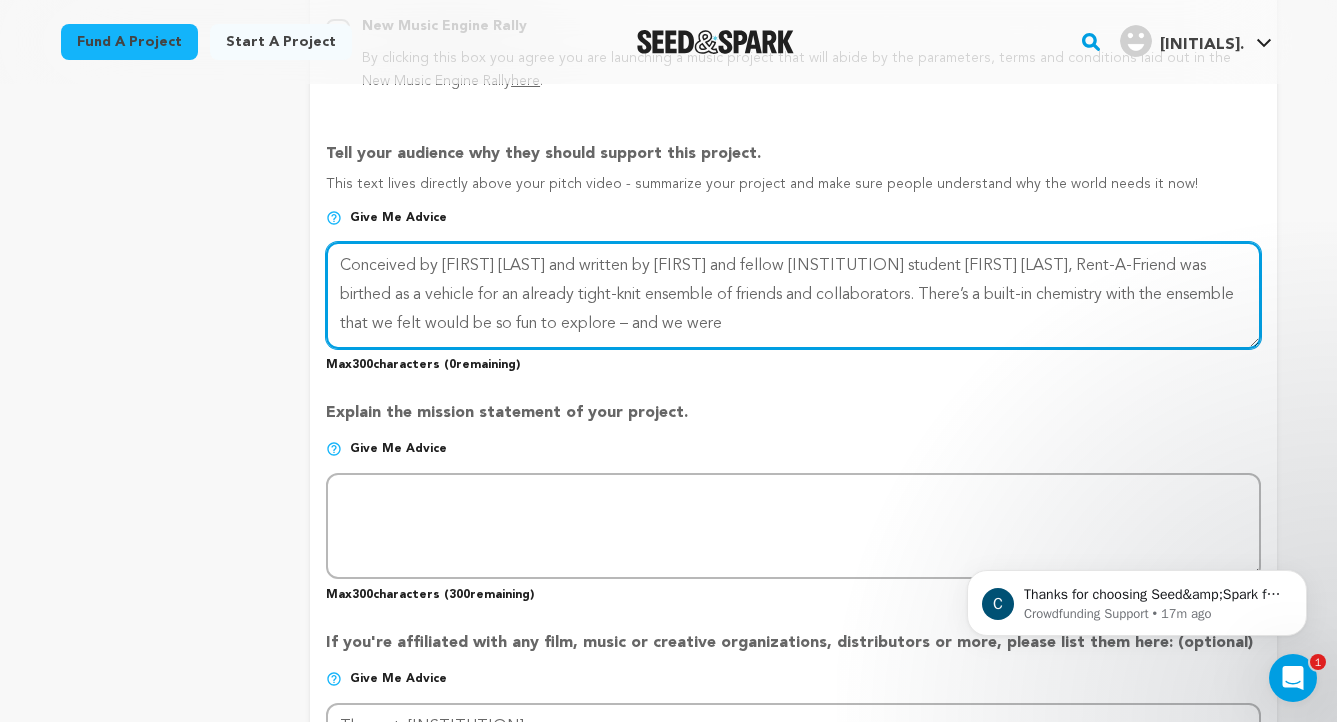 scroll, scrollTop: 1259, scrollLeft: 0, axis: vertical 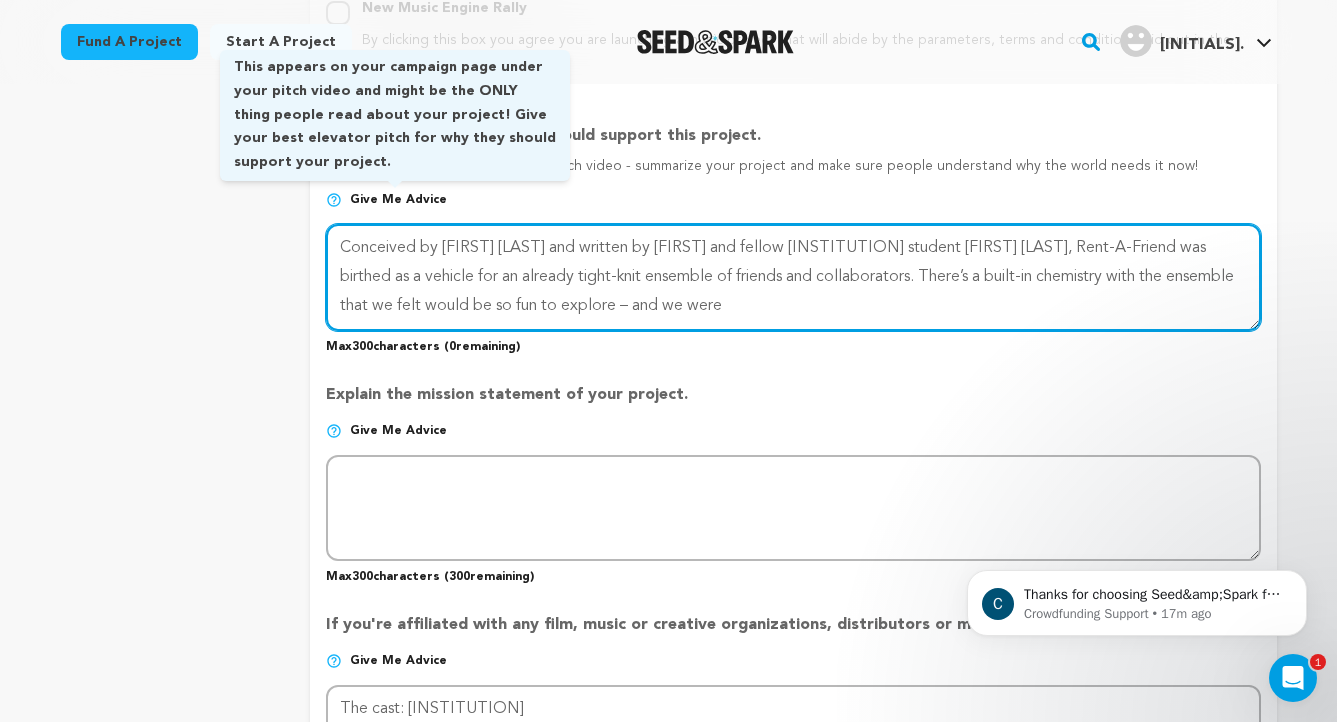 drag, startPoint x: 713, startPoint y: 311, endPoint x: 424, endPoint y: 203, distance: 308.52066 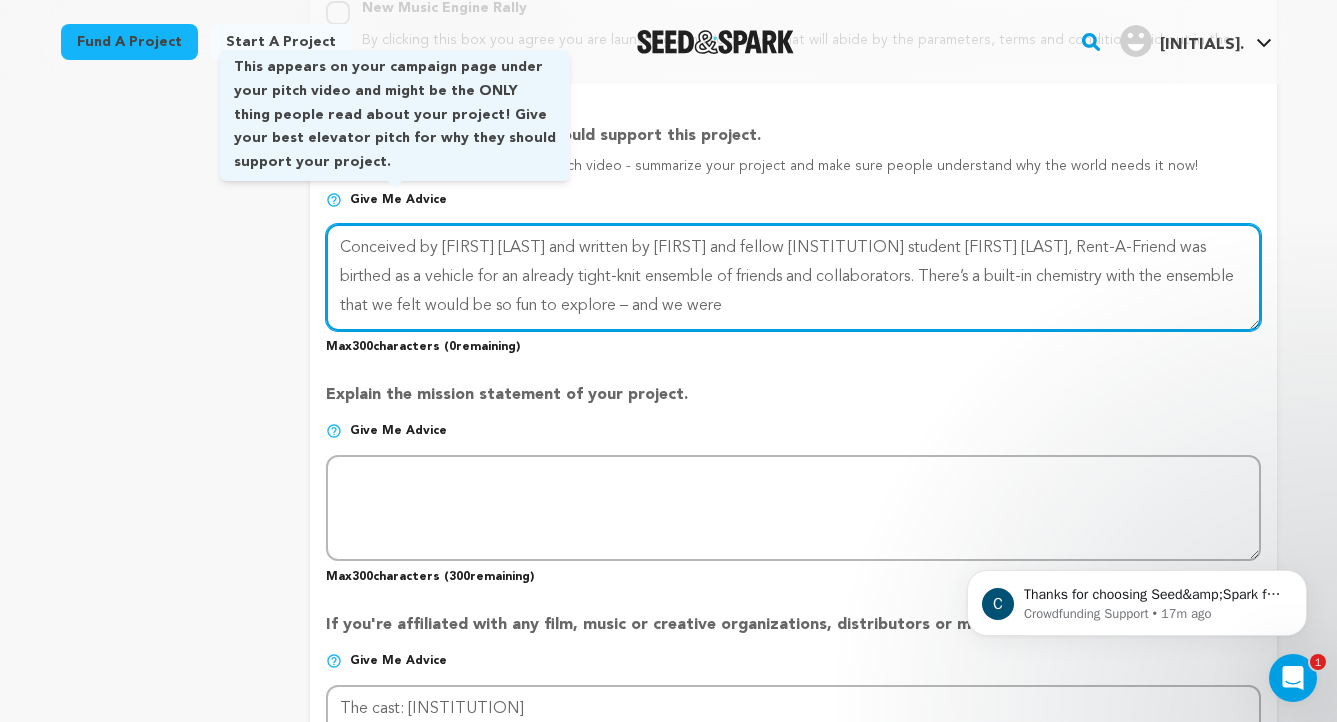 click on "Tell your audience why they should support this project.
This text lives directly above your pitch video - summarize your project and make sure people
understand why the world needs it now!
Give me advice
Max  300  characters
( 0  remaining)" at bounding box center (793, 231) 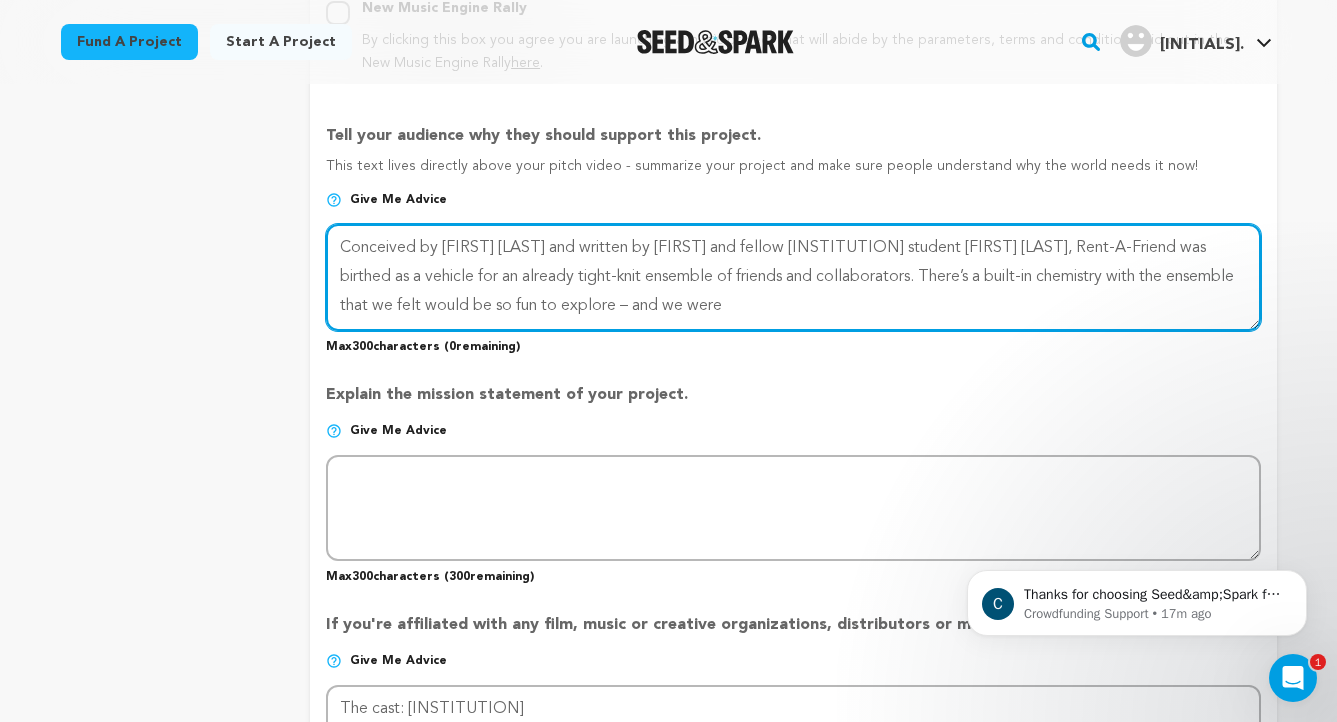 type on "Conceived by [FIRST] [LAST] and written by [FIRST] and fellow [INSTITUTION] student [FIRST] [LAST], Rent-A-Friend was birthed as a vehicle for an already tight-knit ensemble of friends and collaborators. There’s a built-in chemistry with the ensemble that we felt would be so fun to explore – and we were" 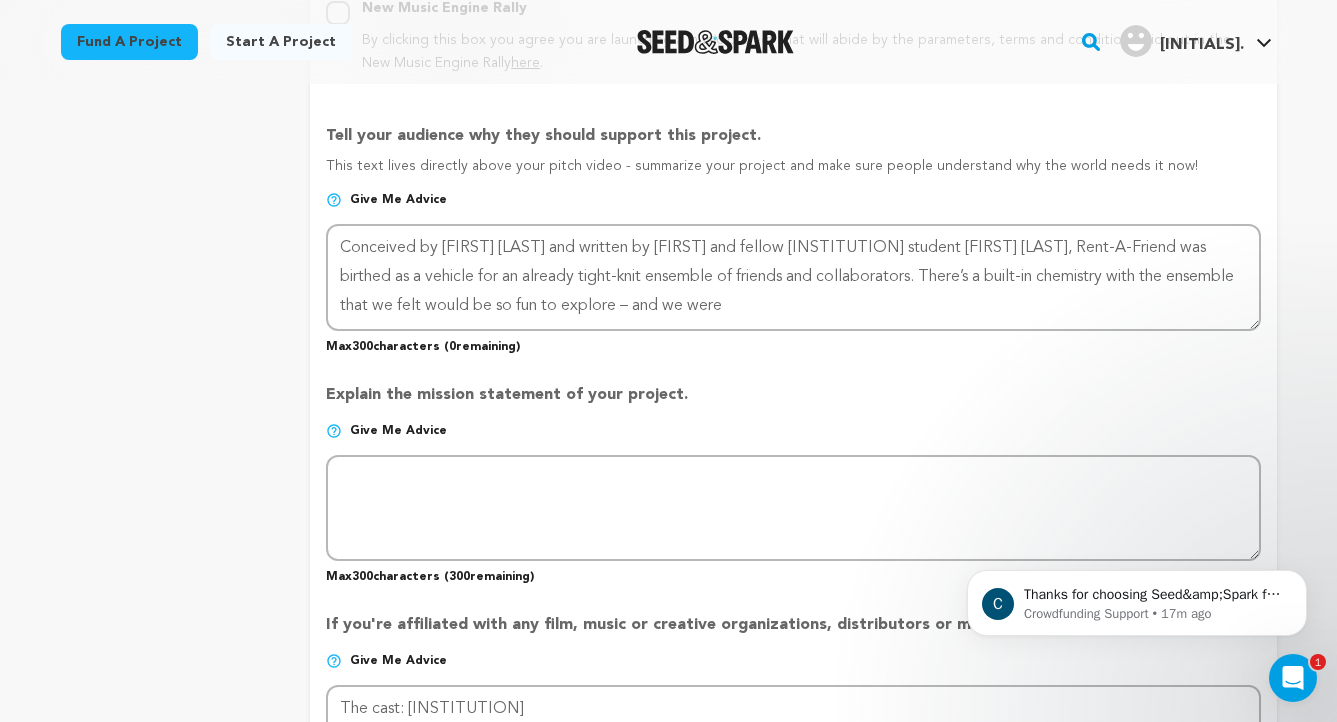 click on "Explain the mission statement of your project." at bounding box center [793, 403] 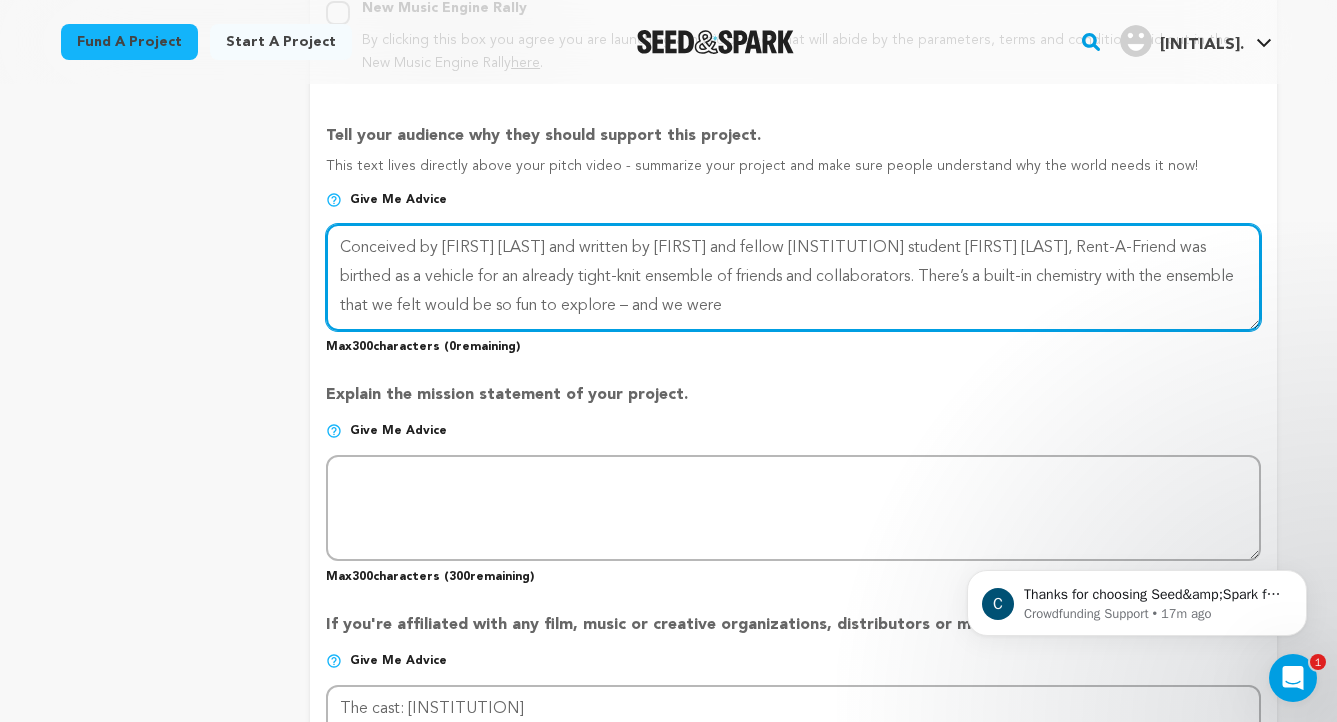 drag, startPoint x: 759, startPoint y: 312, endPoint x: 301, endPoint y: 222, distance: 466.75903 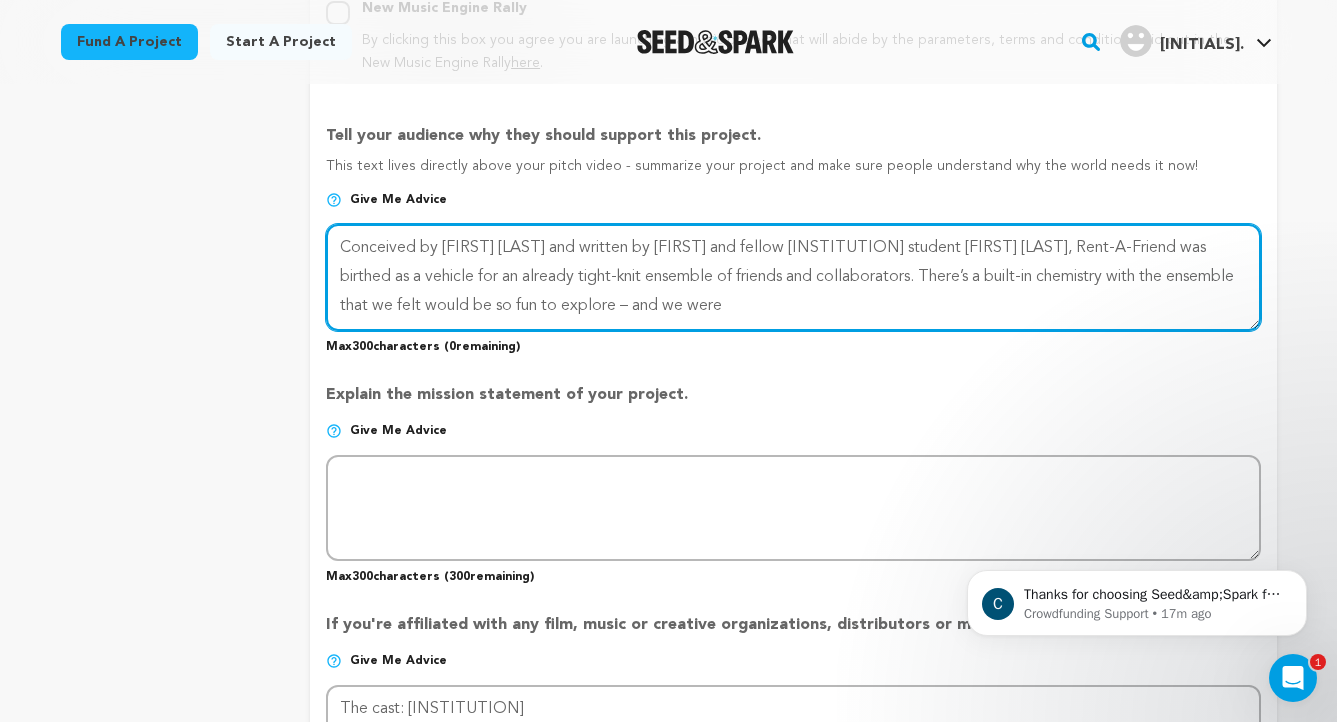 click on "project
story
team
social media
video & images
campaign
incentives
wishlist" at bounding box center [669, 162] 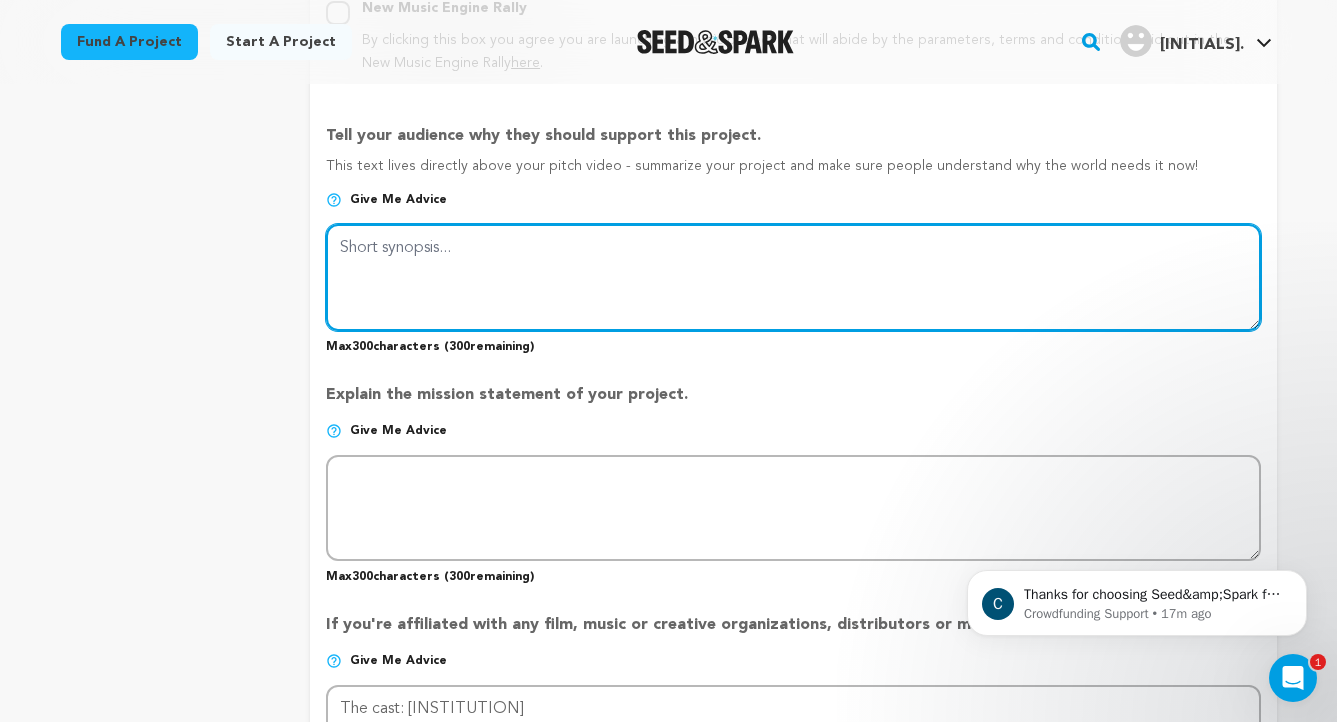 type 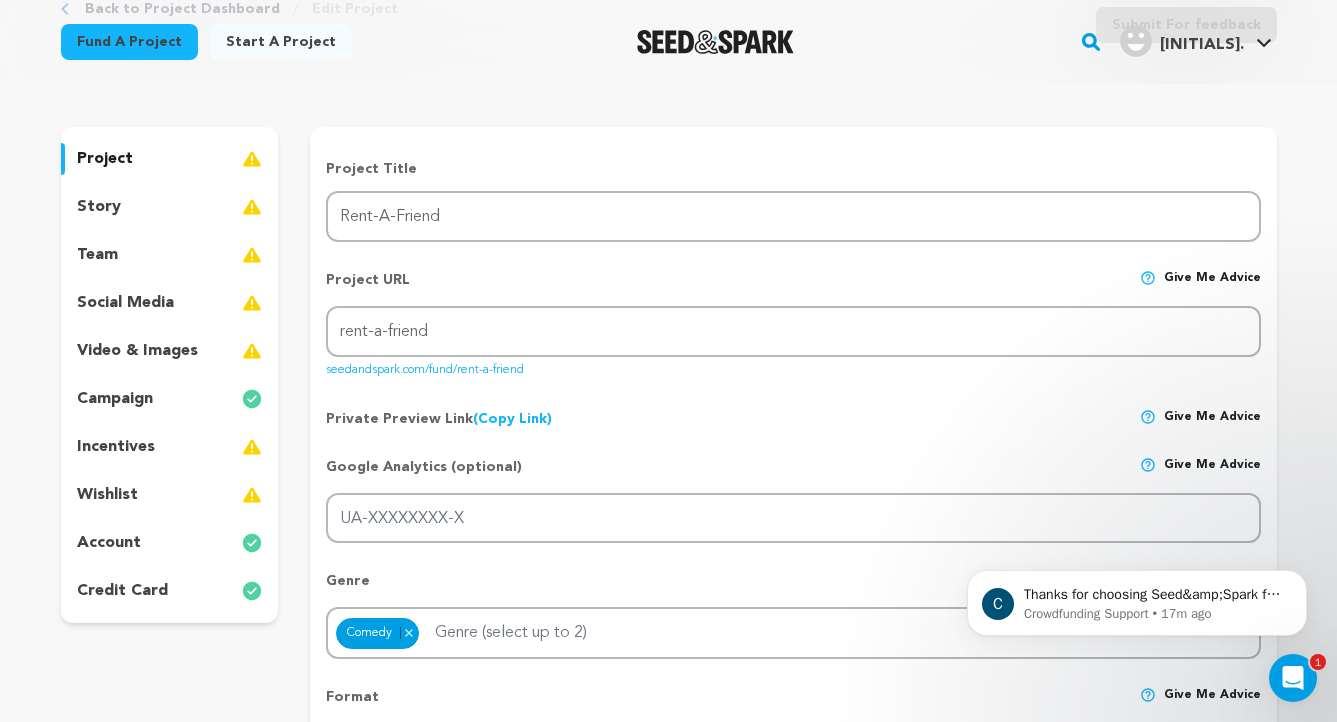 scroll, scrollTop: 127, scrollLeft: 0, axis: vertical 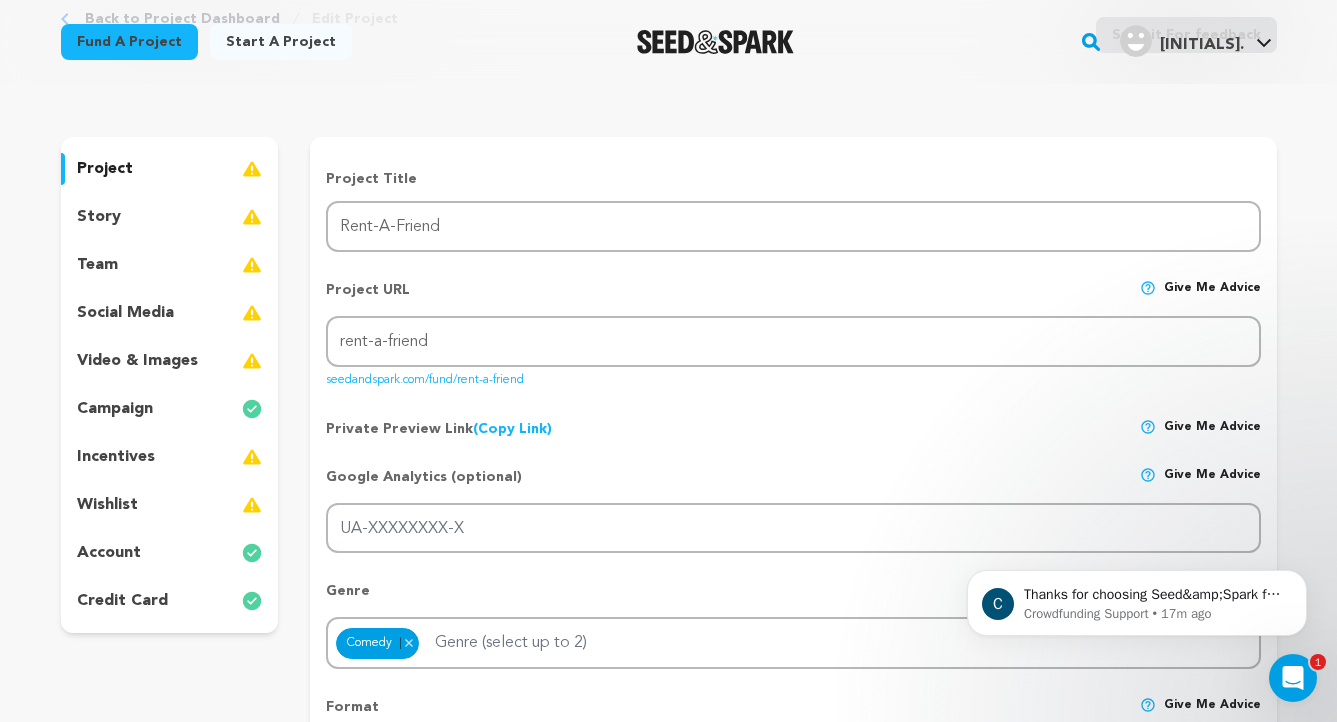 click on "story" at bounding box center (170, 217) 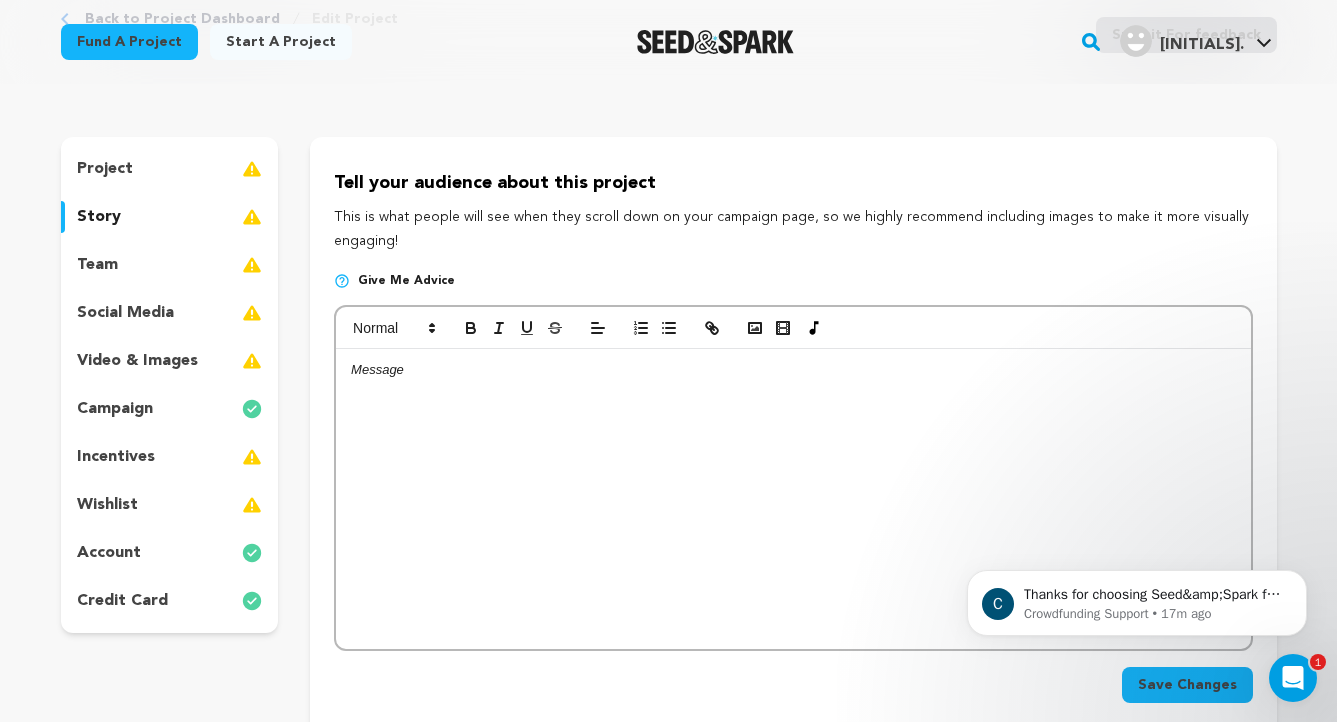 click on "team" at bounding box center (170, 265) 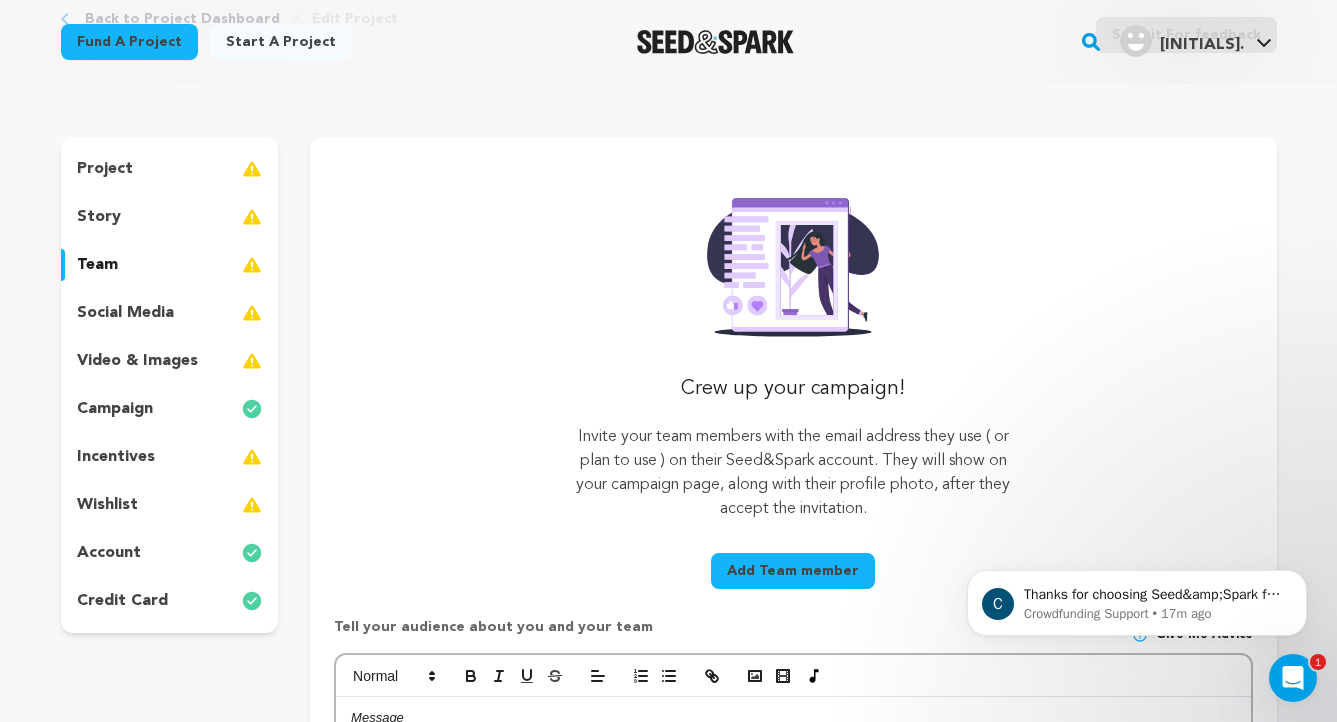 click on "story" at bounding box center [170, 217] 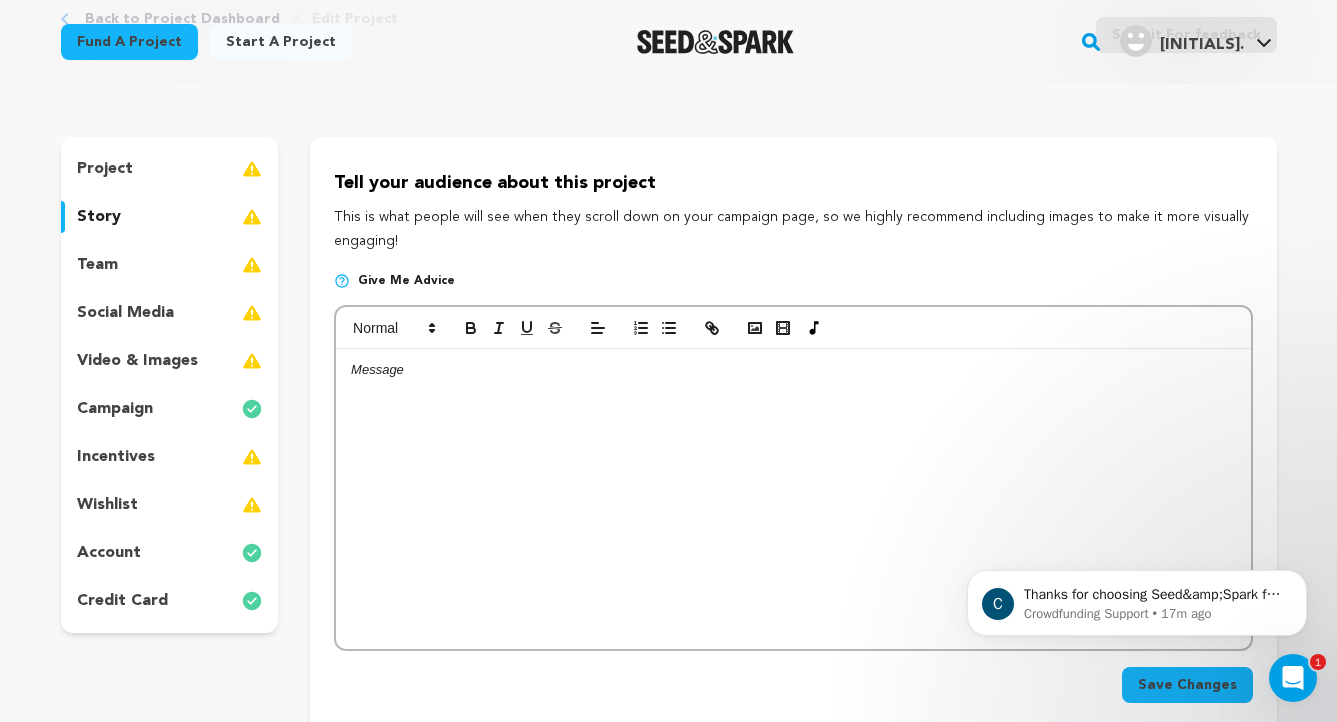 click at bounding box center [793, 499] 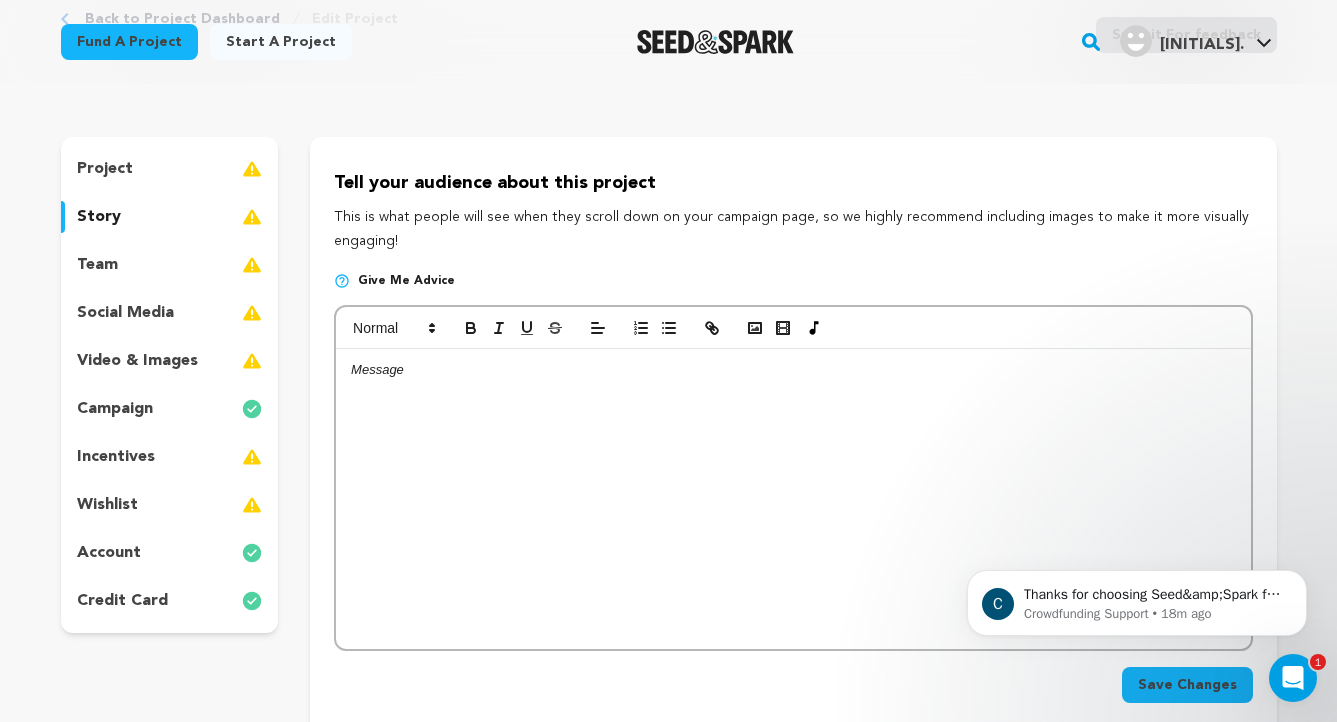 click at bounding box center [793, 499] 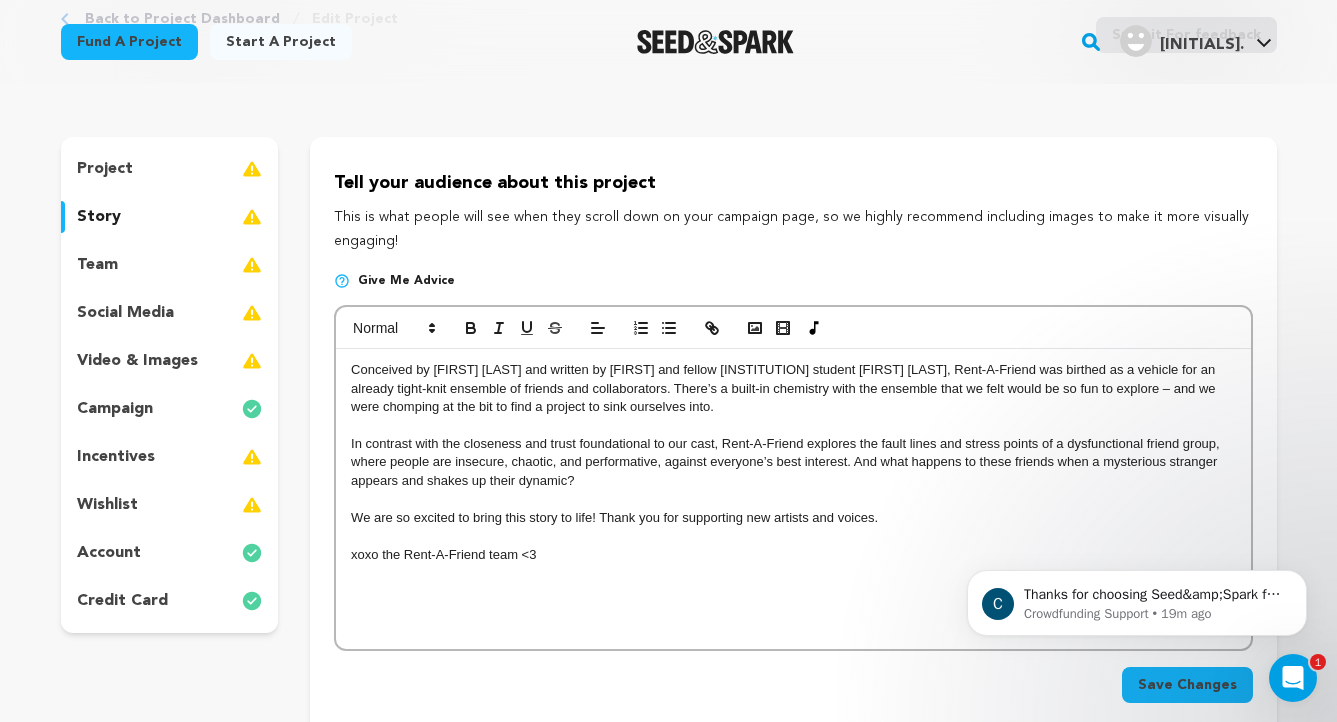 click on "team" at bounding box center (170, 265) 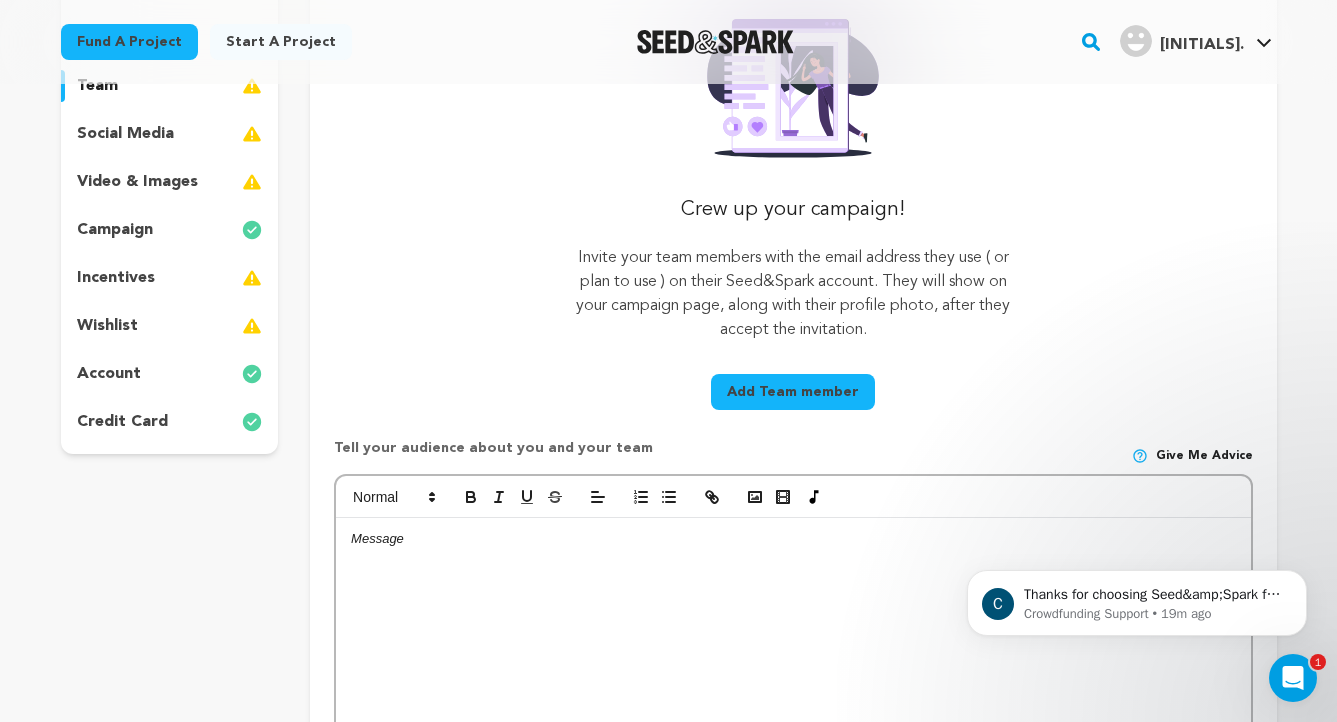 scroll, scrollTop: 269, scrollLeft: 0, axis: vertical 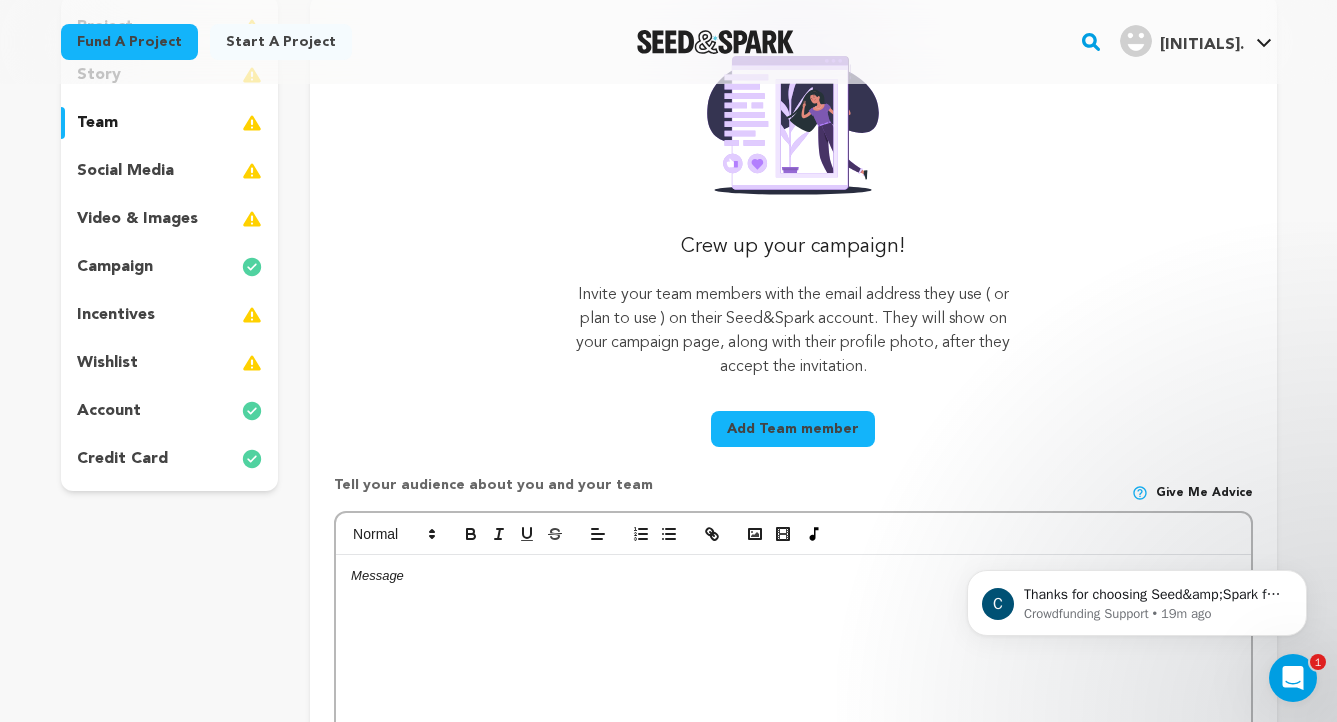 click on "Add Team member" at bounding box center (793, 429) 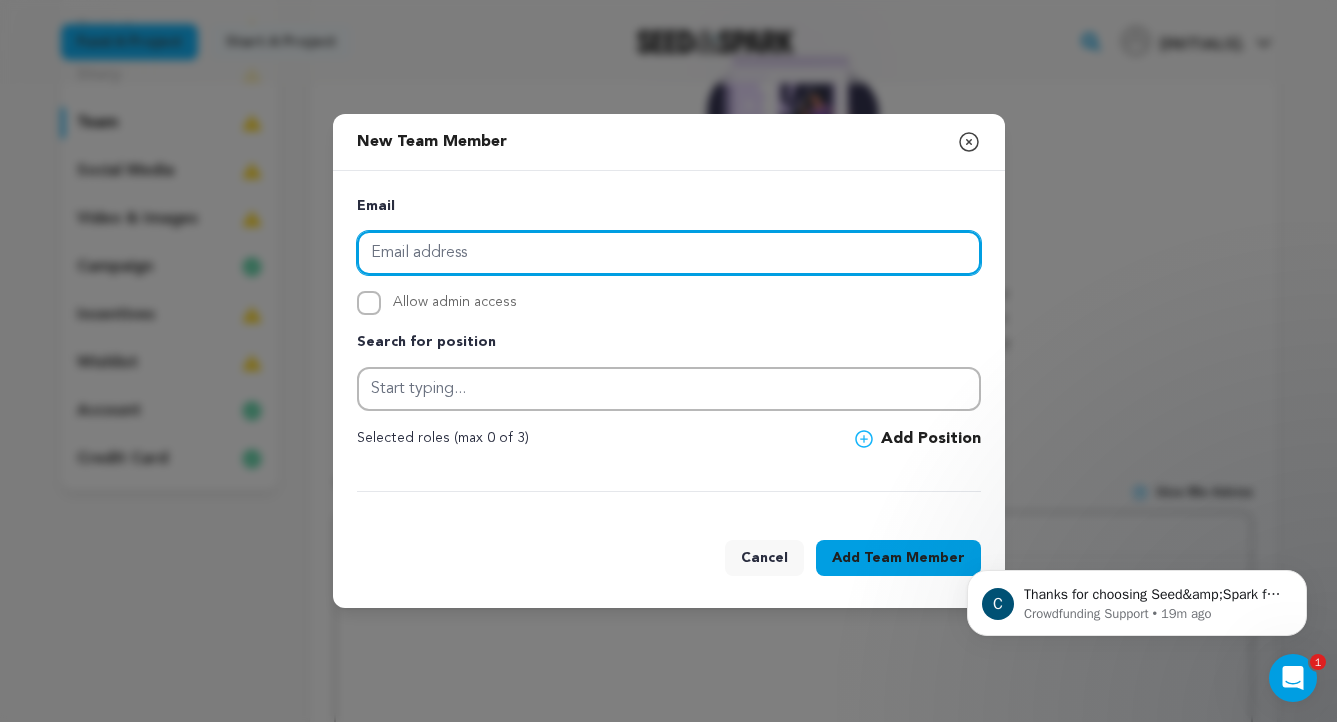 click at bounding box center (669, 253) 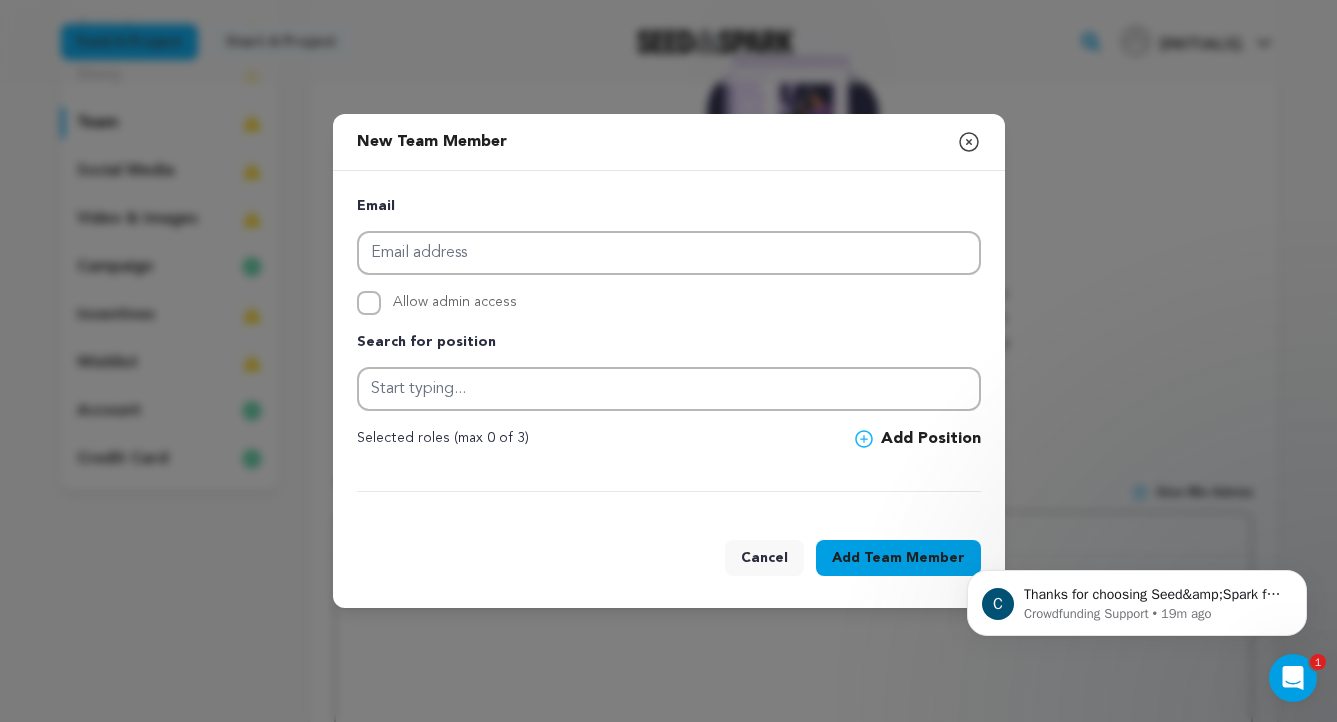 click on "Search for position" at bounding box center [669, 343] 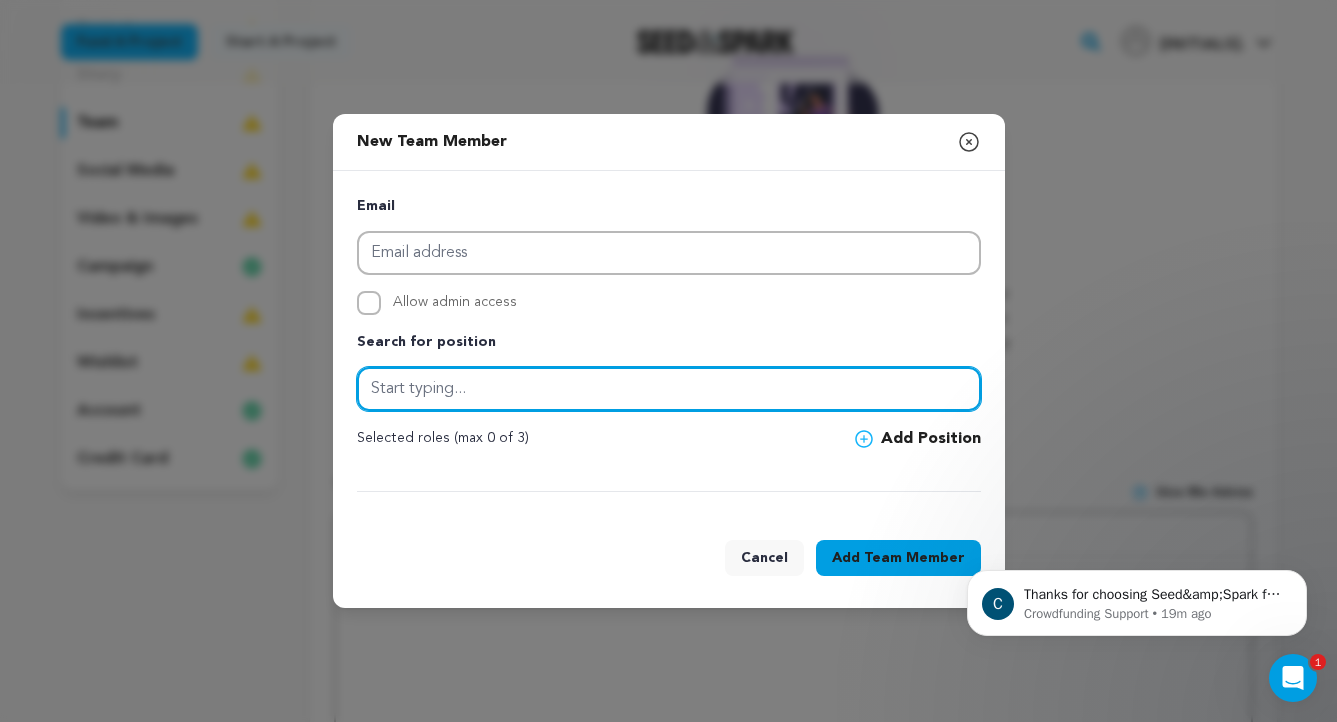 click at bounding box center [669, 389] 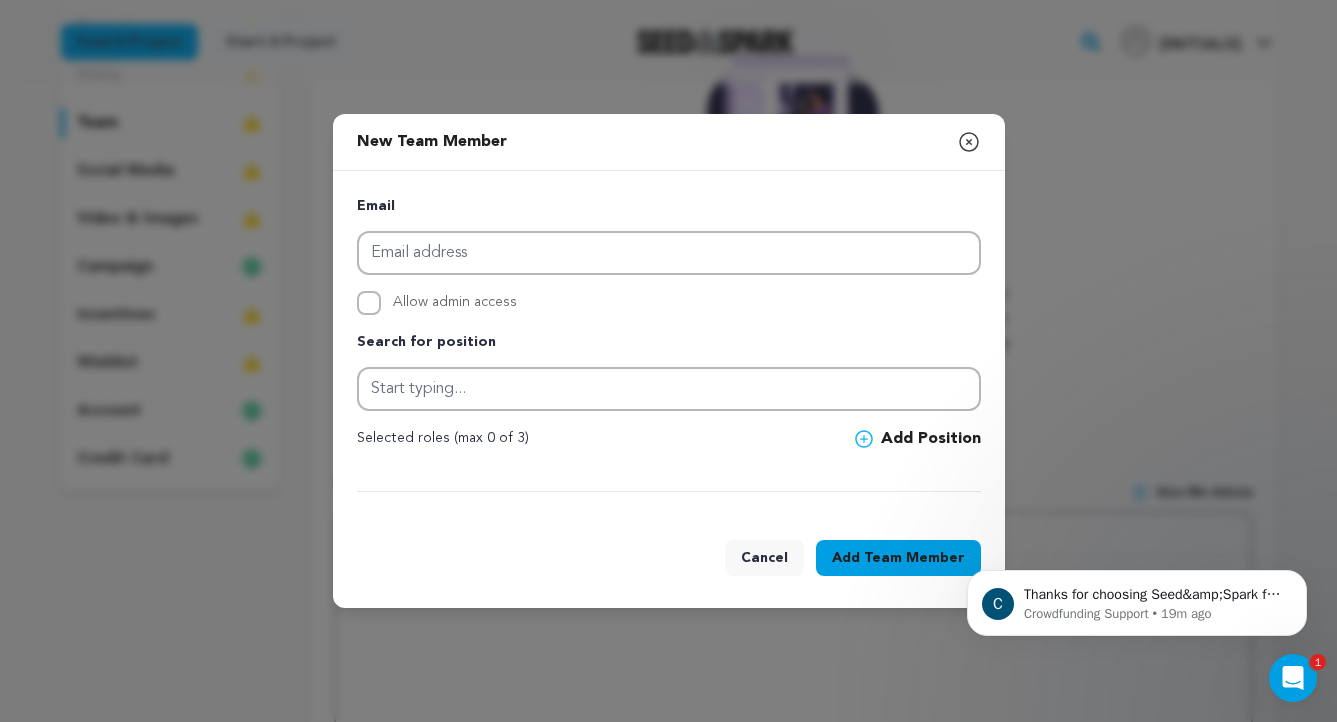 click on "Search for position" at bounding box center [669, 343] 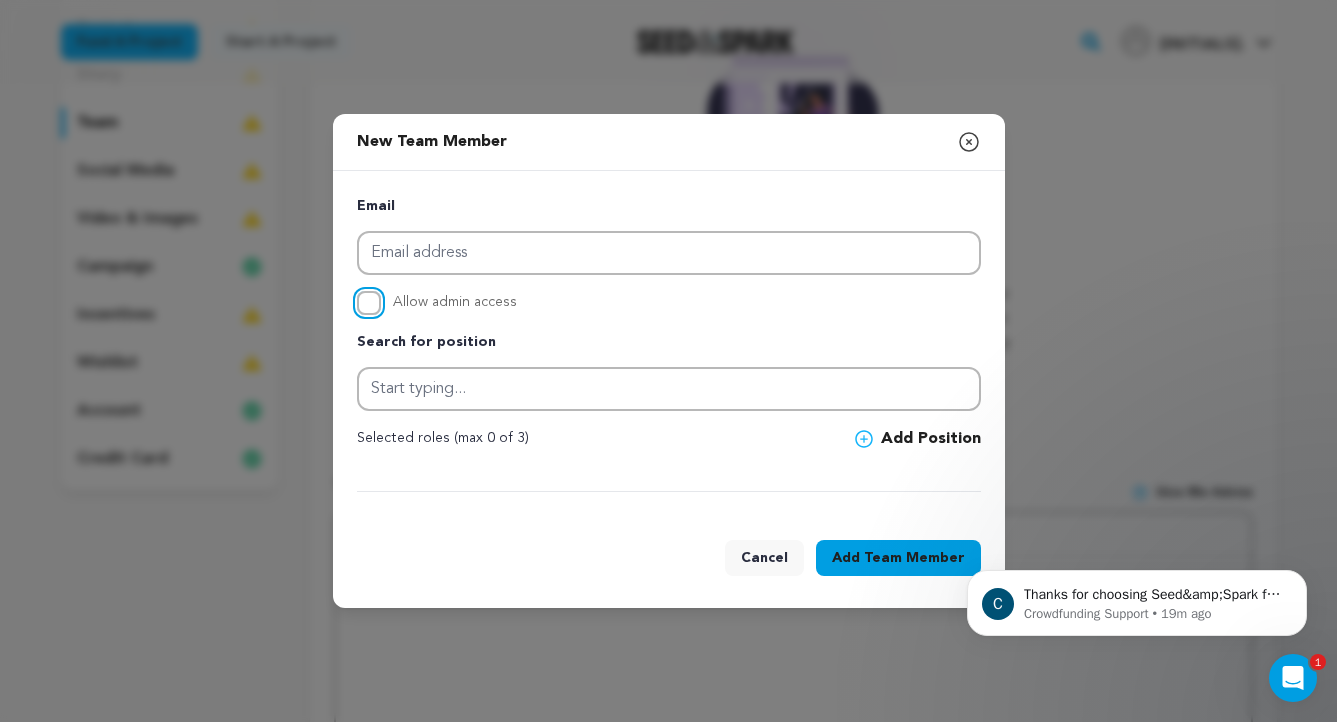 click on "Allow admin access" at bounding box center (369, 303) 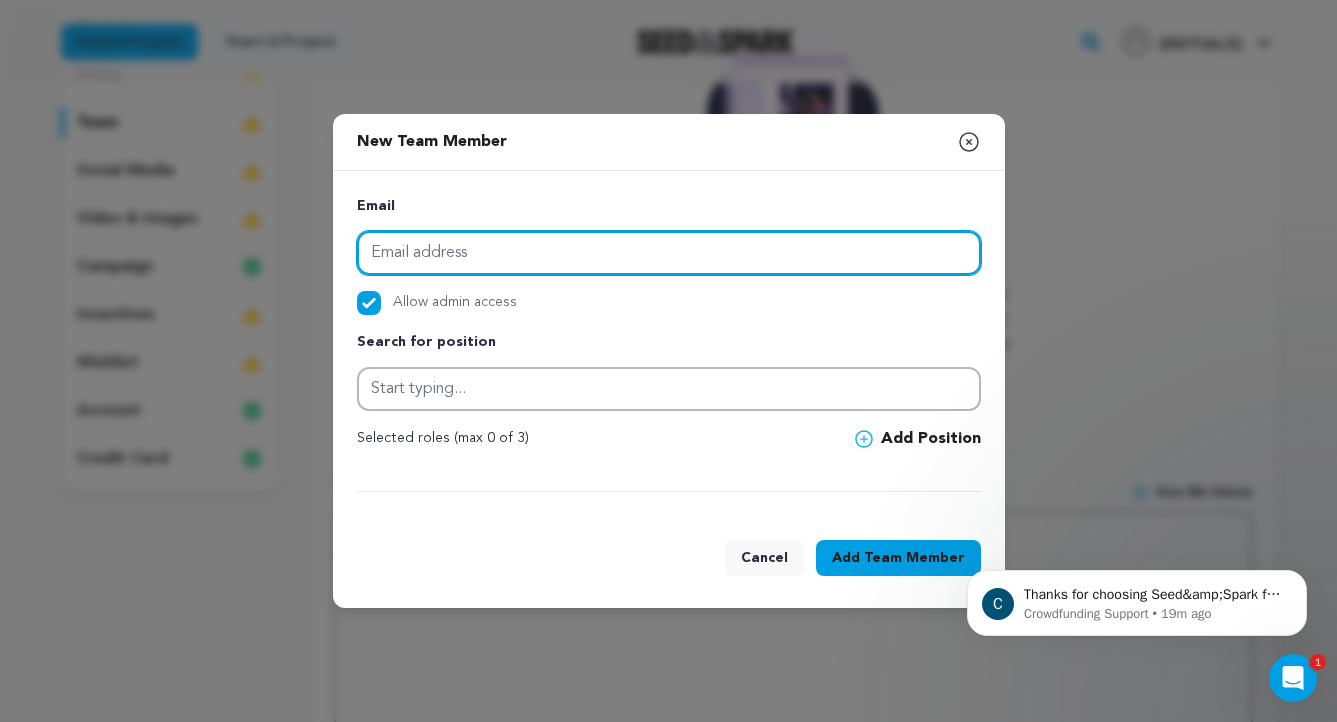 click at bounding box center [669, 253] 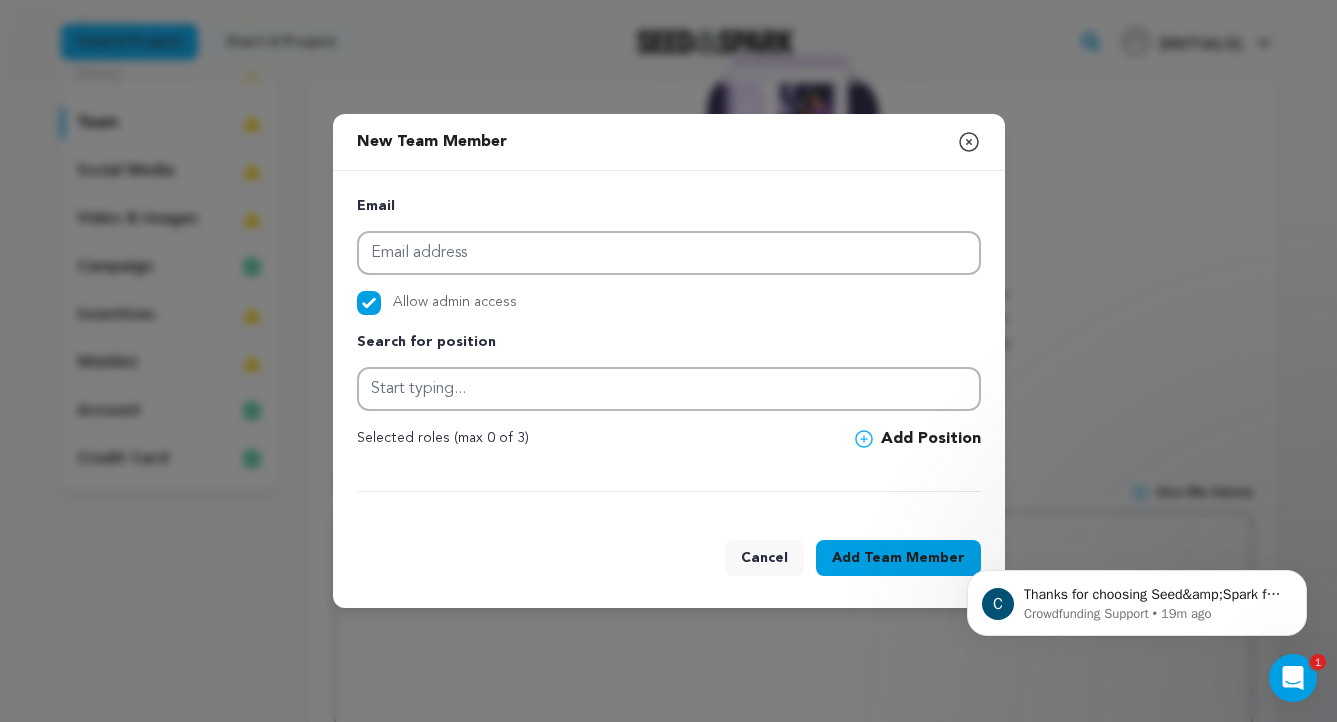 click on "Email
Allow admin access
Search for position
Selected roles (max 0 of 3)" at bounding box center [669, 343] 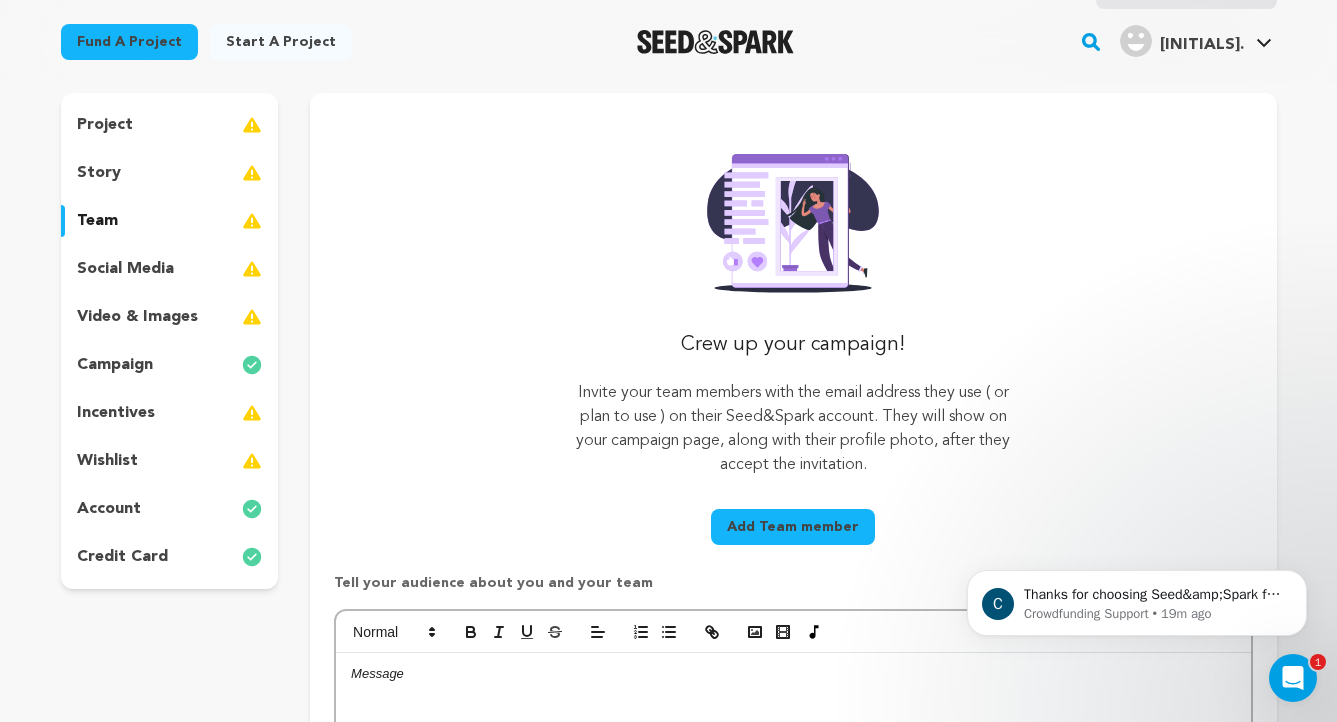 scroll, scrollTop: 161, scrollLeft: 0, axis: vertical 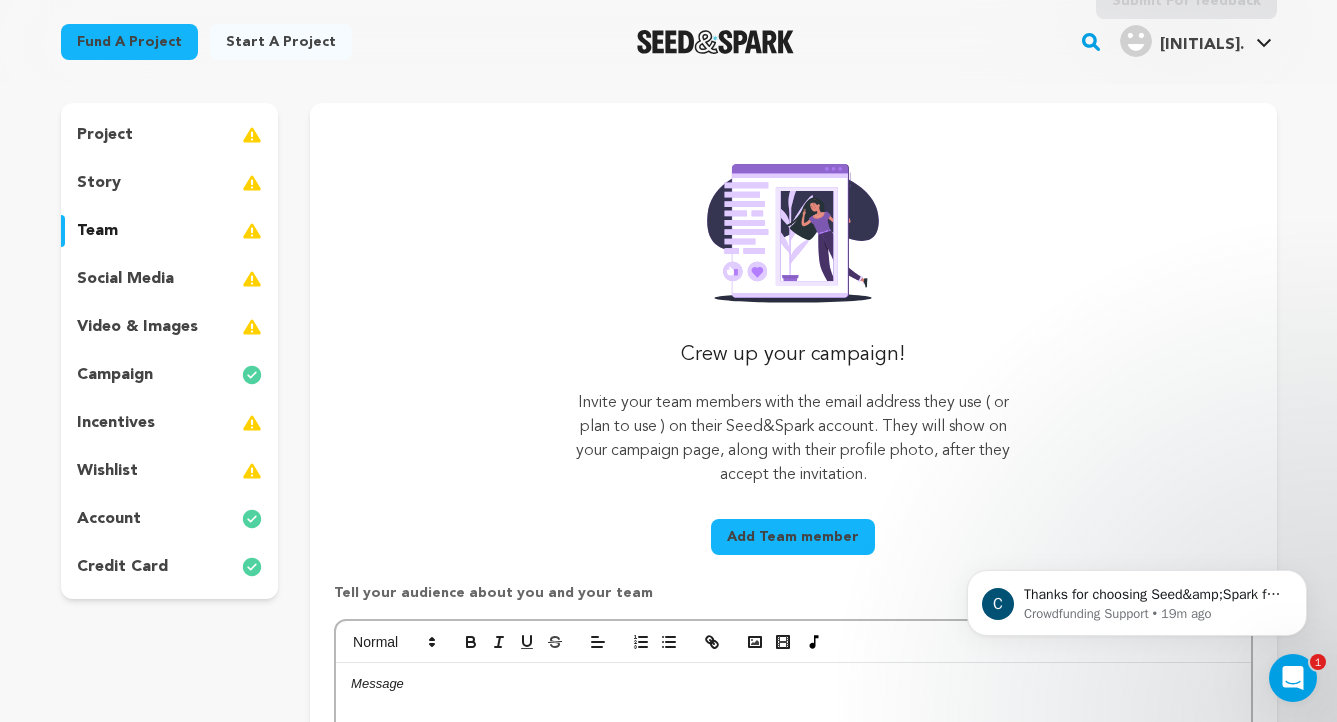 click on "story" at bounding box center (170, 183) 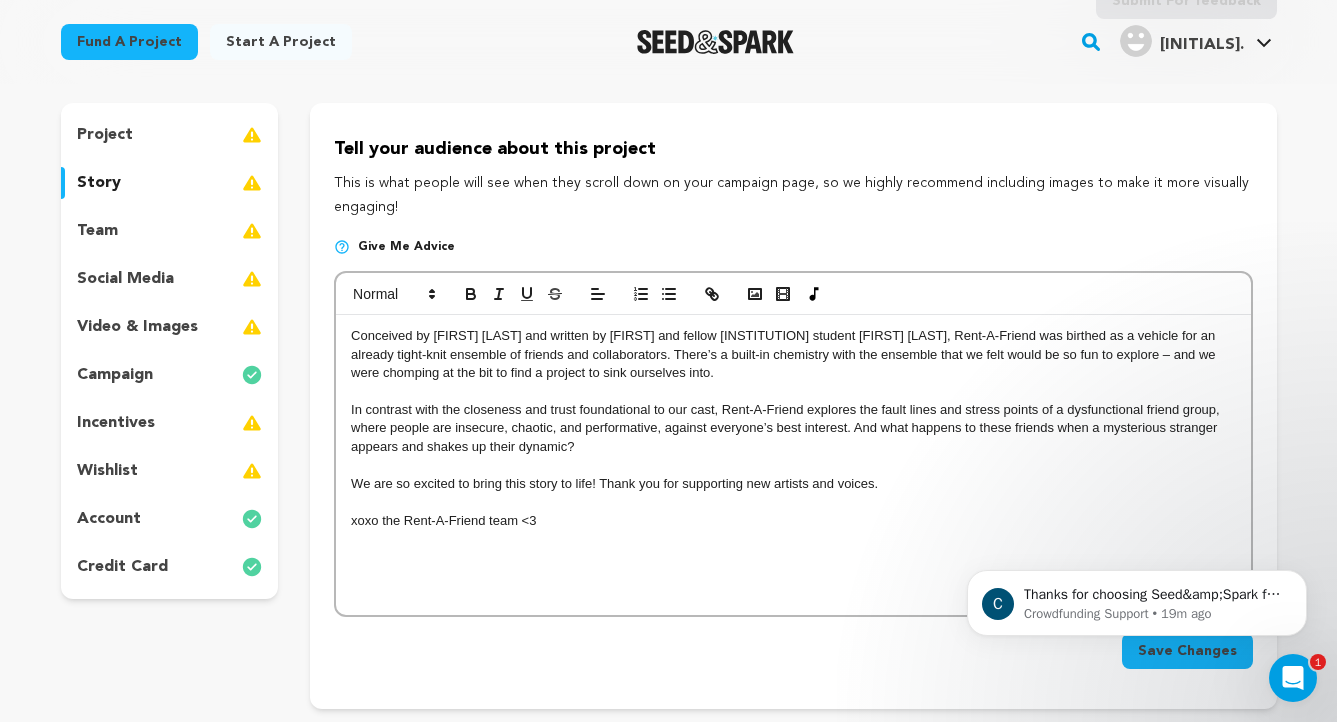 click on "Conceived by [FIRST] [LAST] and written by [FIRST] and fellow [INSTITUTION] student [FIRST] [LAST], Rent-A-Friend was birthed as a vehicle for an already tight-knit ensemble of friends and collaborators. There’s a built-in chemistry with the ensemble that we felt would be so fun to explore – and we were chomping at the bit to find a project to sink ourselves into. In contrast with the closeness and trust foundational to our cast, Rent-A-Friend explores the fault lines and stress points of a dysfunctional friend group, where people are insecure, chaotic, and performative, against everyone’s best interest. And what happens to these friends when a mysterious stranger appears and shakes up their dynamic? We are so excited to bring this story to life! Thank you for supporting new artists and voices. xoxo the Rent-A-Friend team <3" at bounding box center [793, 465] 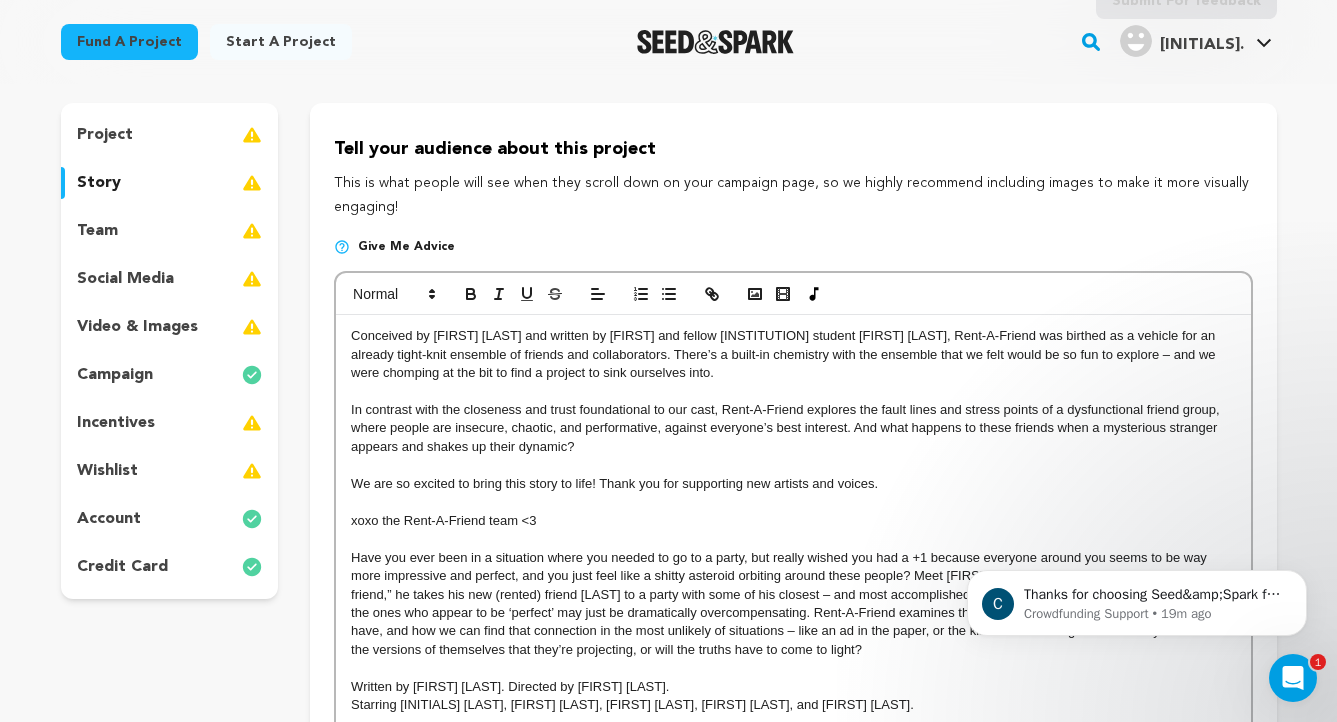 scroll, scrollTop: 0, scrollLeft: 0, axis: both 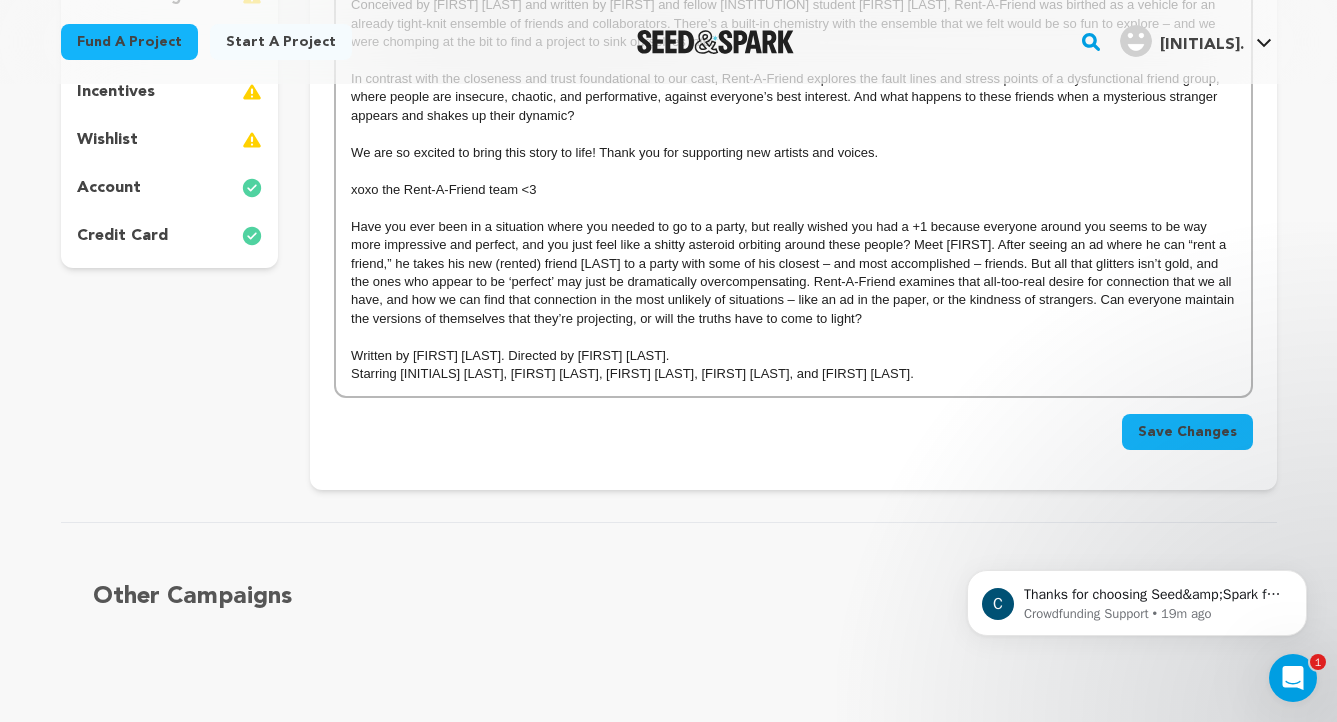 click on "Save Changes" at bounding box center [1187, 432] 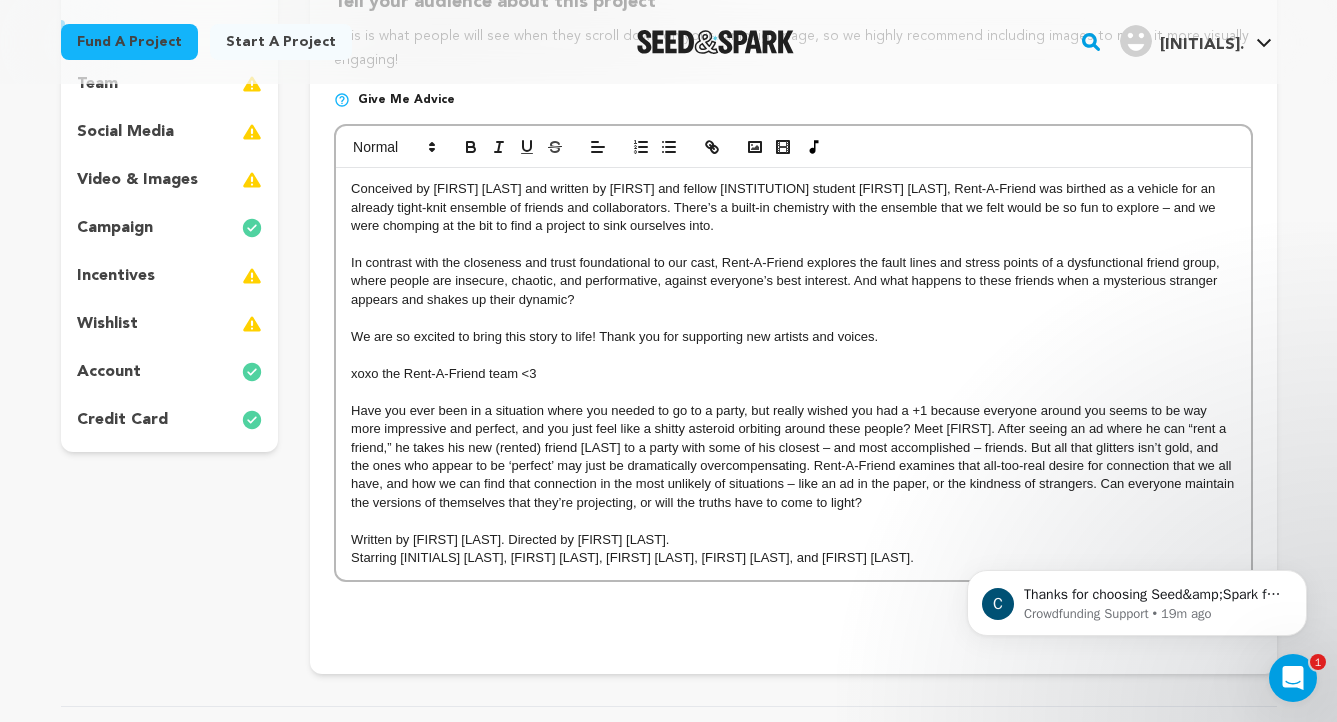 scroll, scrollTop: 299, scrollLeft: 0, axis: vertical 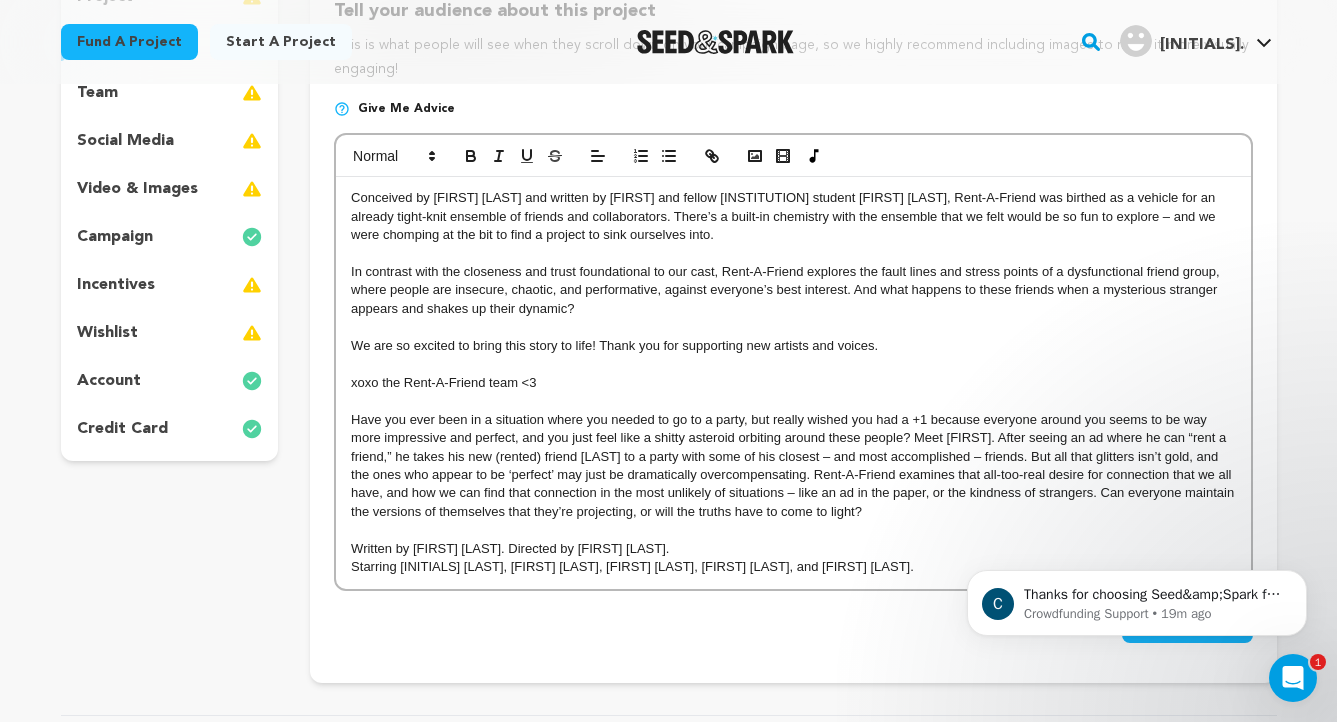 click on "Written by [FIRST] [LAST]. Directed by [FIRST] [LAST]." at bounding box center (510, 548) 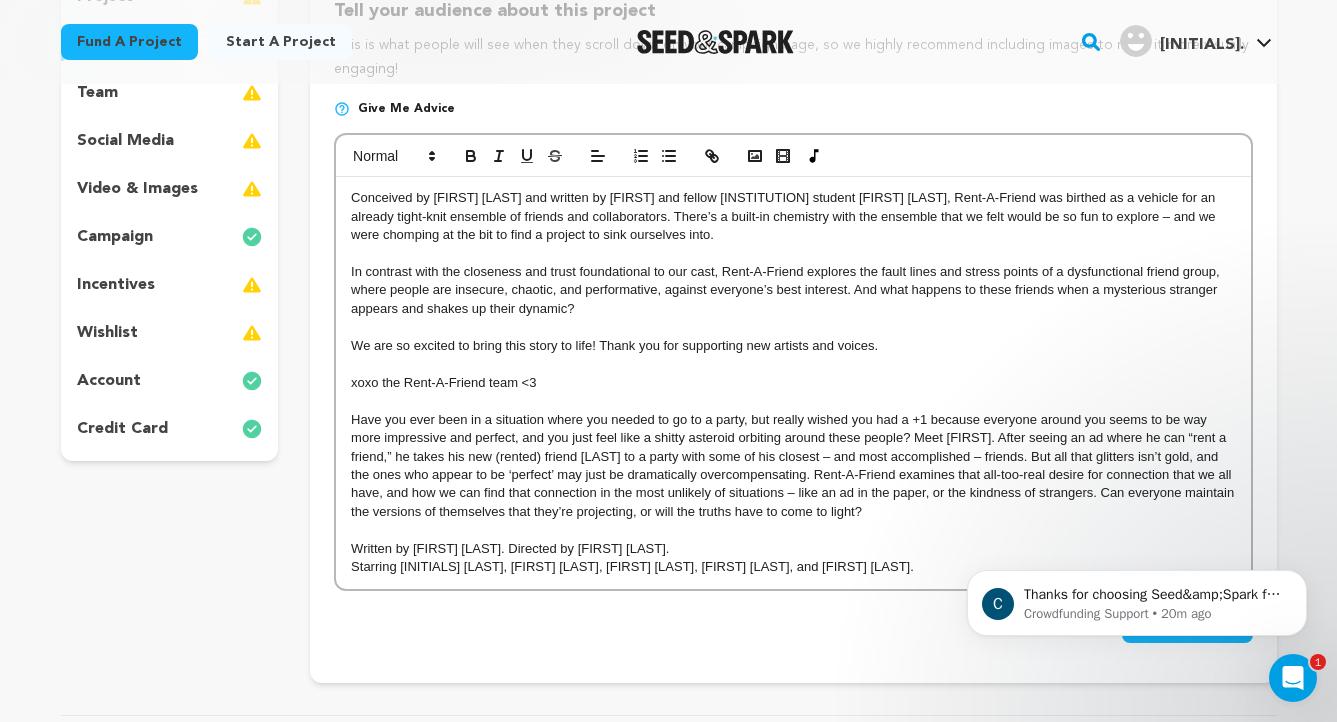type 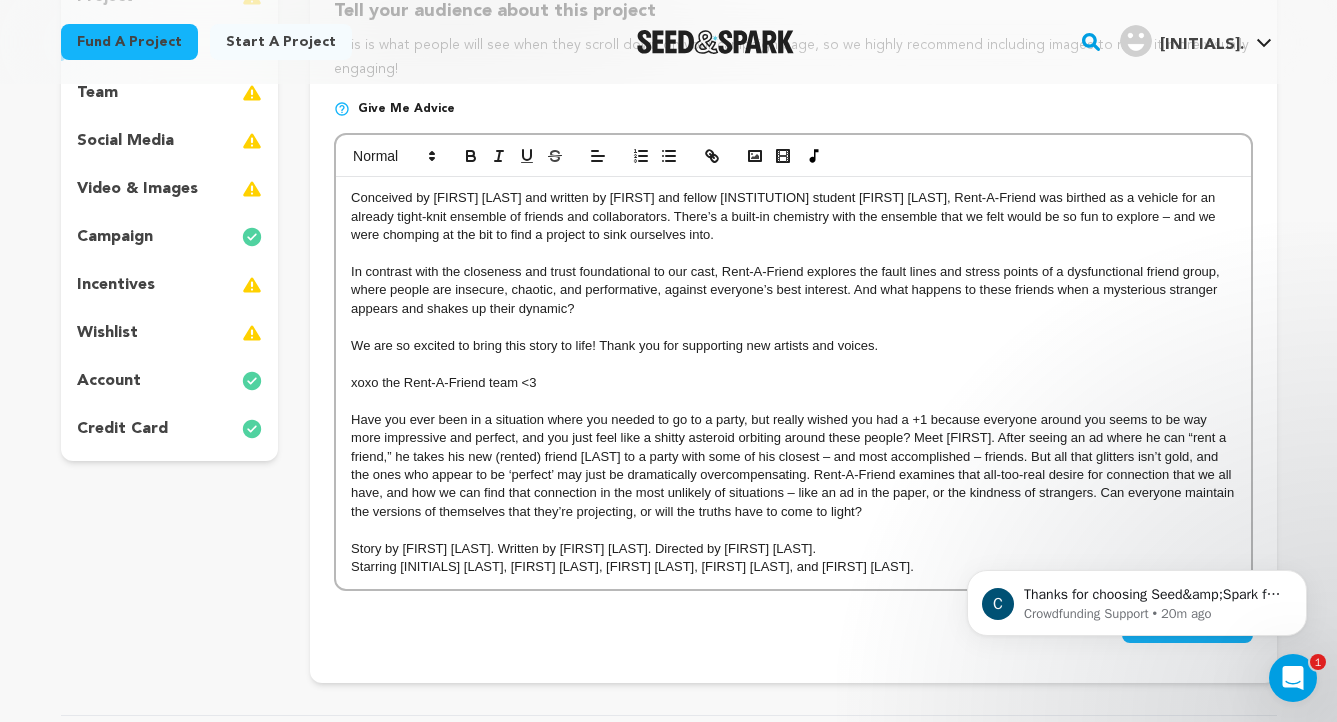click on "Story by [FIRST] [LAST]. Written by [FIRST] [LAST]. Directed by [FIRST] [LAST]." at bounding box center [583, 548] 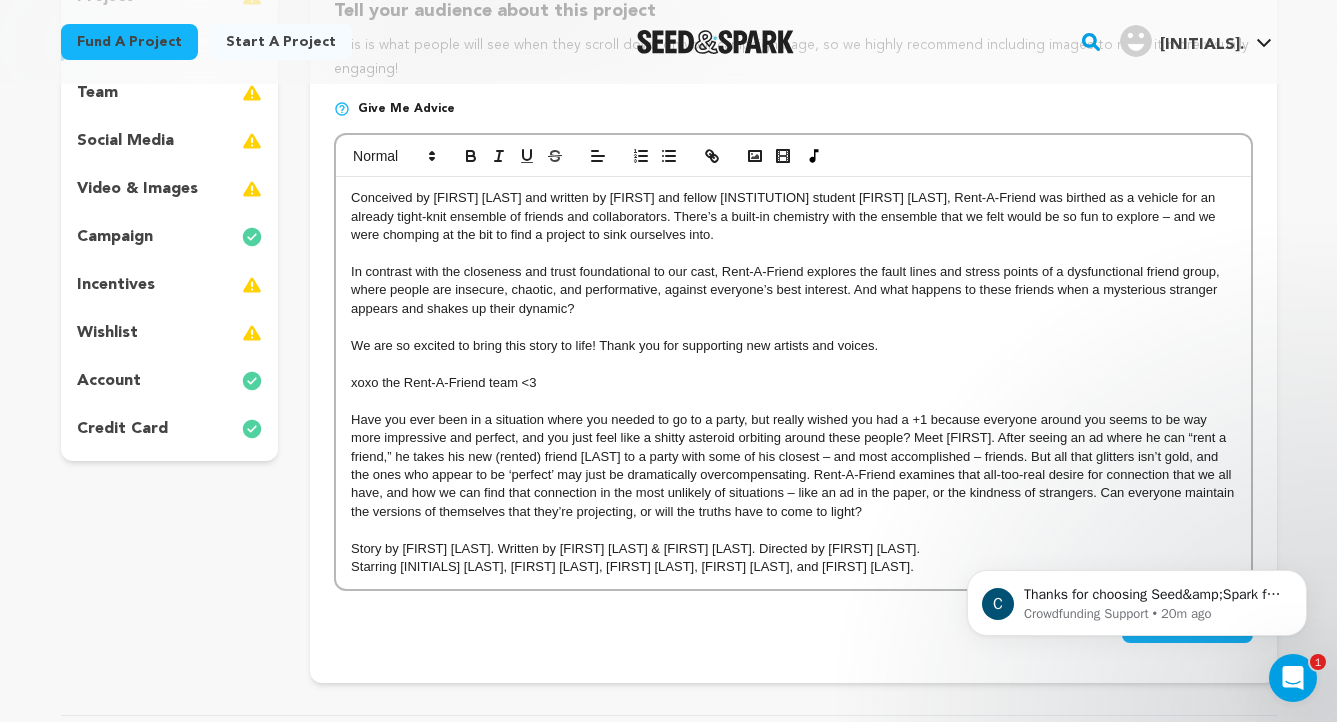 click on "Have you ever been in a situation where you needed to go to a party, but really wished you had a +1 because everyone around you seems to be way more impressive and perfect, and you just feel like a shitty asteroid orbiting around these people? Meet [FIRST]. After seeing an ad where he can “rent a friend,” he takes his new (rented) friend [LAST] to a party with some of his closest – and most accomplished – friends. But all that glitters isn’t gold, and the ones who appear to be ‘perfect’ may just be dramatically overcompensating. Rent-A-Friend examines that all-too-real desire for connection that we all have, and how we can find that connection in the most unlikely of situations – like an ad in the paper, or the kindness of strangers. Can everyone maintain the versions of themselves that they’re projecting, or will the truths have to come to light?" at bounding box center (794, 465) 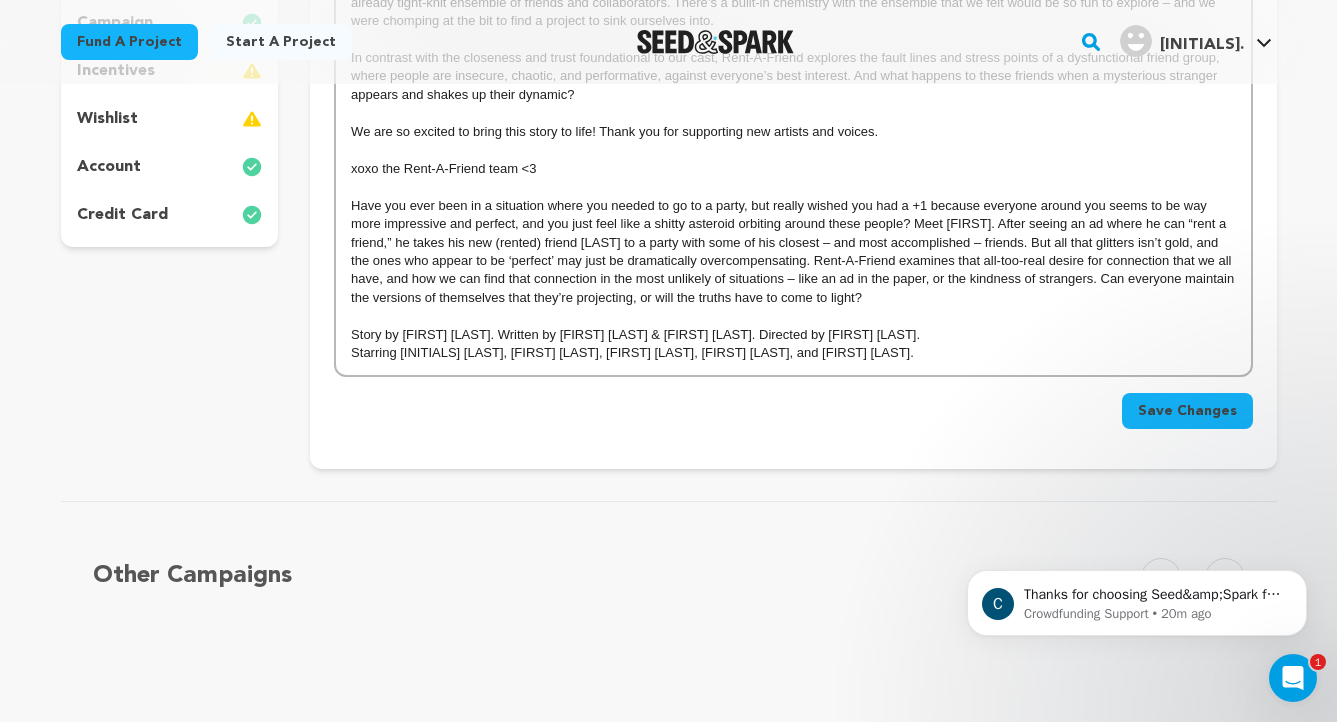scroll, scrollTop: 534, scrollLeft: 0, axis: vertical 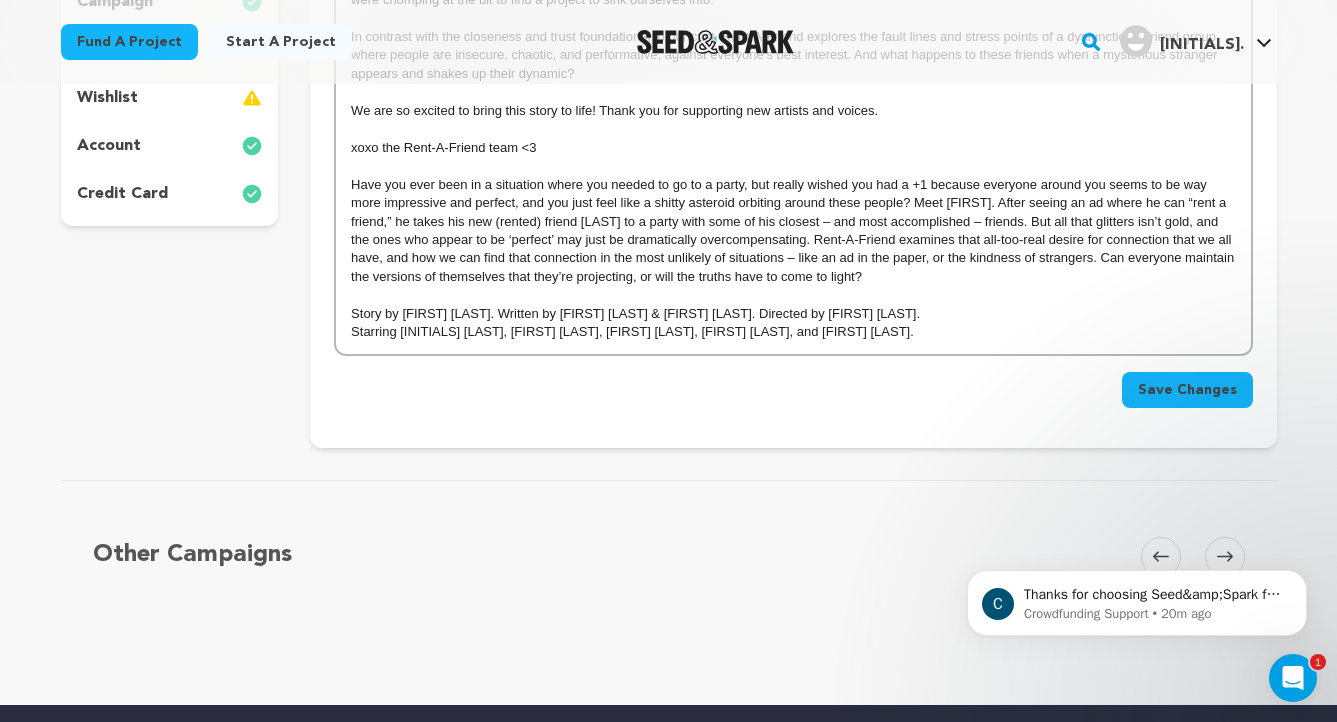 click on "Save Changes" at bounding box center [1187, 390] 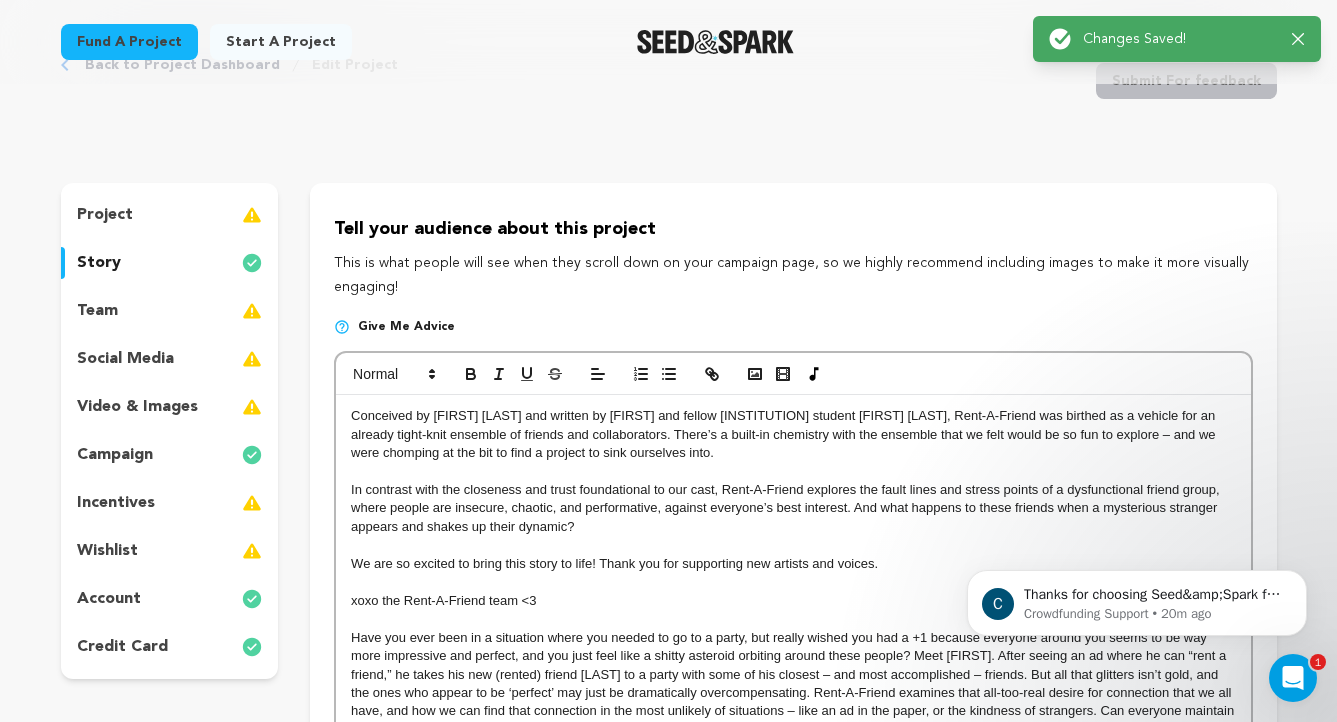 scroll, scrollTop: 89, scrollLeft: 0, axis: vertical 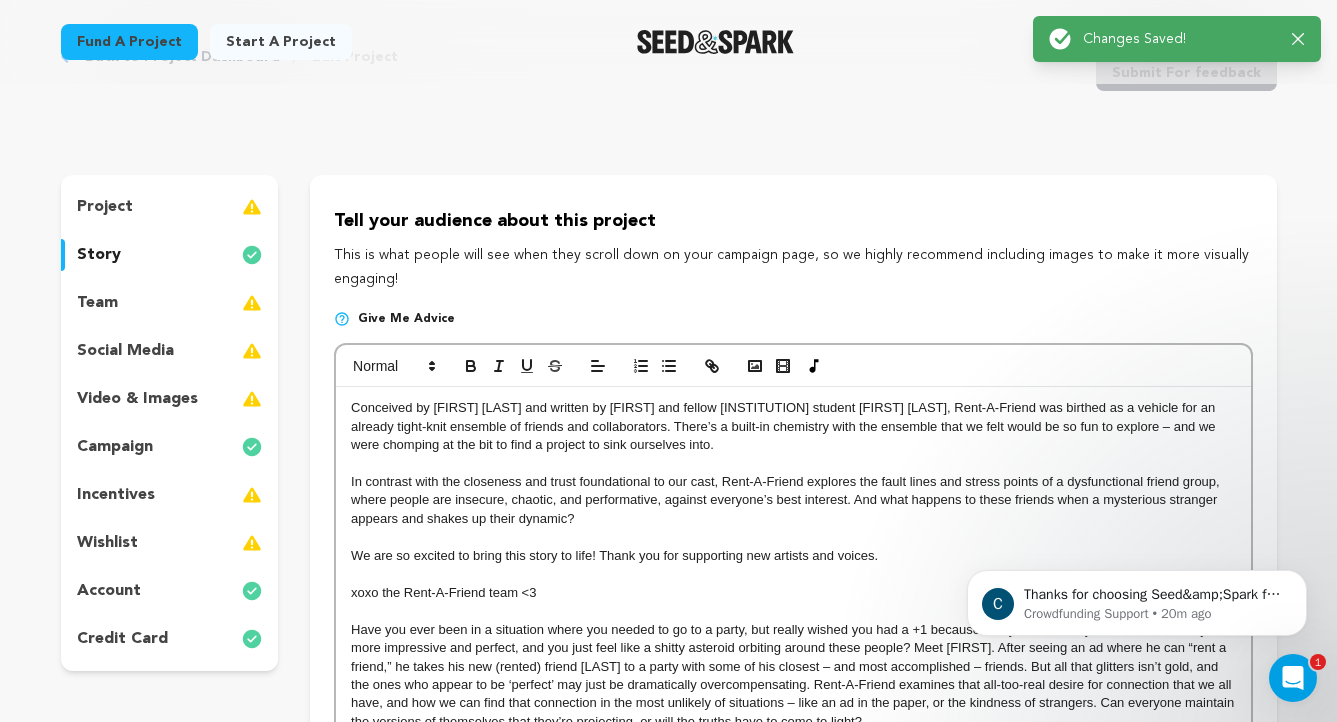click on "team" at bounding box center (170, 303) 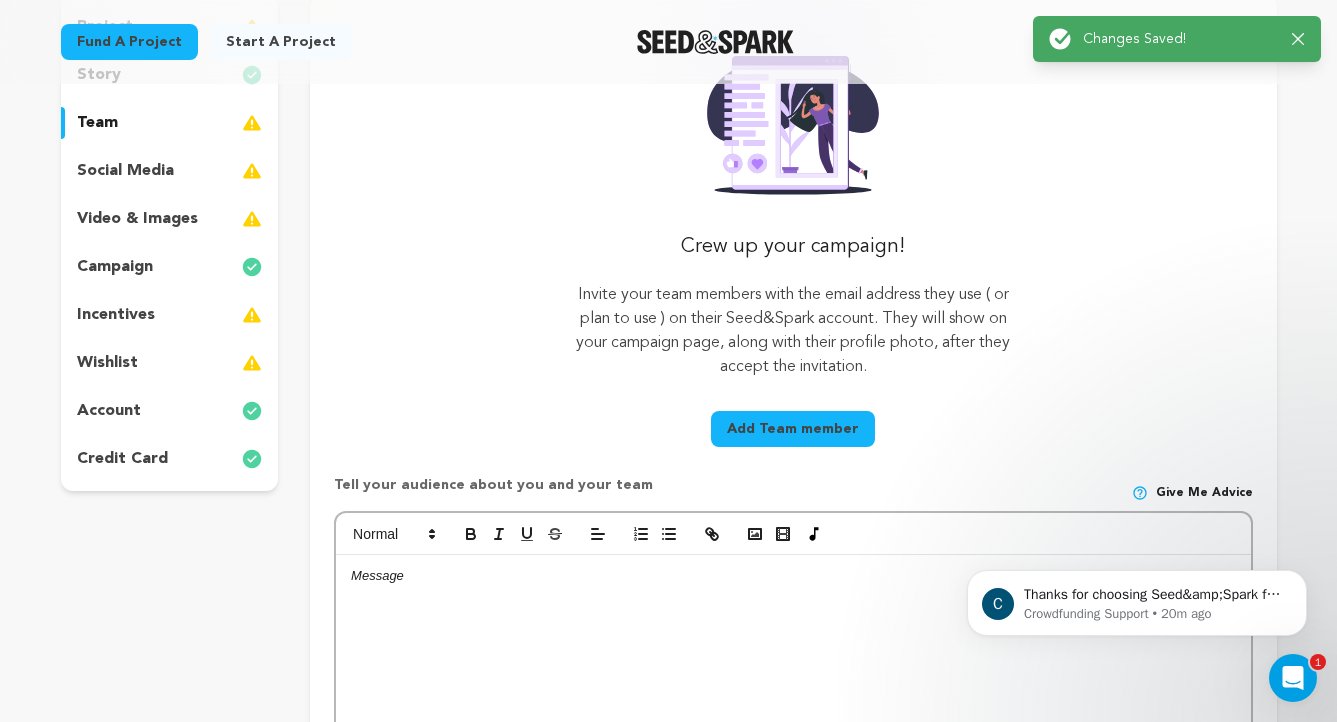 scroll, scrollTop: 292, scrollLeft: 0, axis: vertical 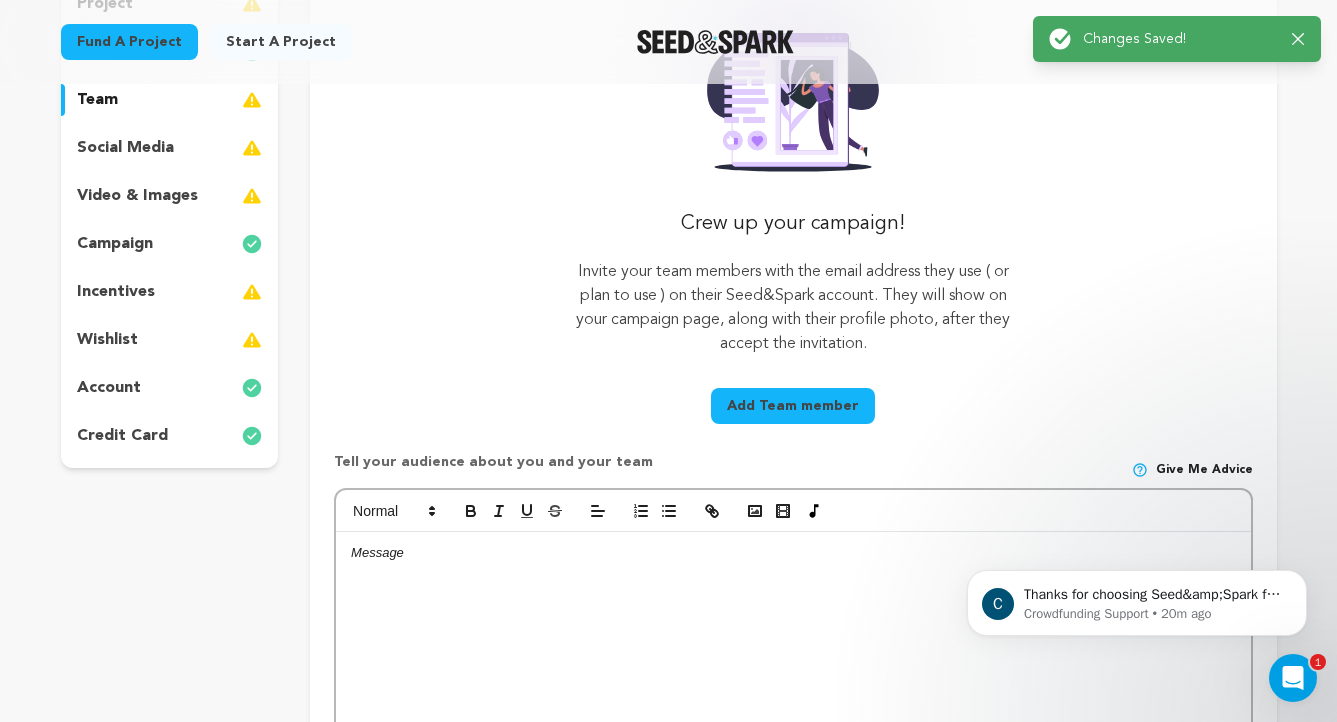 click on "Add Team member" at bounding box center (793, 406) 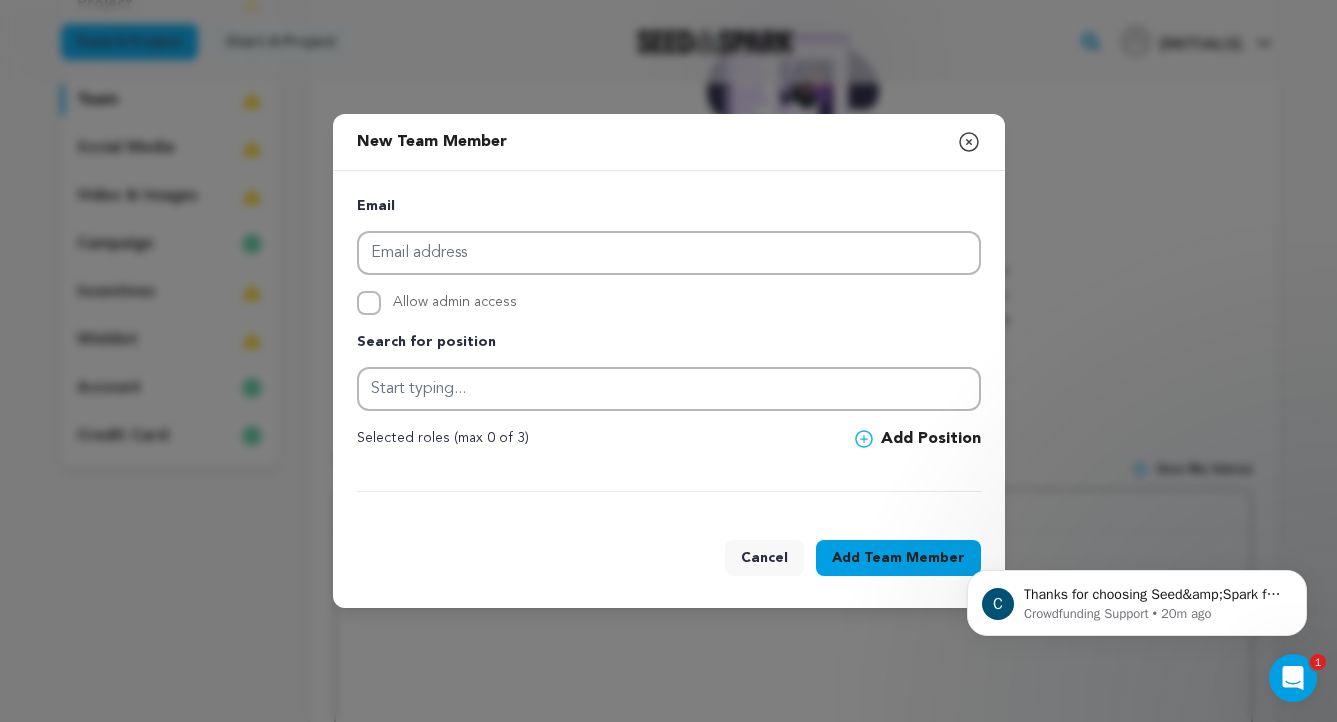 click on "Allow admin access" at bounding box center [455, 303] 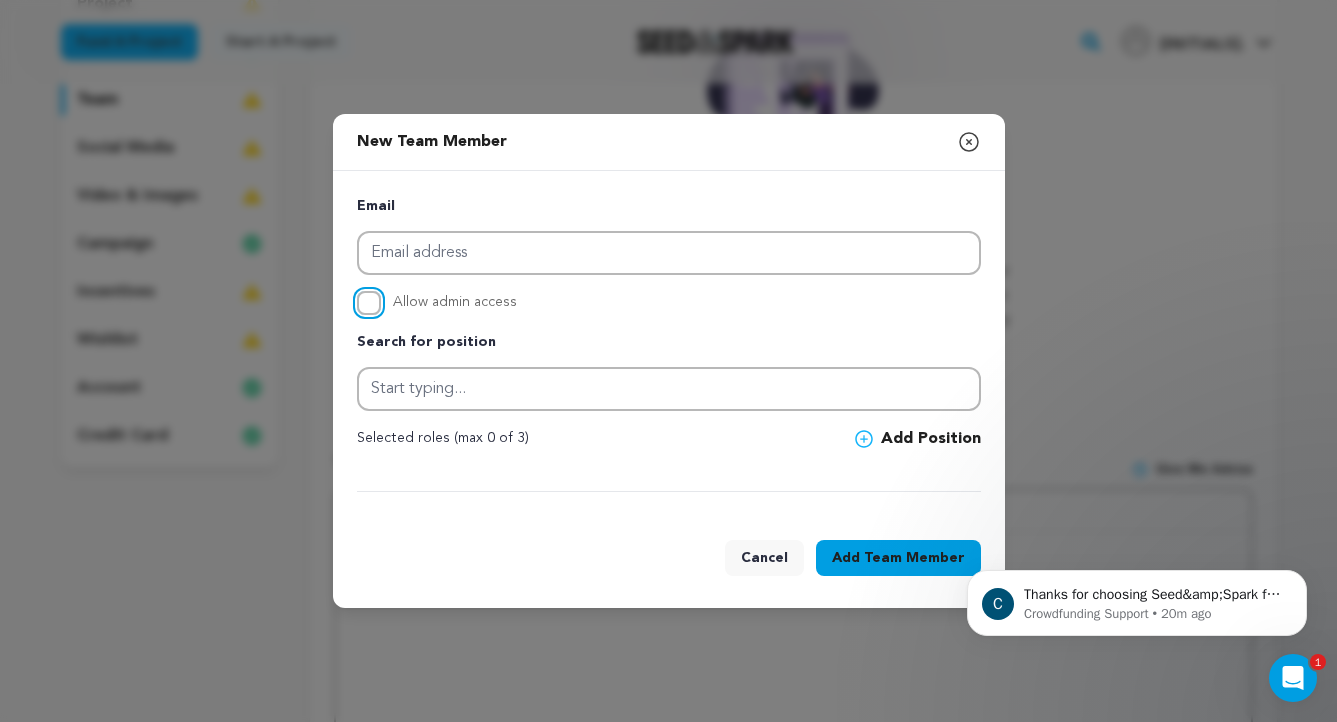 click on "Allow admin access" at bounding box center [369, 303] 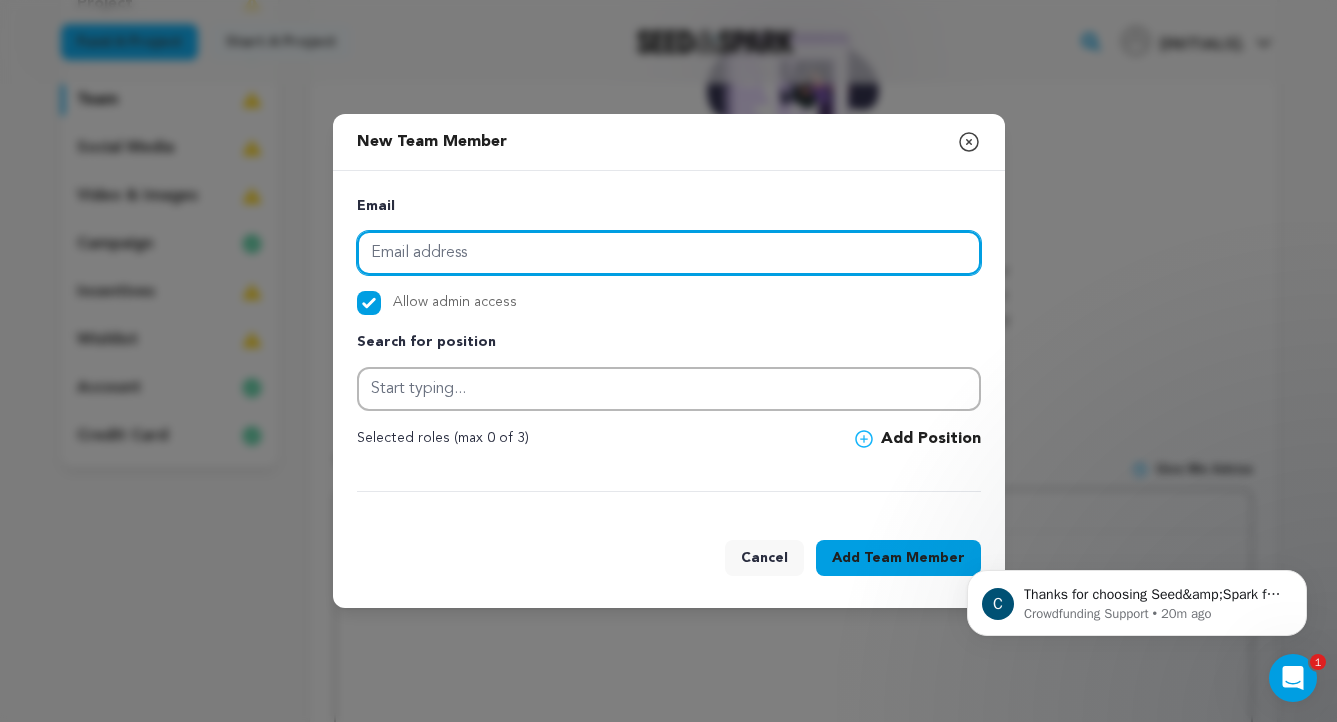click at bounding box center [669, 253] 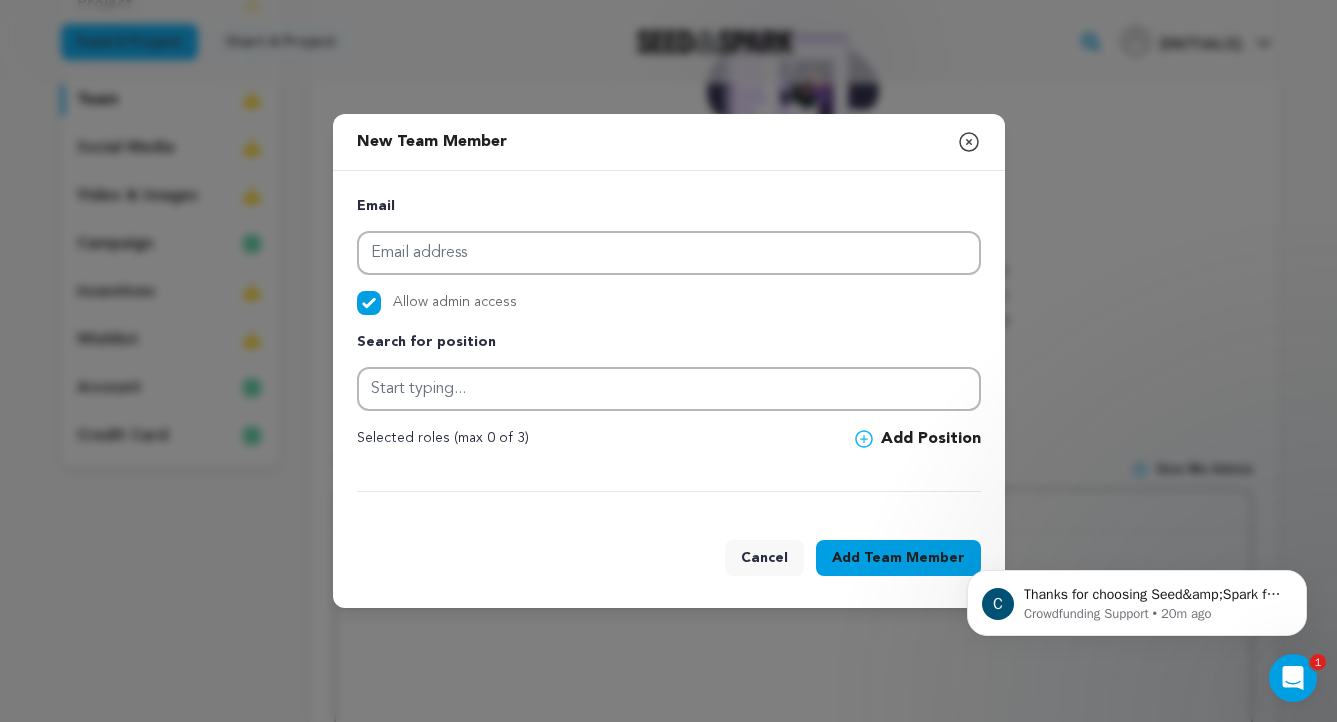 click on "Email
Allow admin access
Search for position
Selected roles (max 0 of 3)" at bounding box center (669, 343) 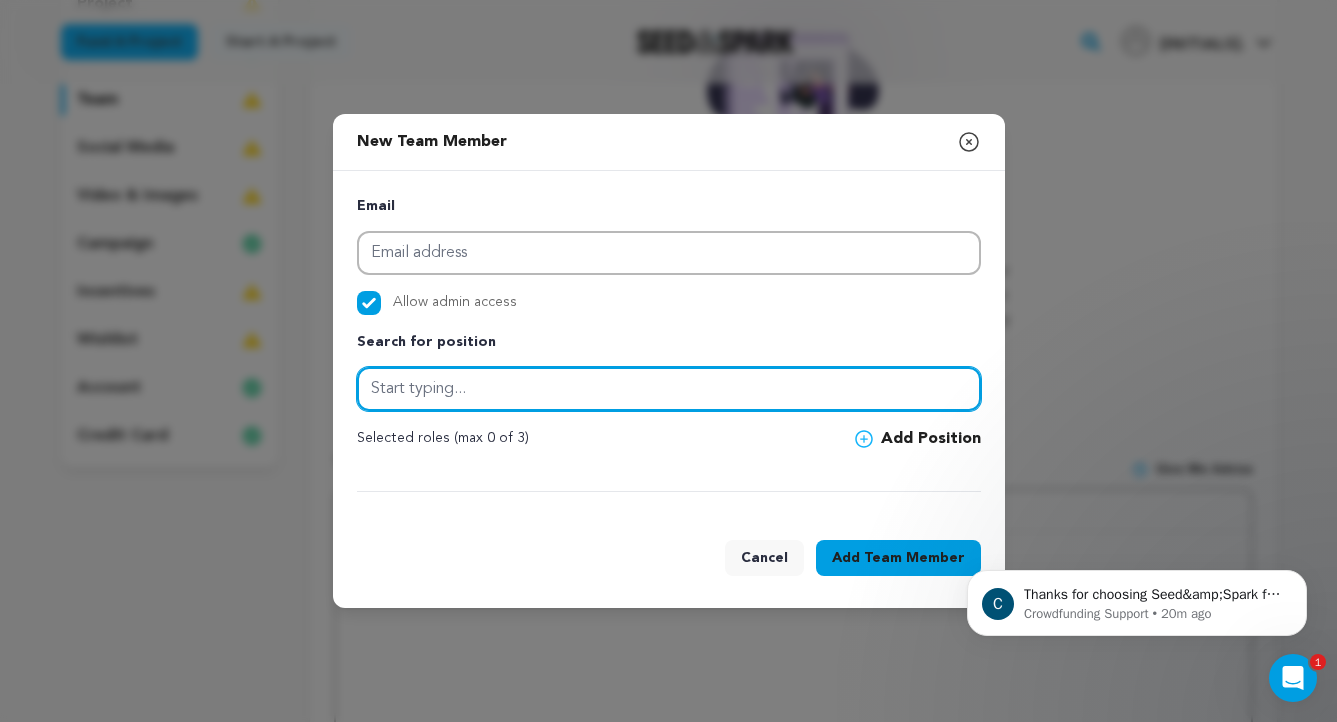 click at bounding box center (669, 389) 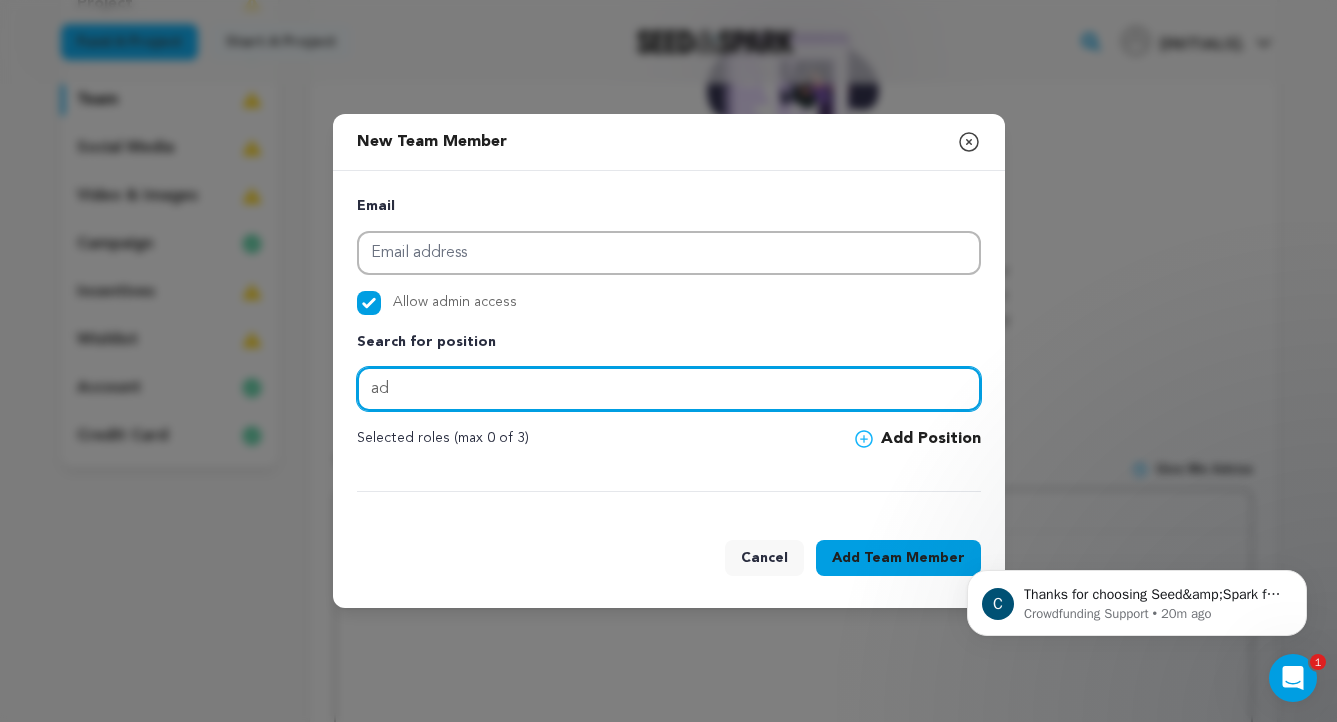 type on "a" 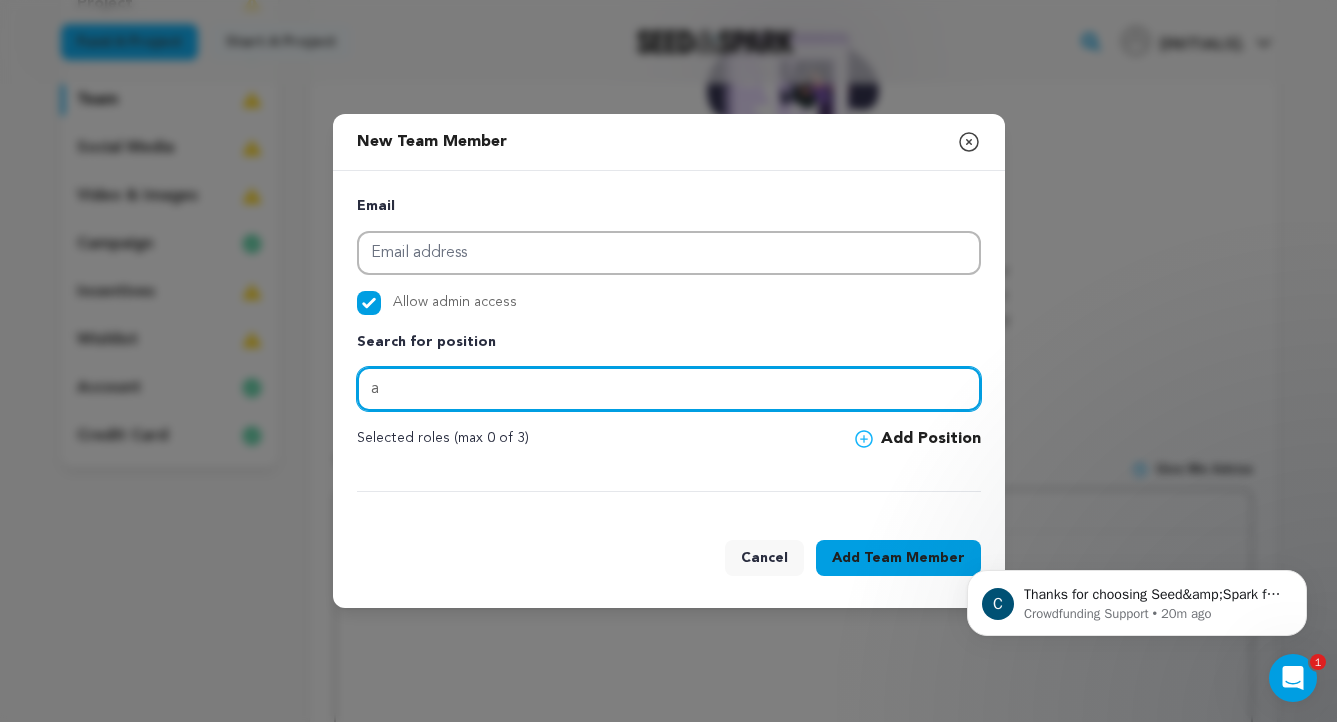 type 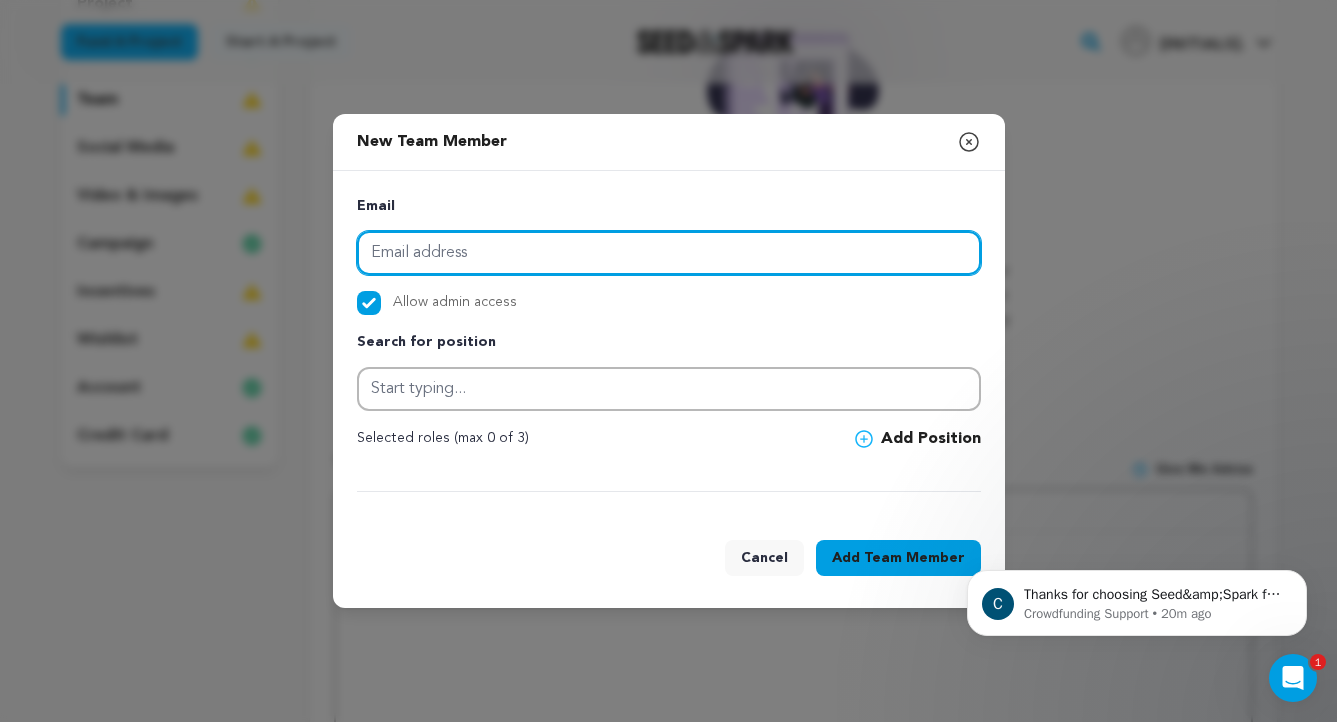 click at bounding box center (669, 253) 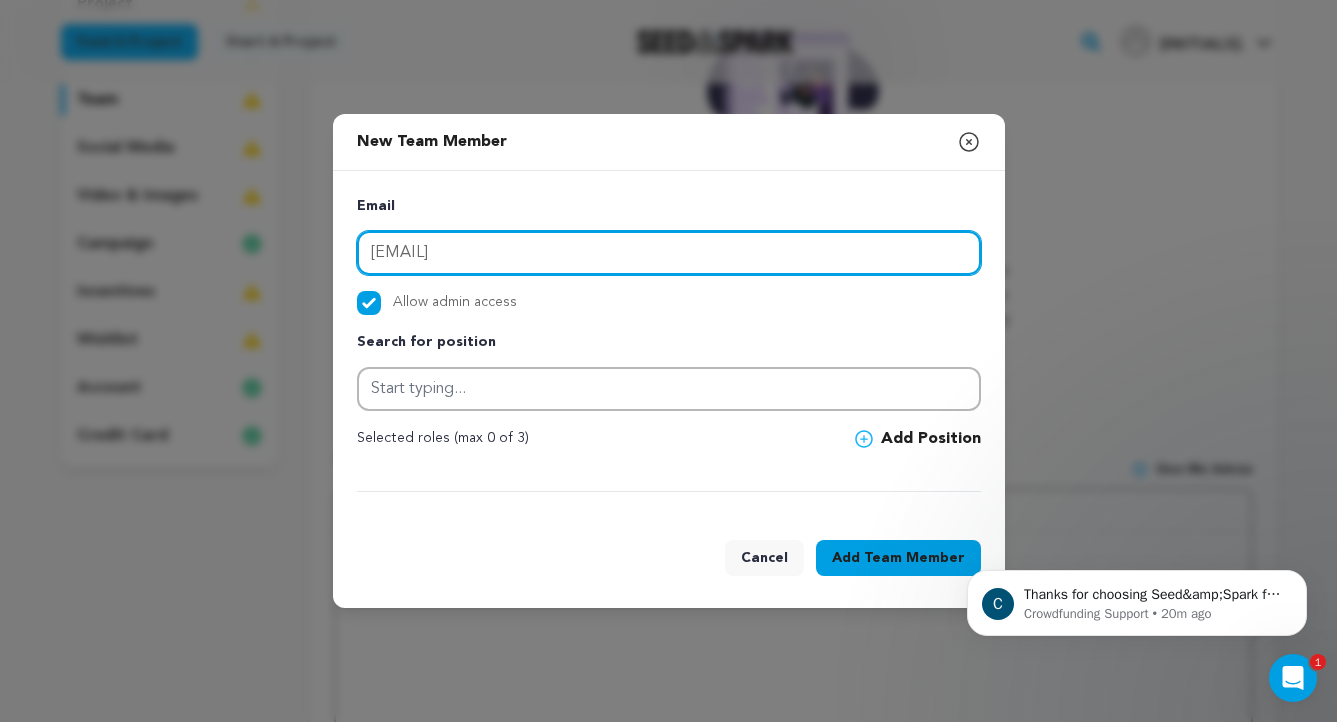 type on "[EMAIL]" 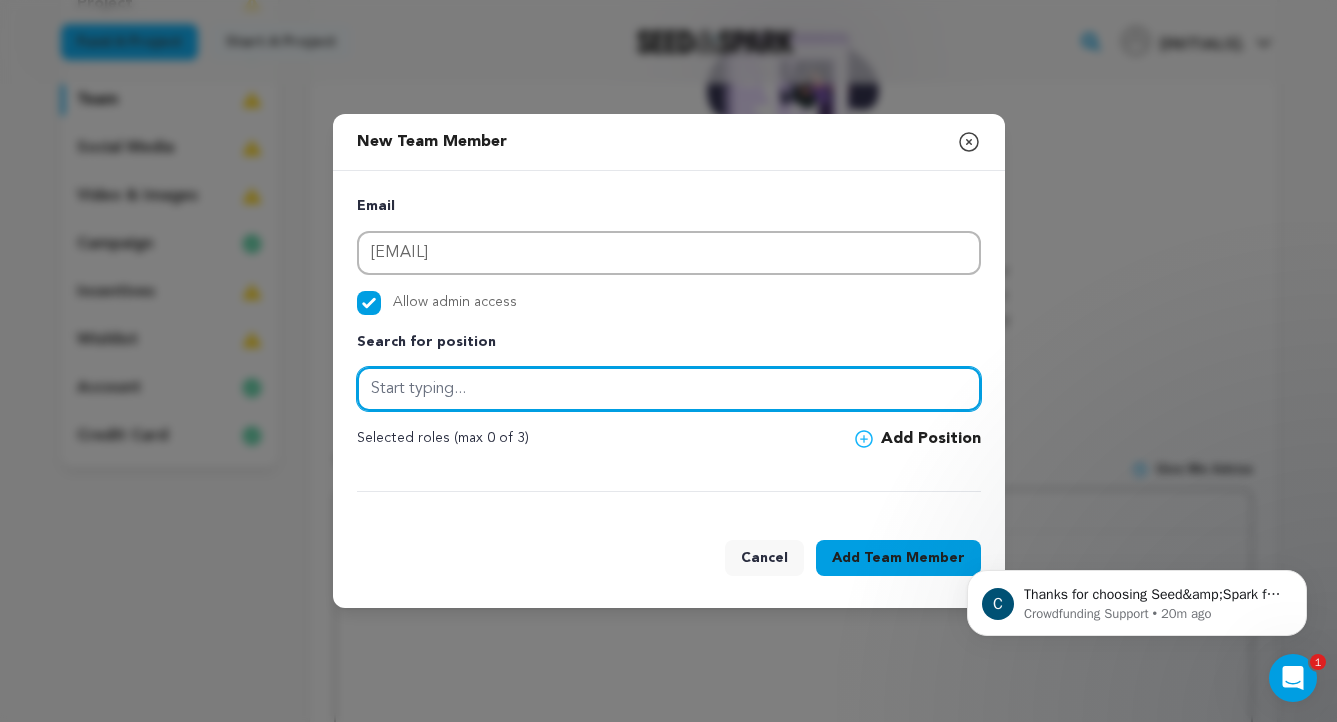 click at bounding box center [669, 389] 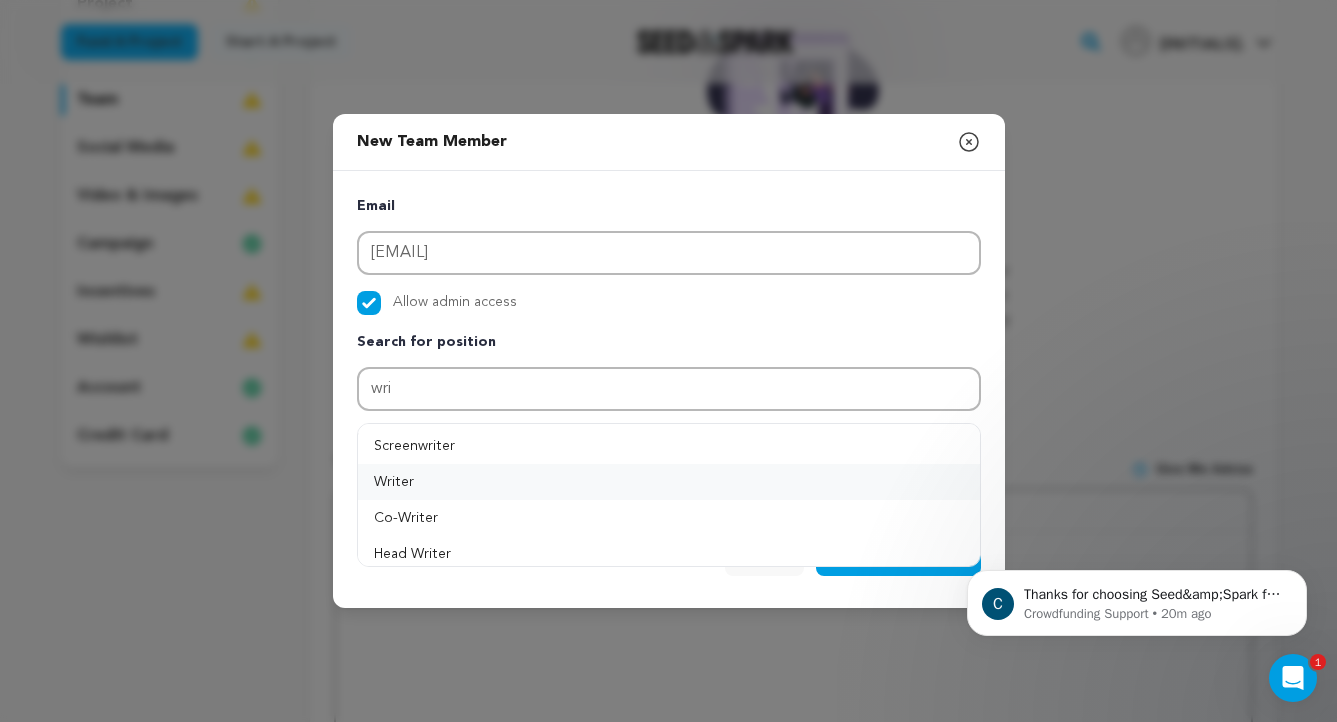 click on "Writer" at bounding box center (669, 482) 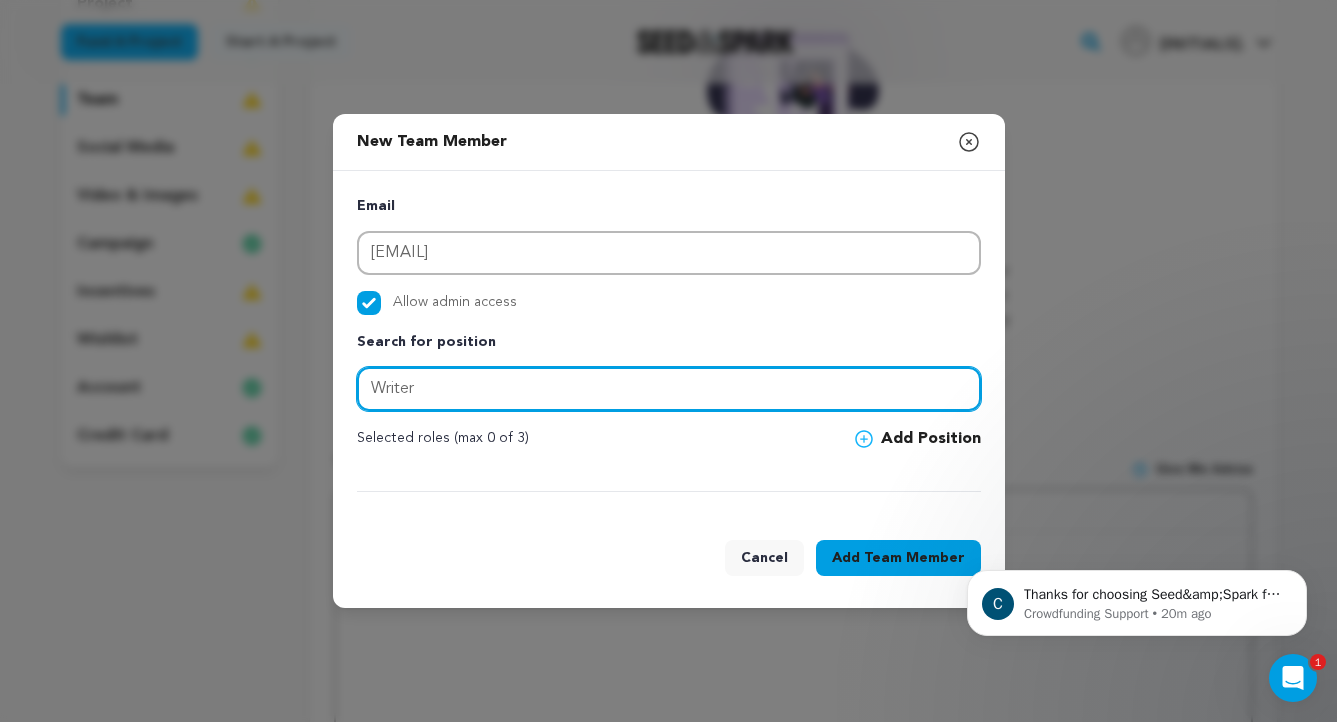 click on "Writer" at bounding box center [669, 389] 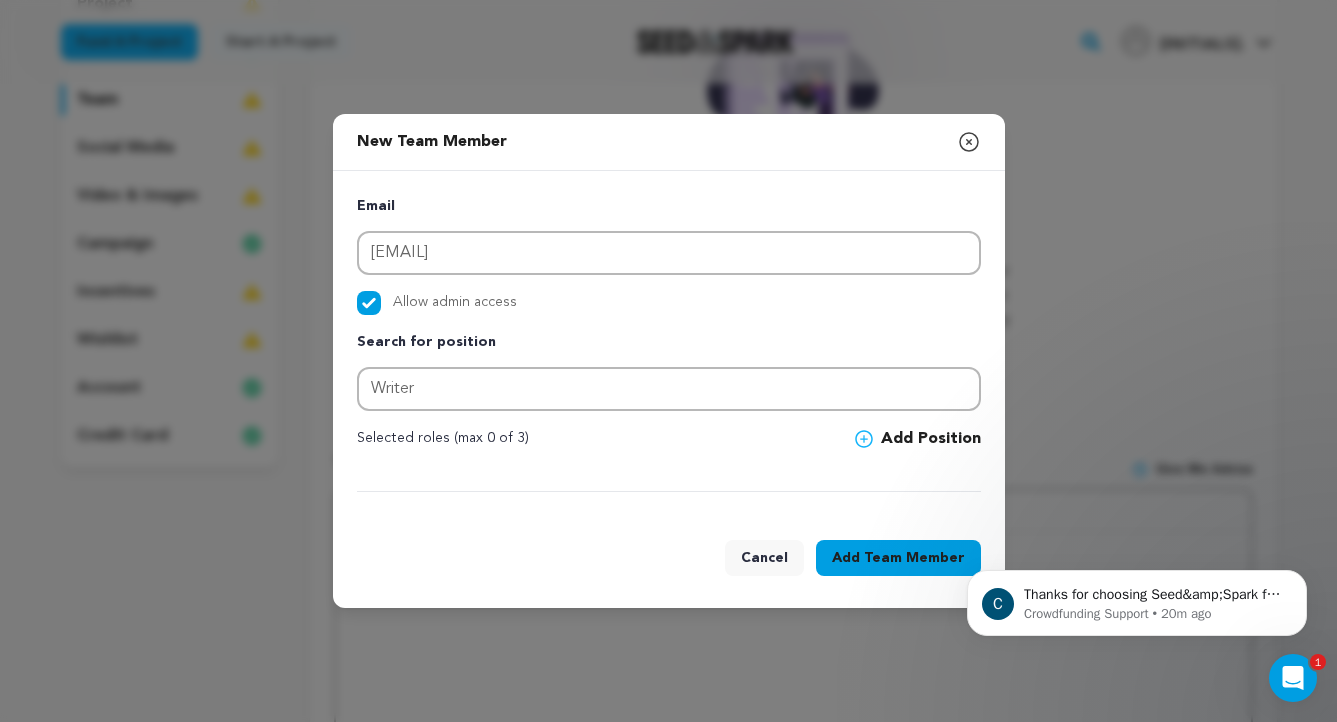 click on "Email
[EMAIL]
Allow admin access
Search for position
Writer
Selected roles (max 0 of 3)" at bounding box center [669, 343] 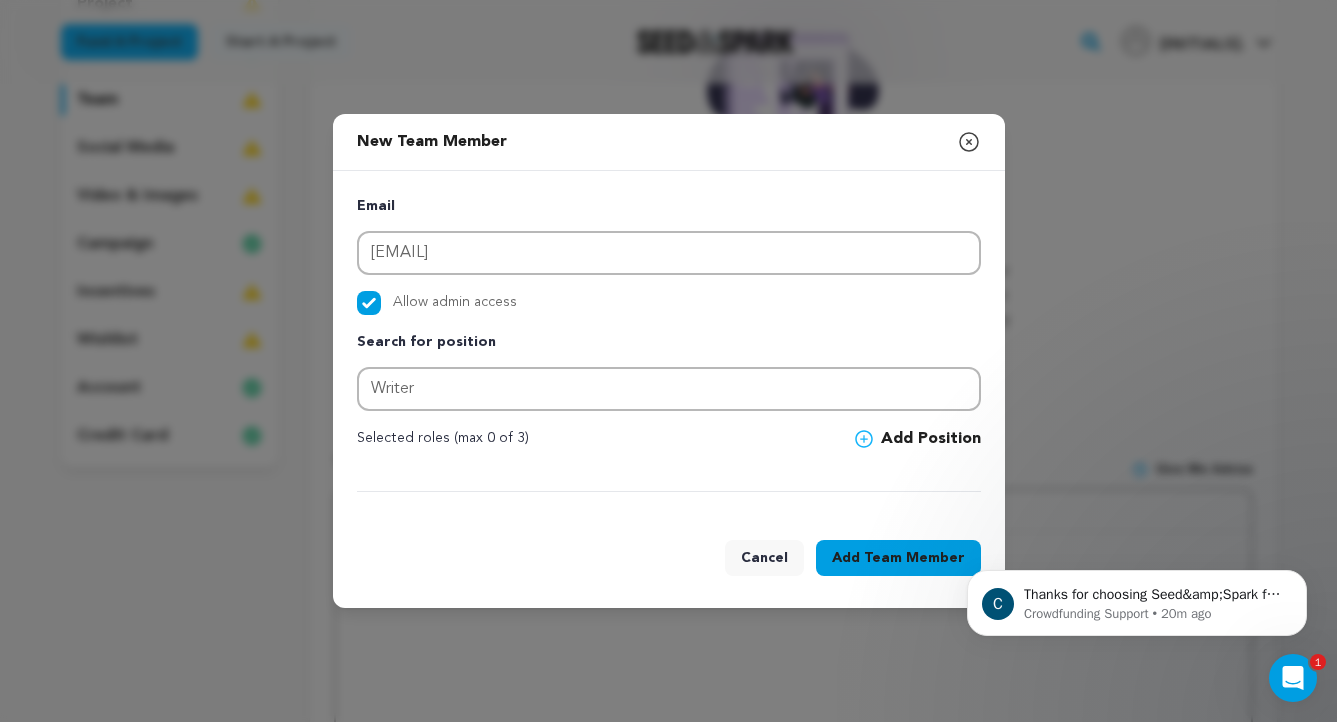 click on "Team Member" at bounding box center [914, 558] 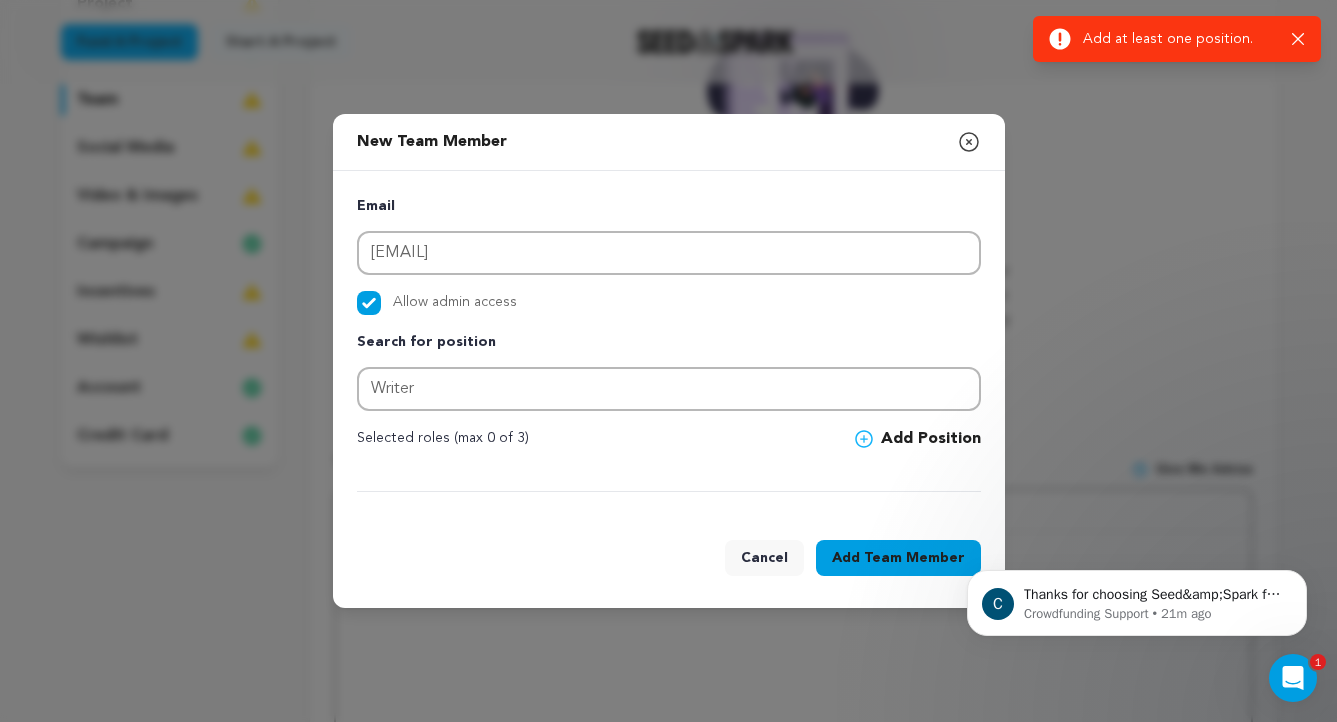 click on "Add Position" at bounding box center (918, 439) 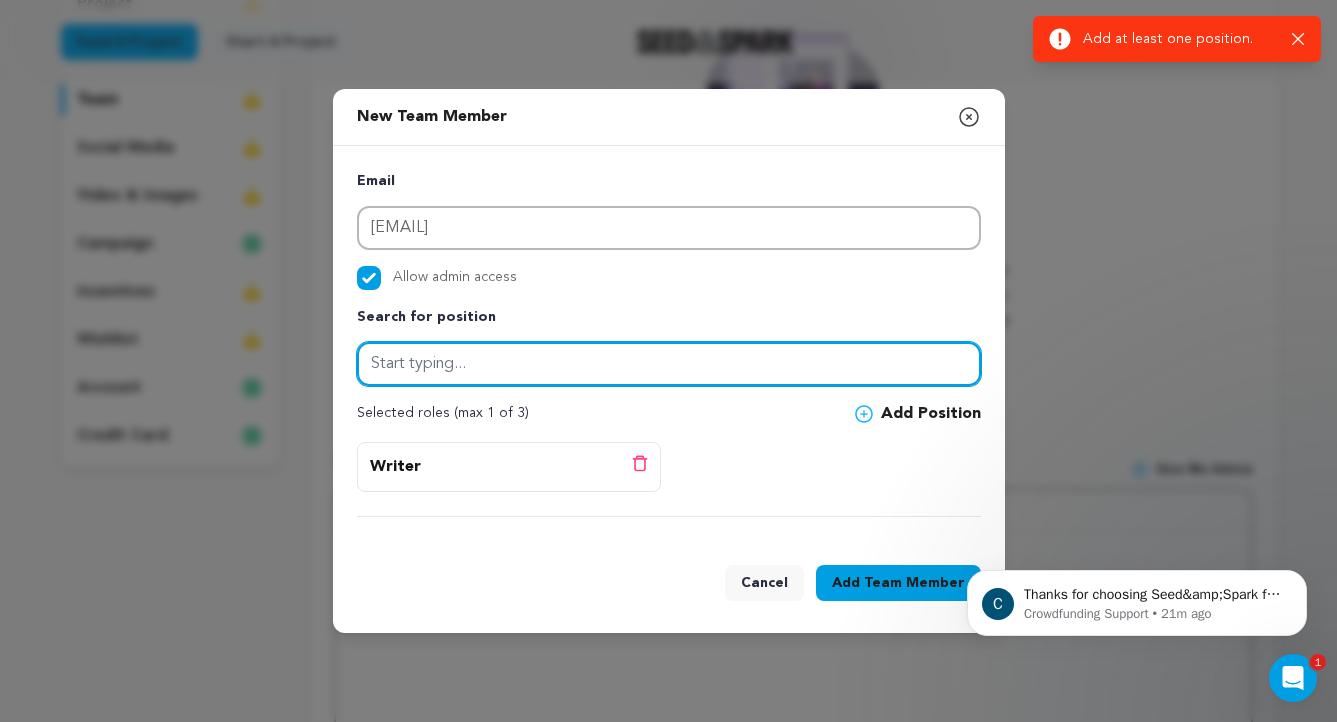 click at bounding box center [669, 364] 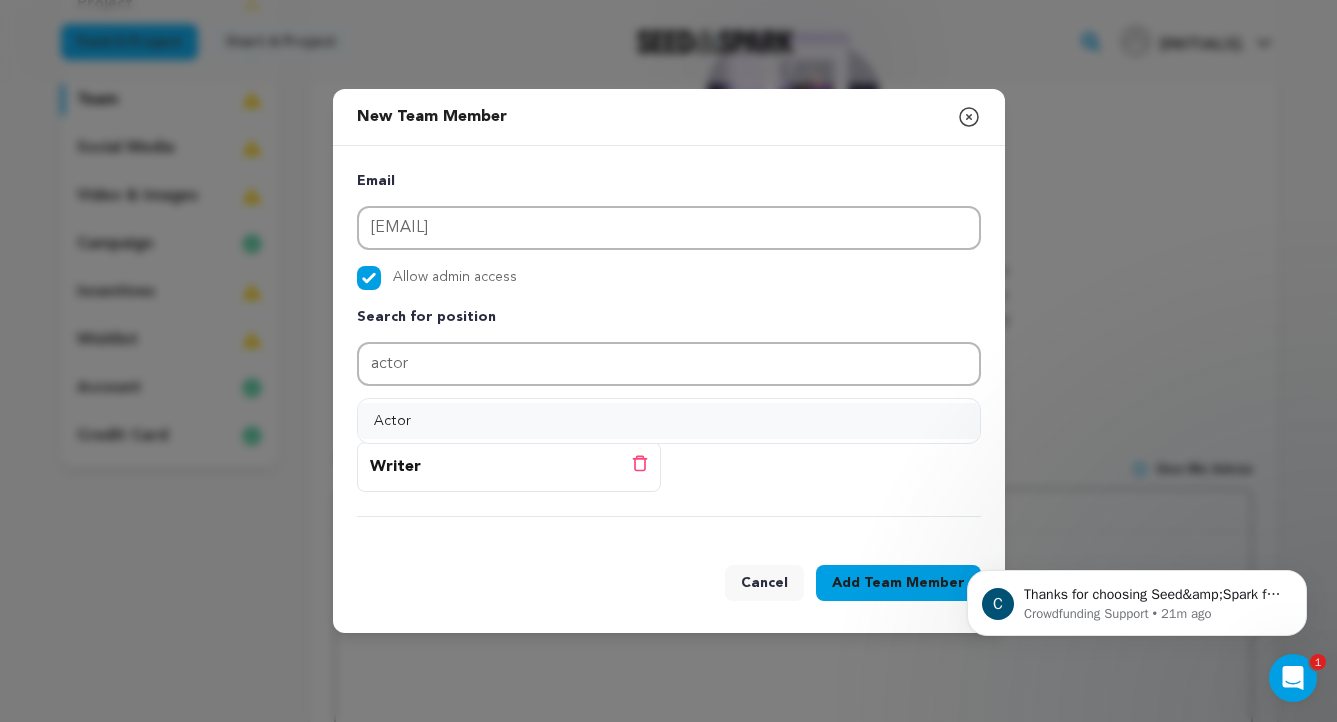 click on "Actor" at bounding box center (669, 421) 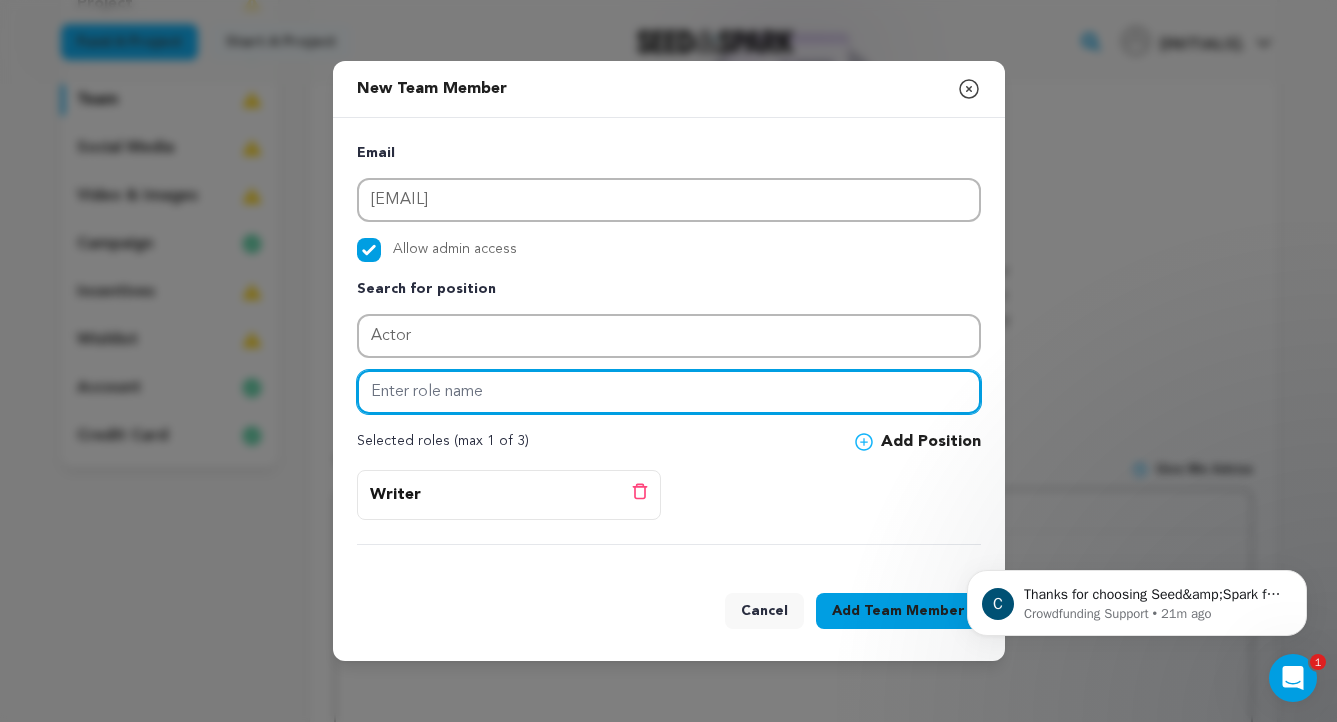 click at bounding box center (669, 392) 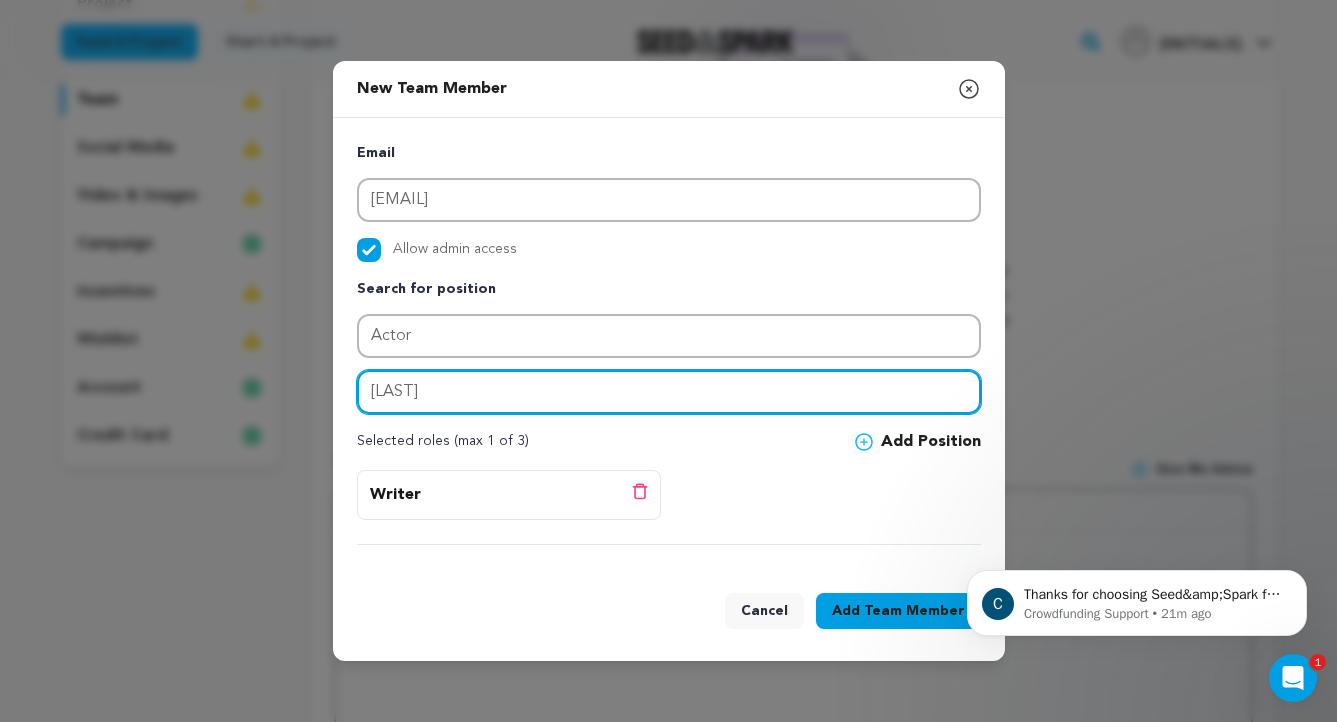 type on "[LAST]" 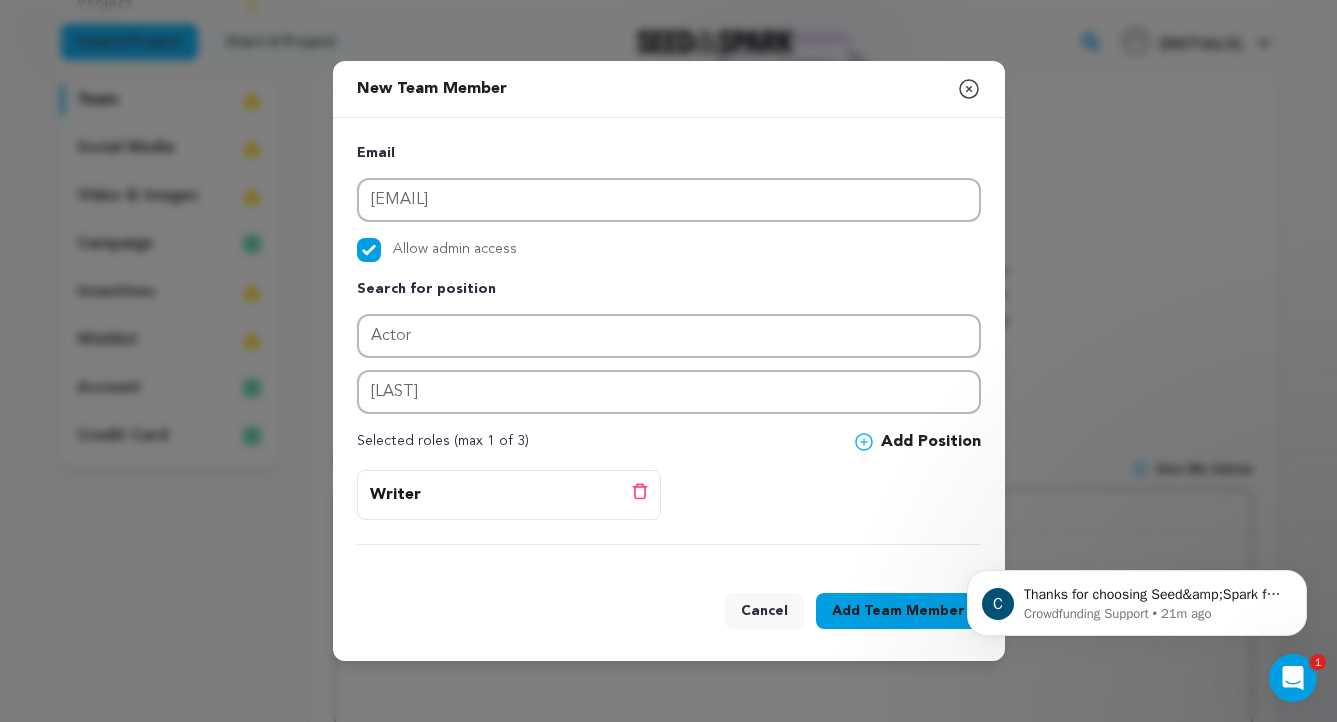 click on "Add Position" at bounding box center [918, 442] 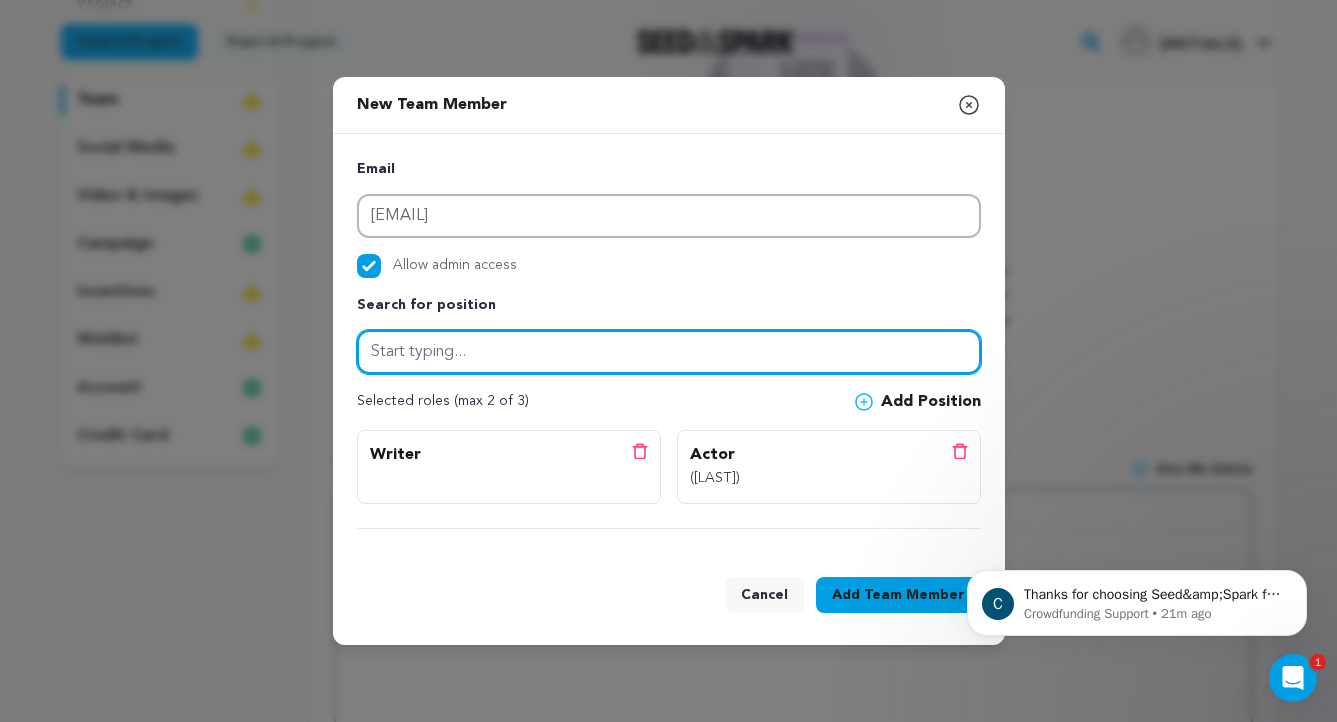 click at bounding box center [669, 352] 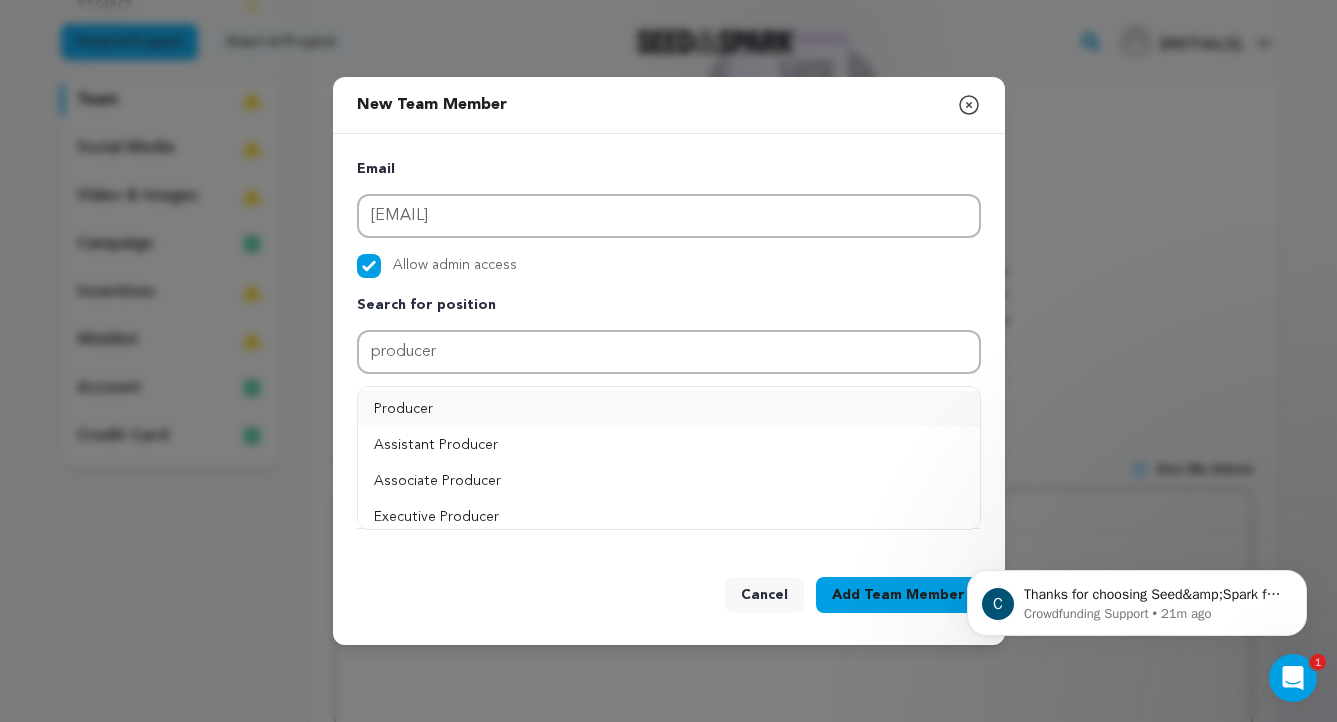 click on "Producer" at bounding box center [669, 409] 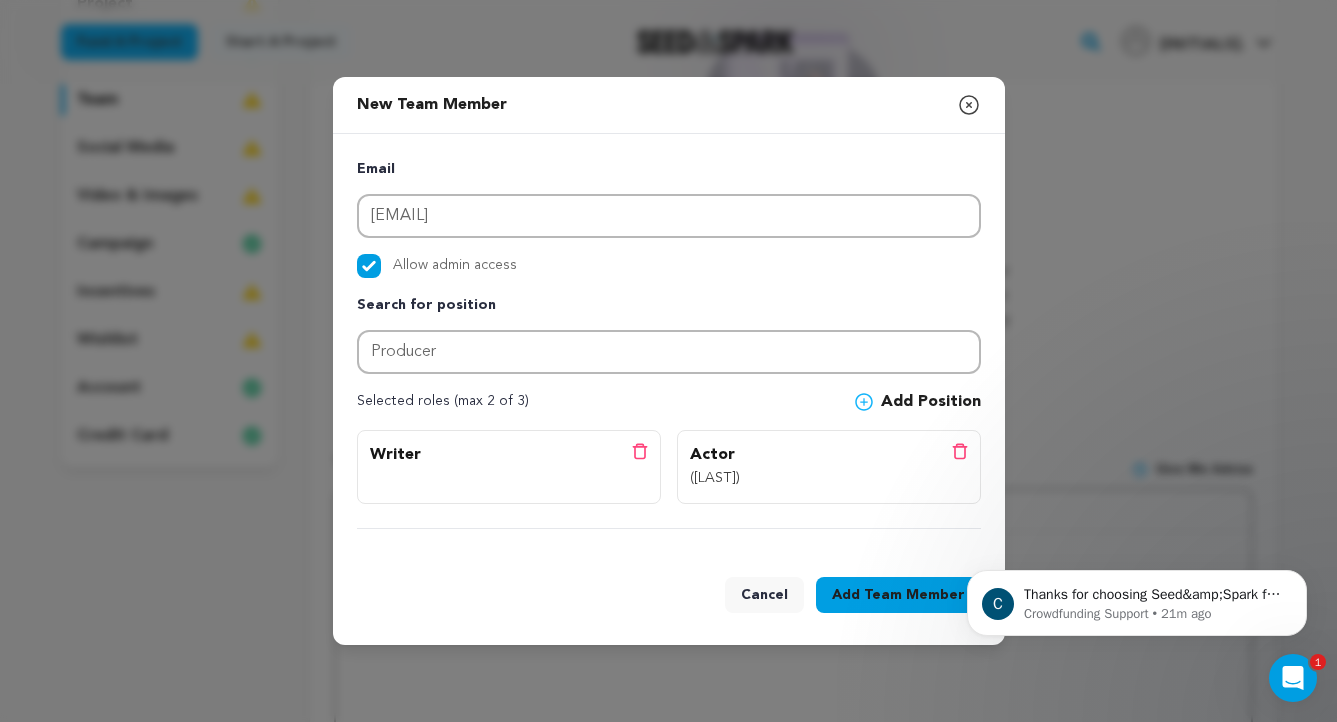 click on "Add Position" at bounding box center (918, 402) 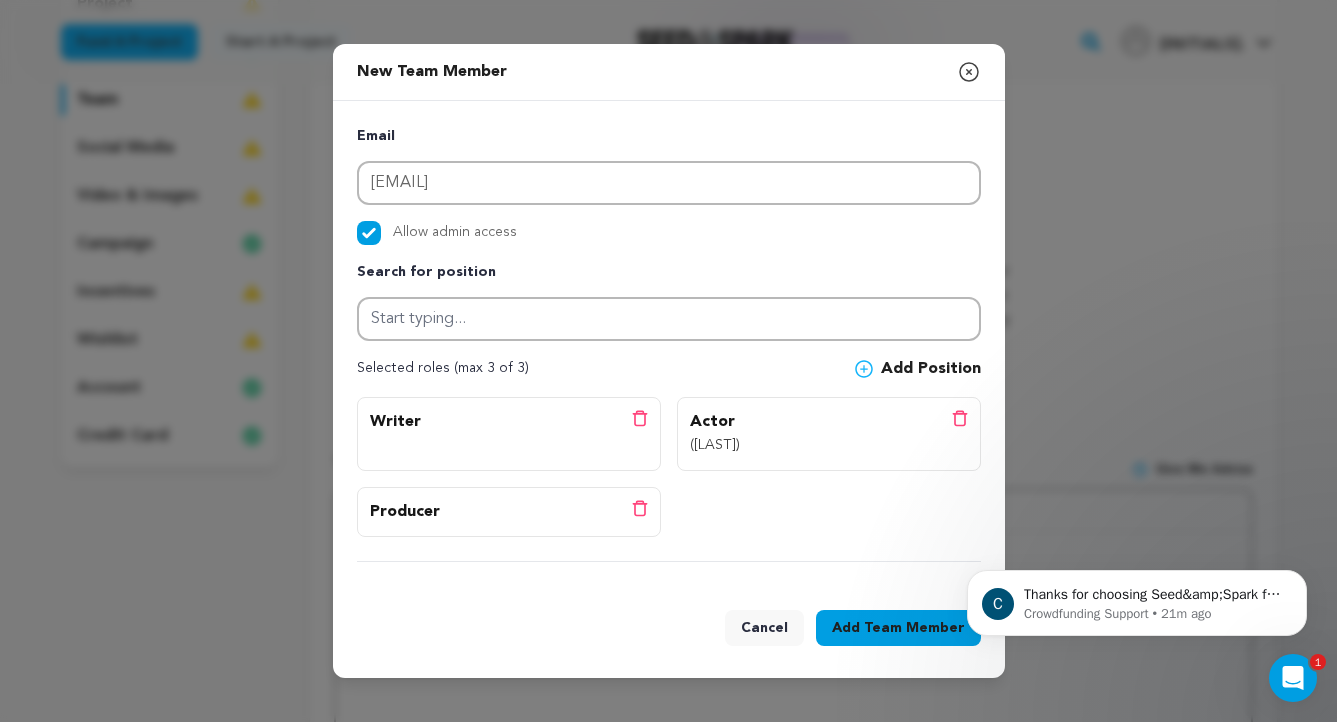 click on "Team Member" at bounding box center (914, 628) 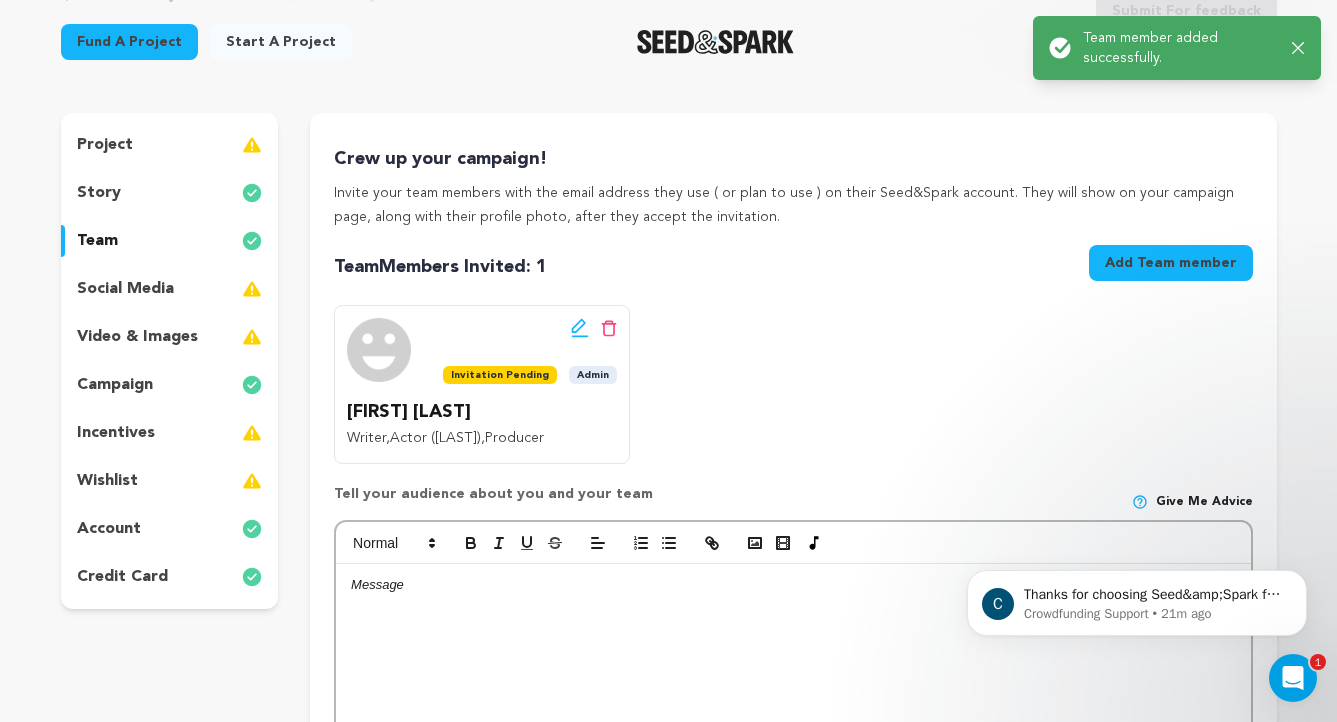scroll, scrollTop: 159, scrollLeft: 0, axis: vertical 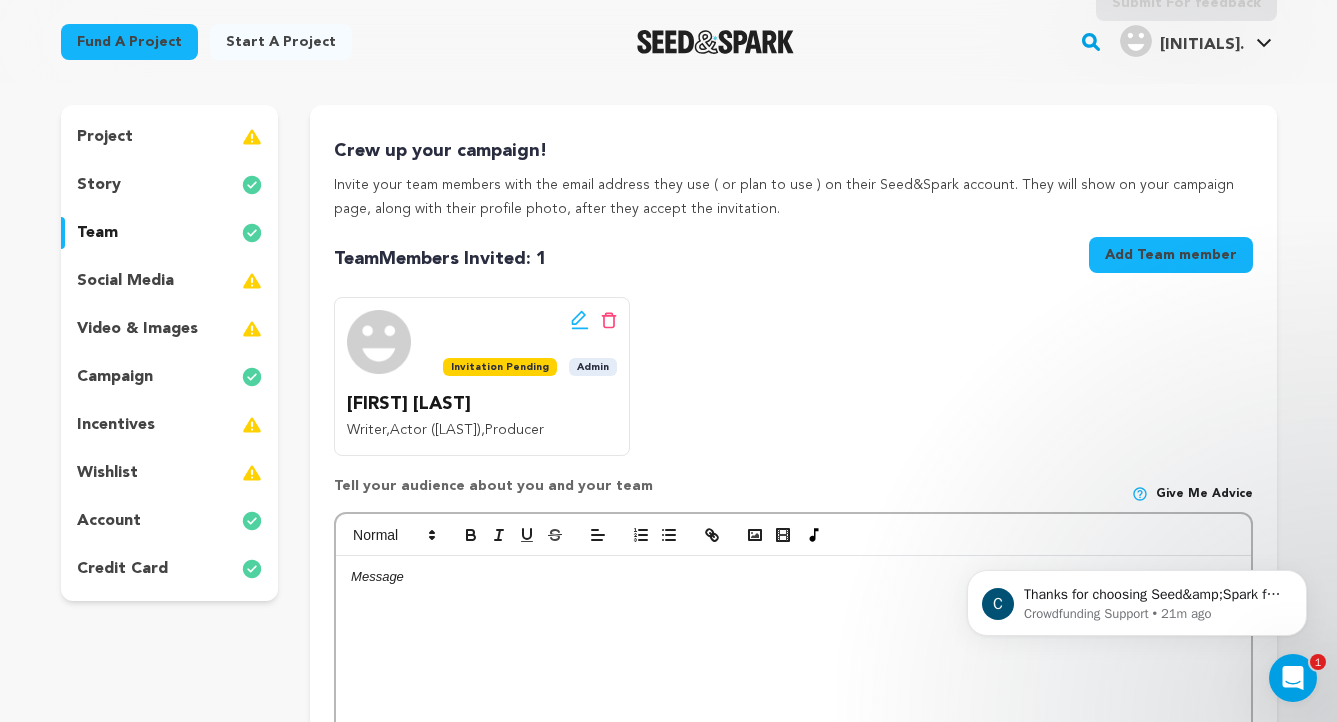 click on "project" at bounding box center [170, 137] 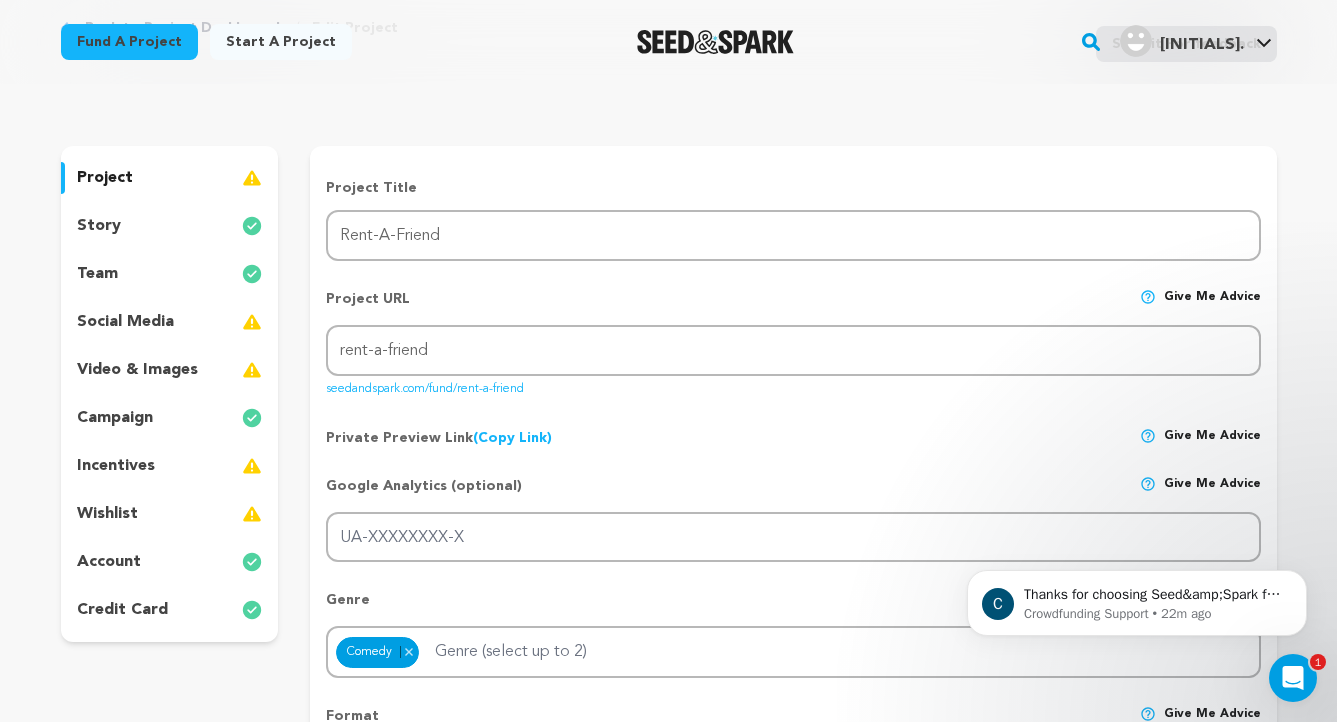 scroll, scrollTop: 136, scrollLeft: 0, axis: vertical 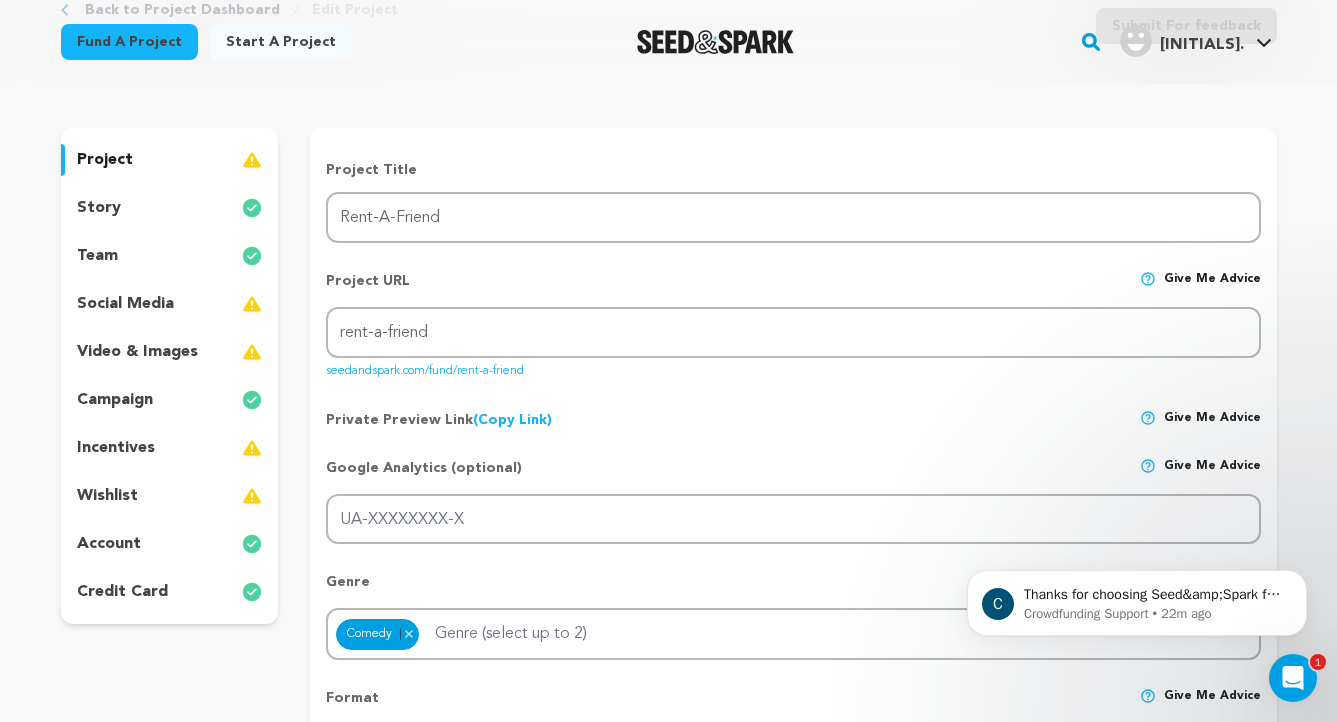 click on "account" at bounding box center [109, 544] 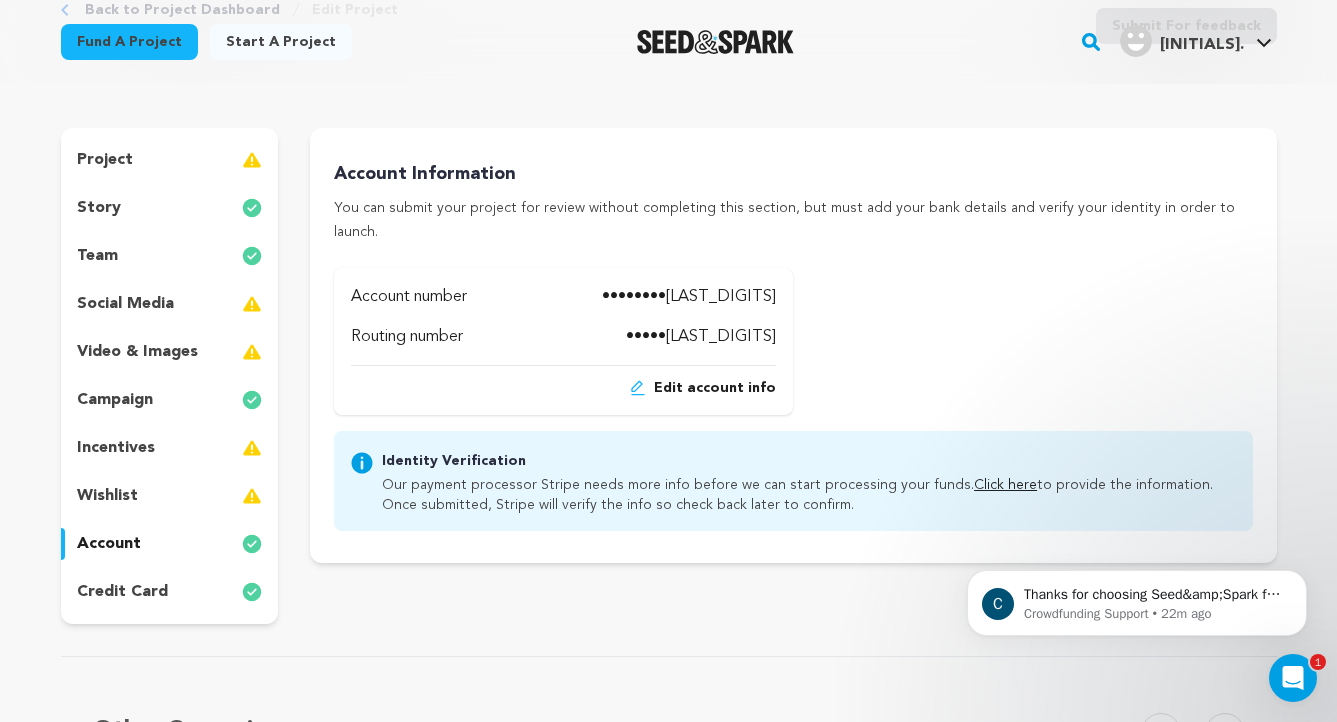 click on "credit card" at bounding box center (122, 592) 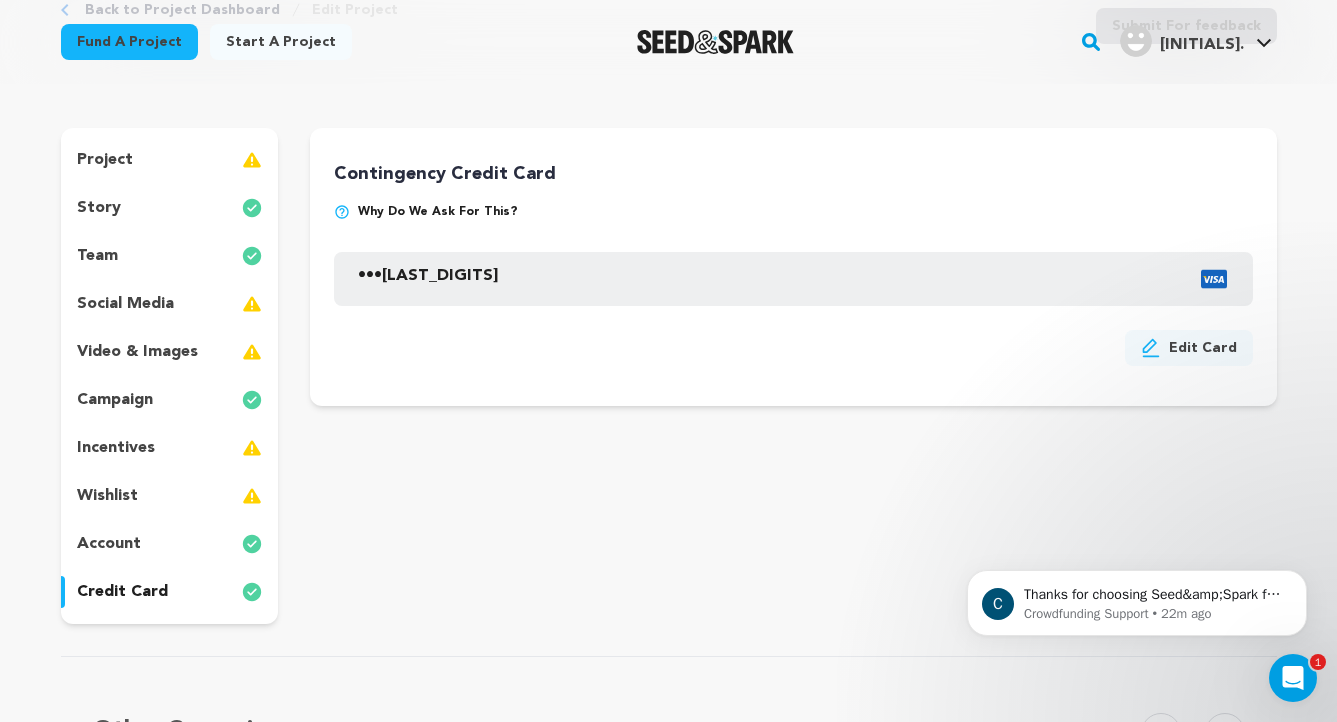 click on "account" at bounding box center (170, 544) 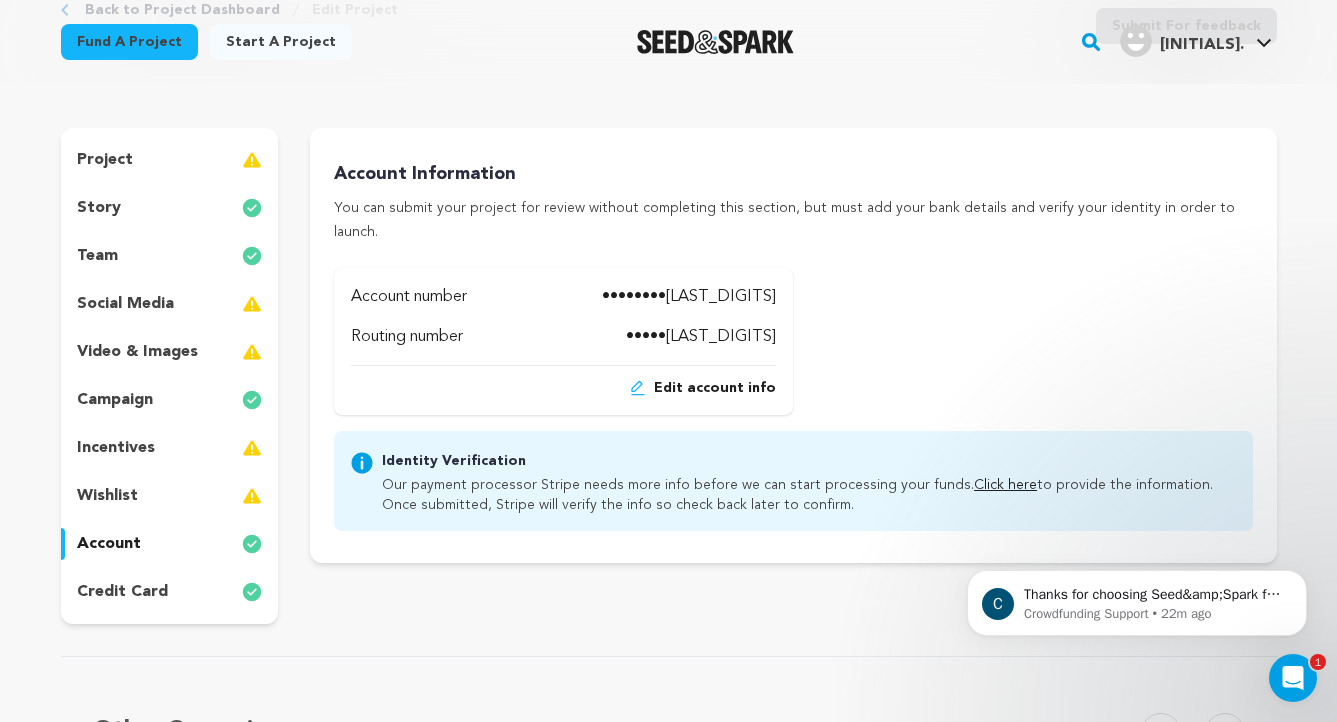 click on "wishlist" at bounding box center (170, 496) 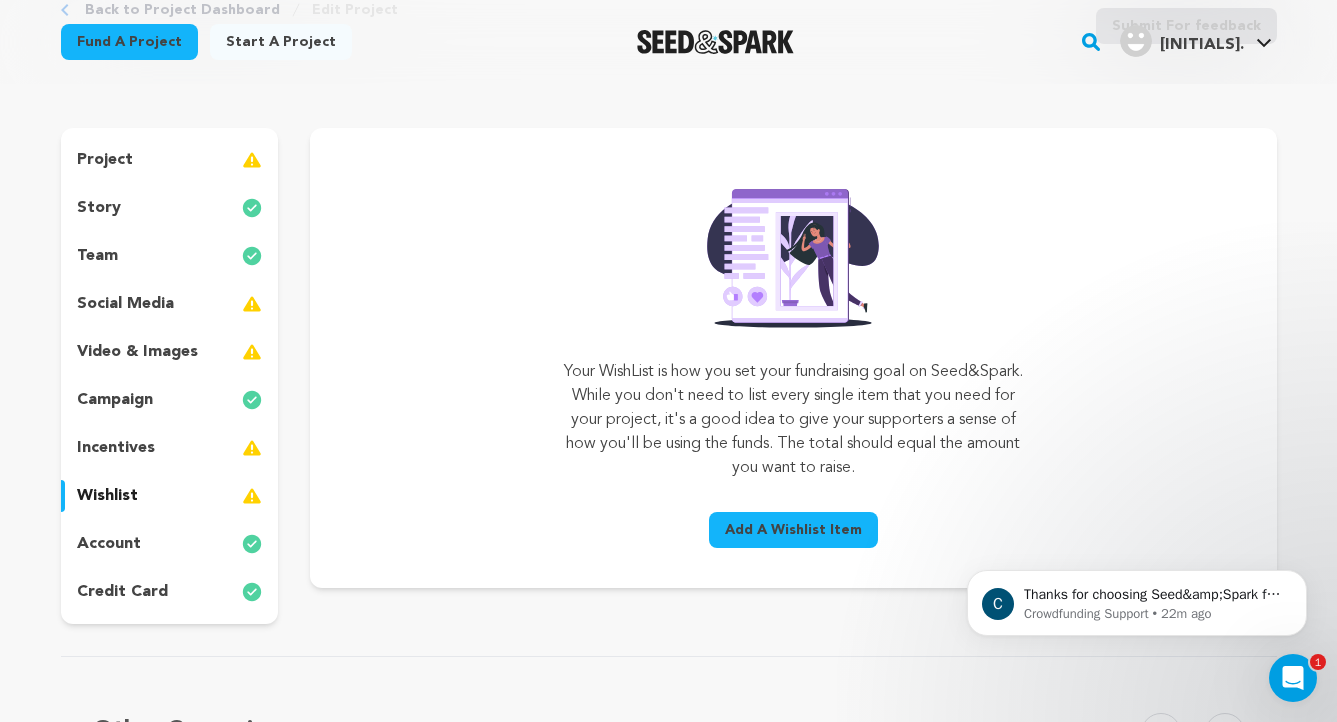 click on "social media" at bounding box center (125, 304) 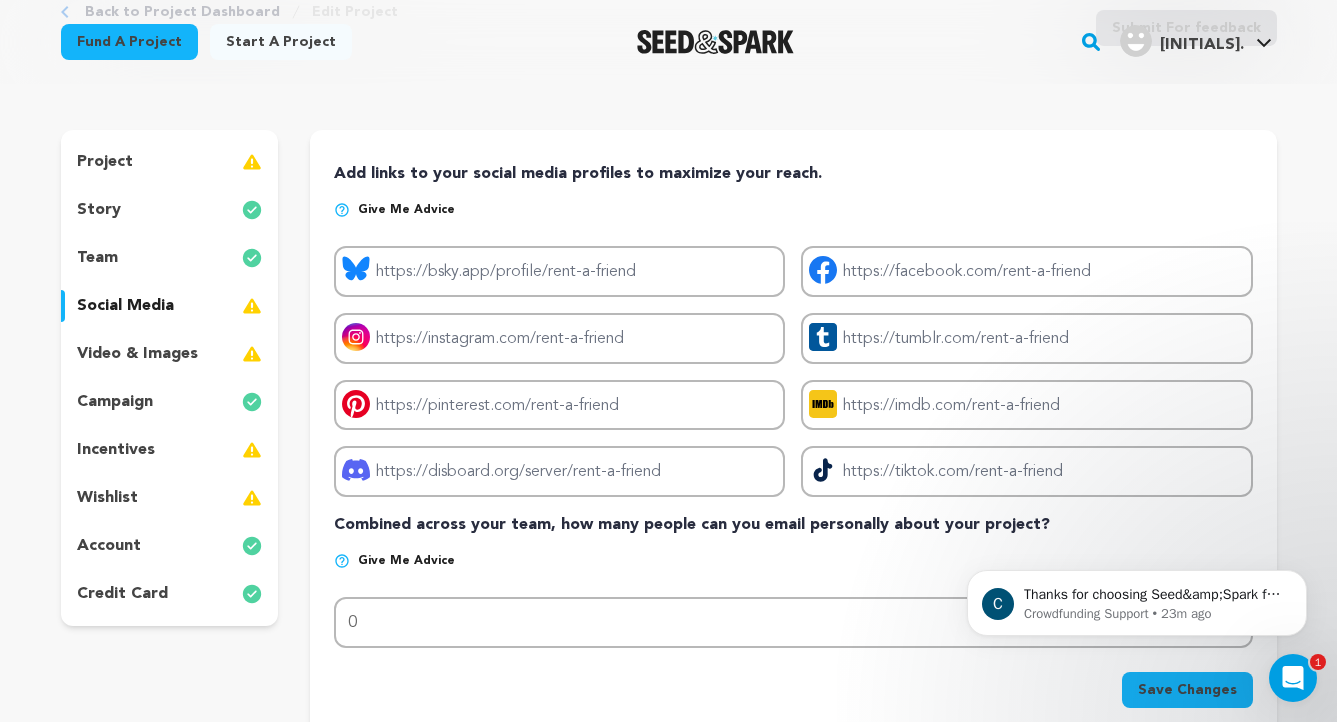 scroll, scrollTop: 133, scrollLeft: 0, axis: vertical 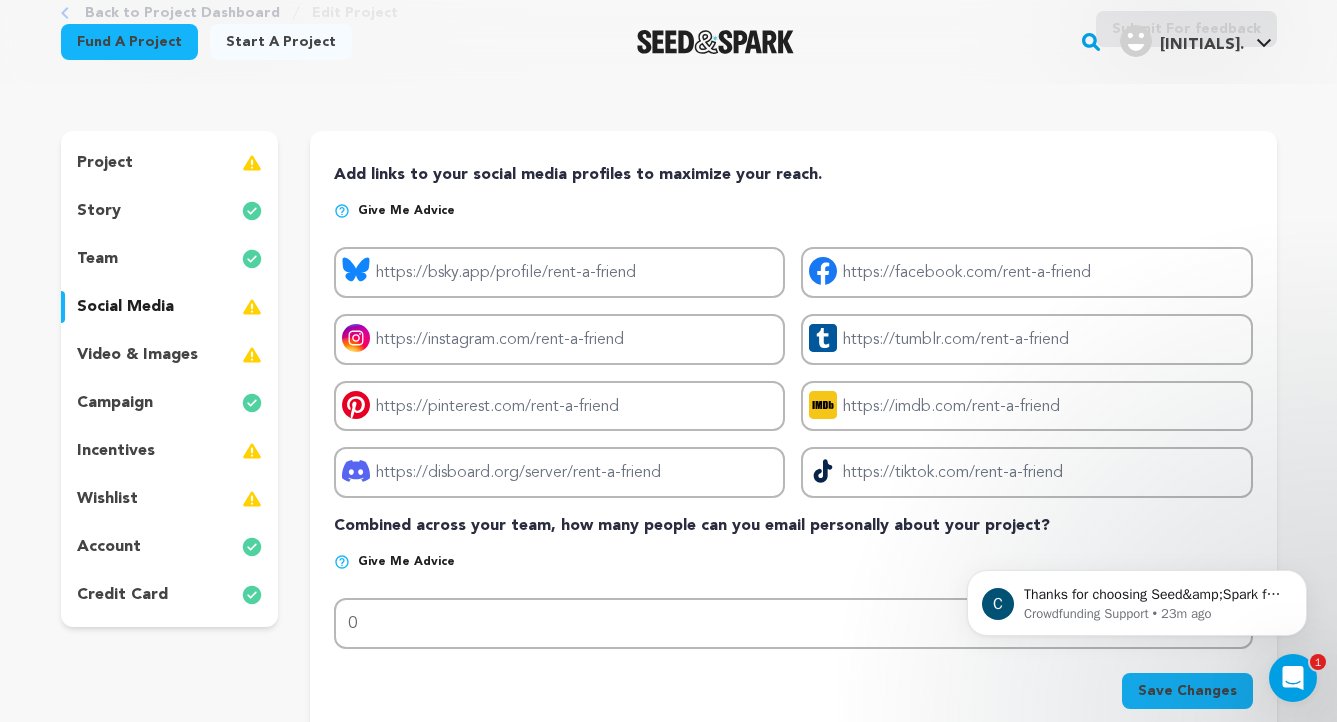 click on "wishlist" at bounding box center (170, 499) 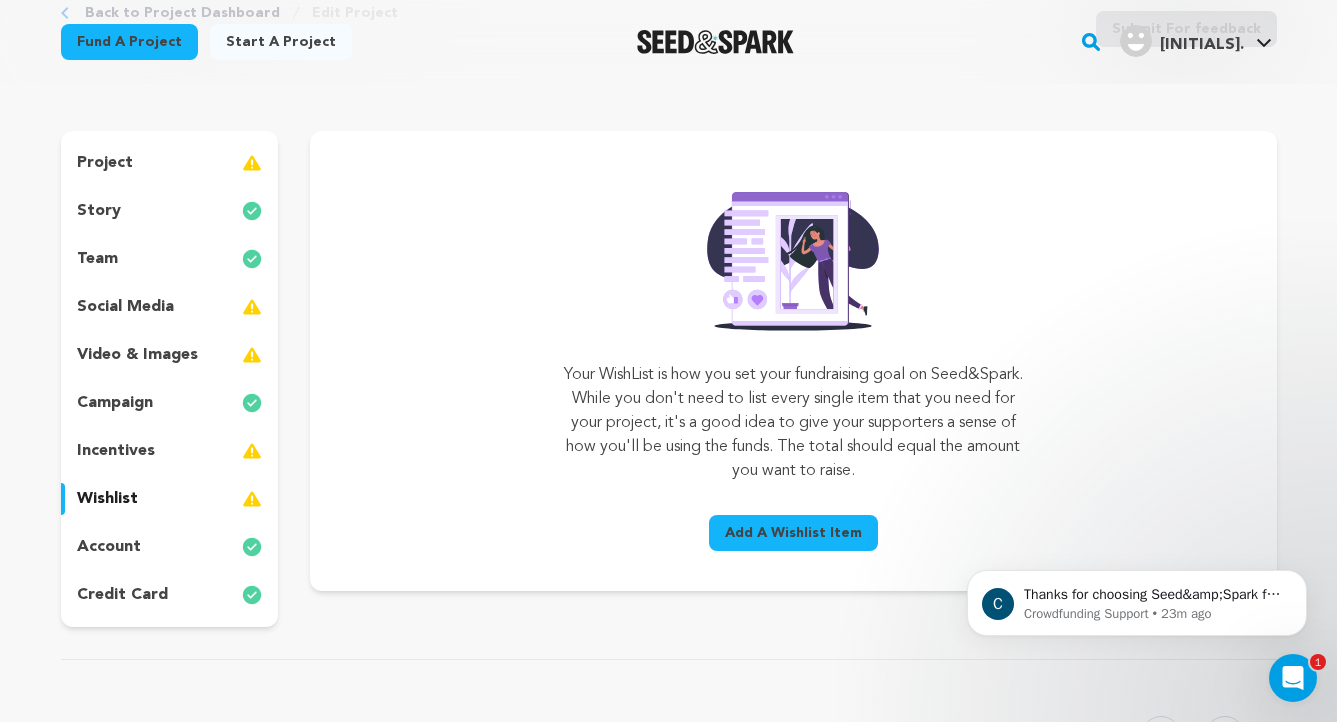 click on "incentives" at bounding box center (116, 451) 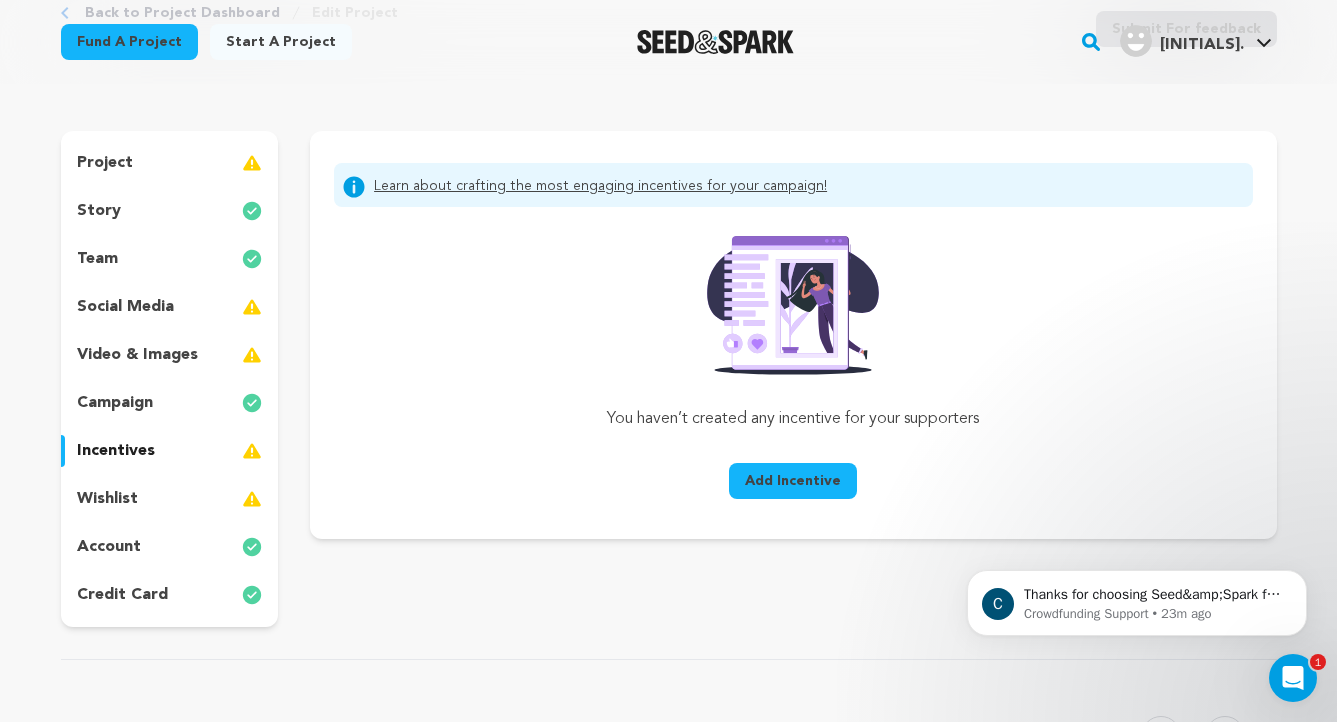 click on "video & images" at bounding box center (137, 355) 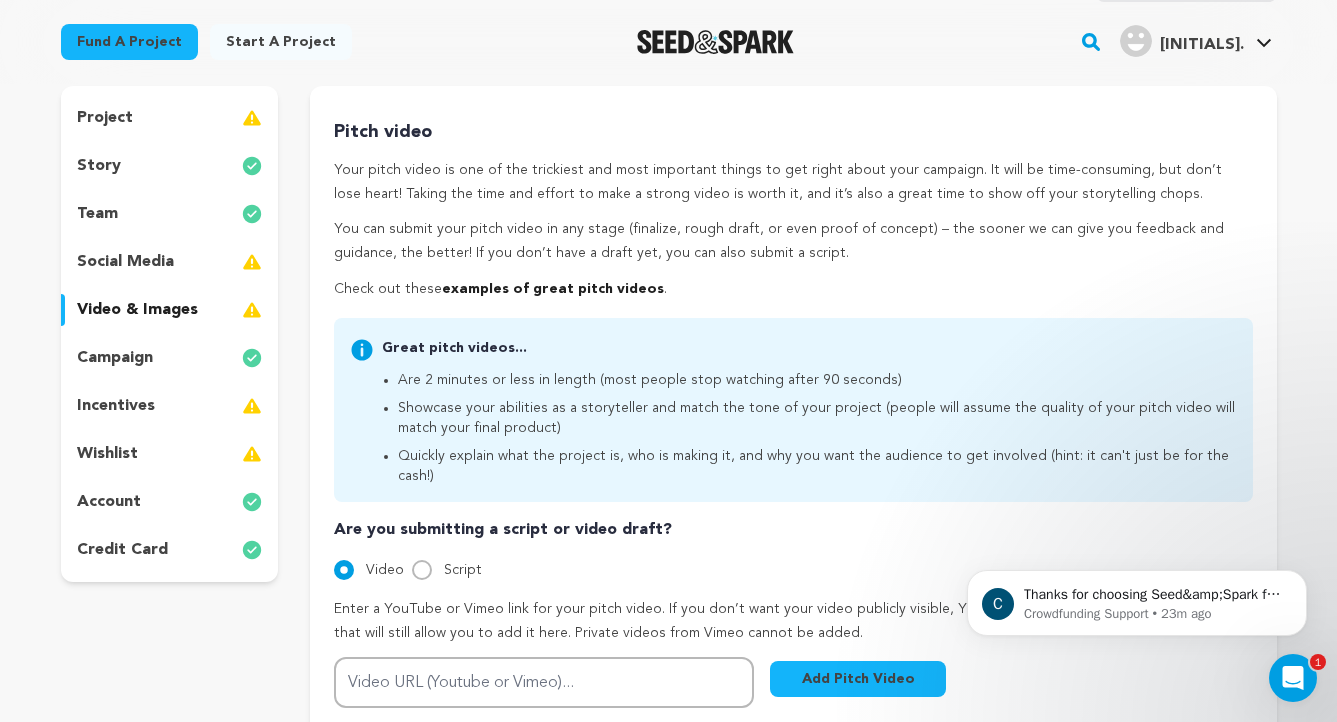scroll, scrollTop: 169, scrollLeft: 0, axis: vertical 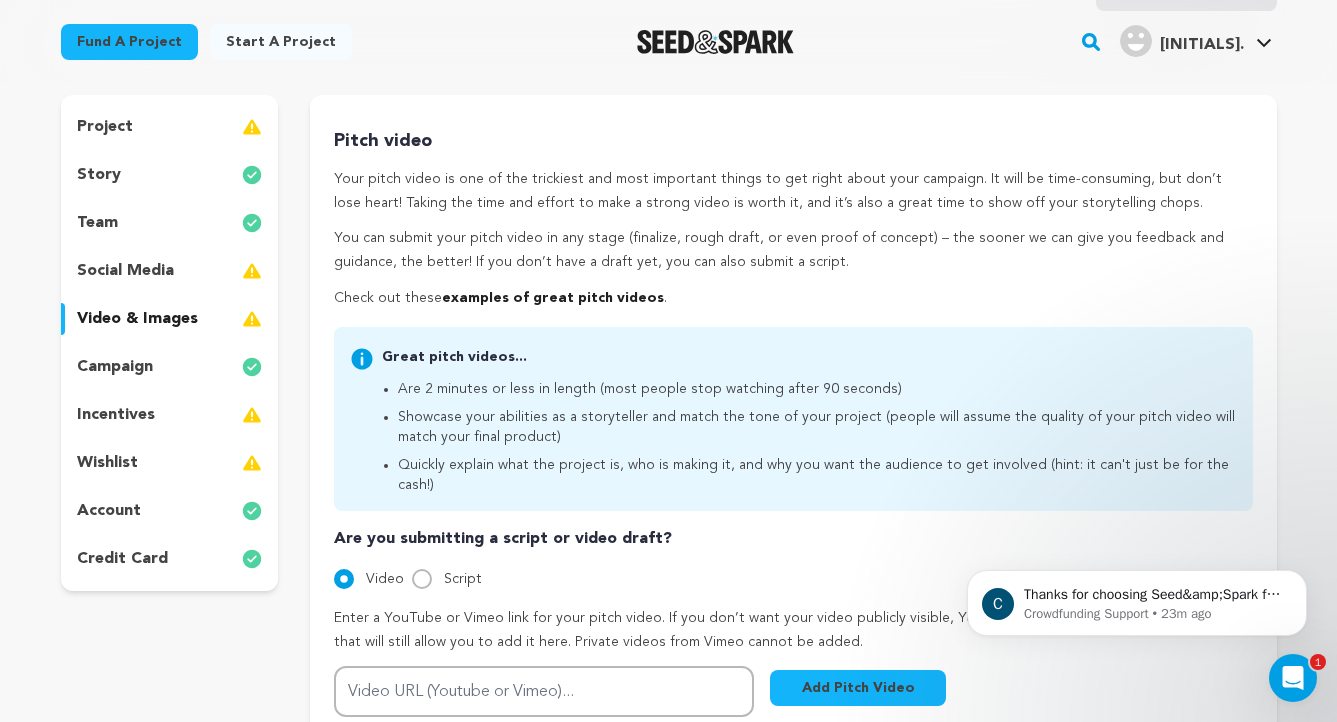 click on "social media" at bounding box center (170, 271) 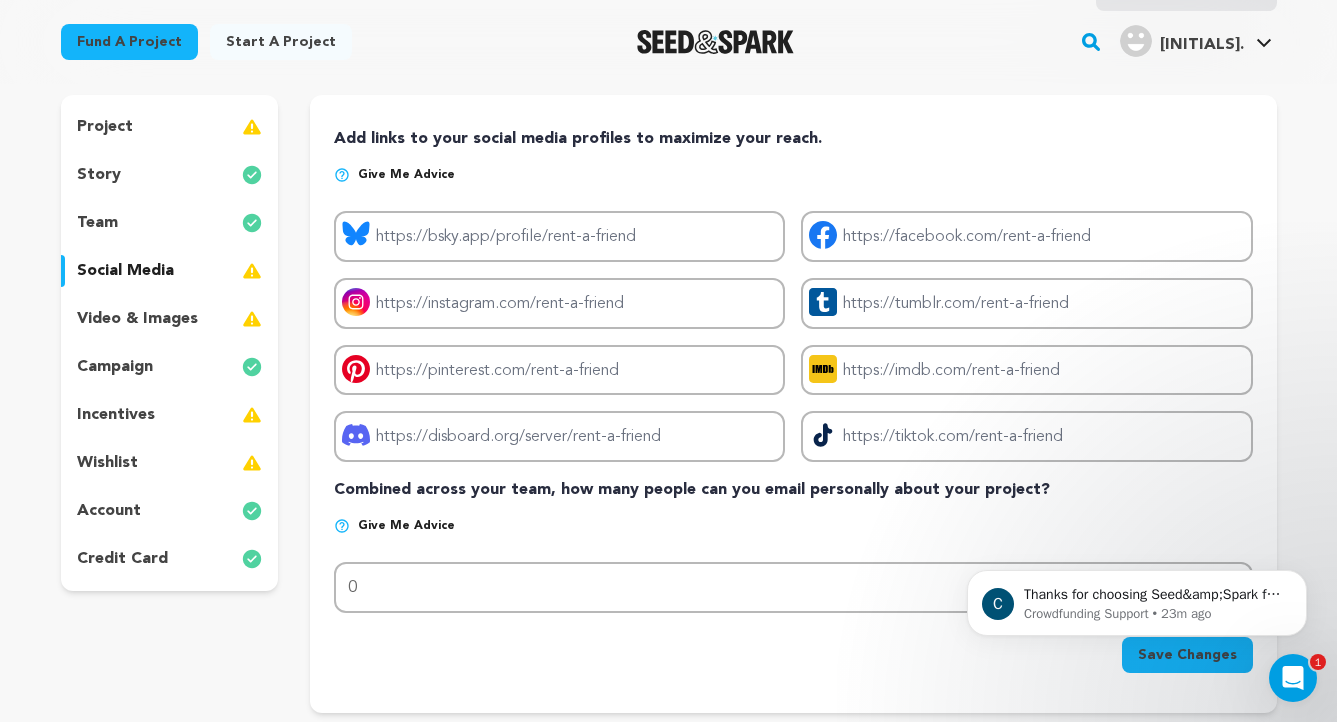 click on "project" at bounding box center (170, 127) 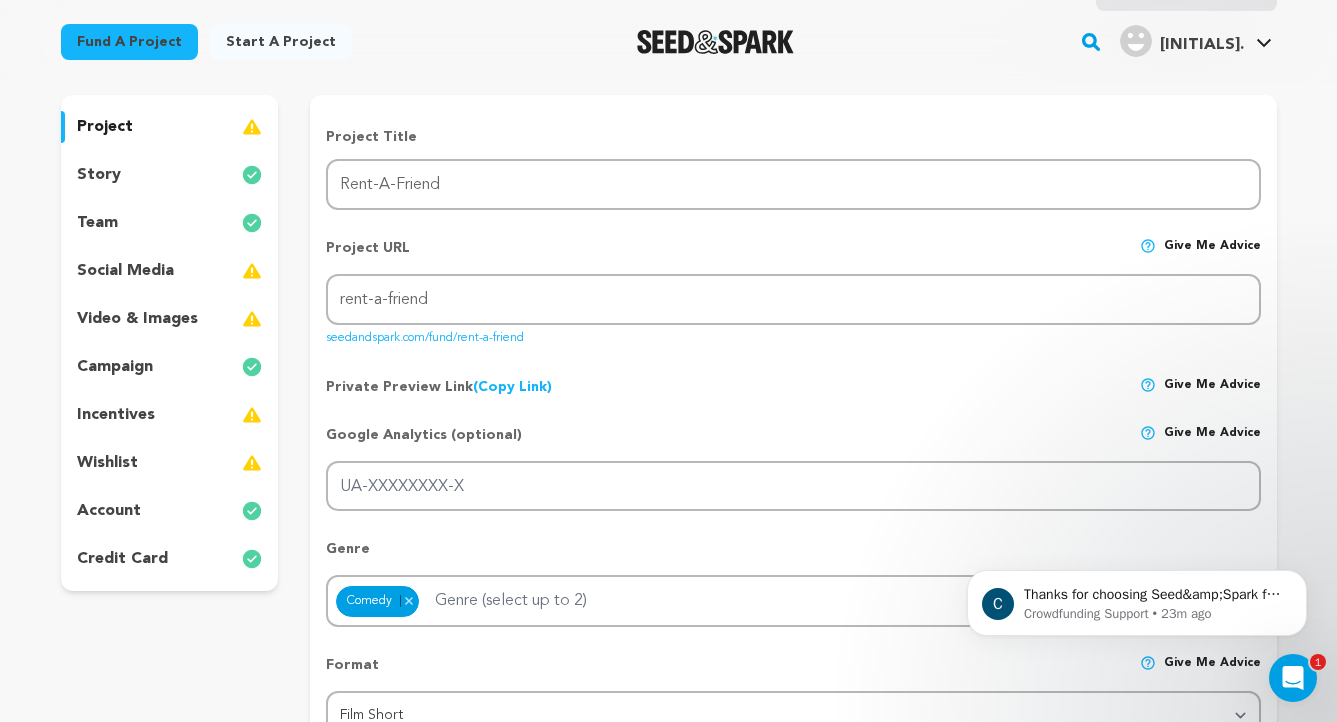 click on "Project Title
Project Name
Rent-A-Friend
Project URL
Give me advice
Project URL
rent-a-friend
seedandspark.com/fund/rent-a-friend
Private Preview Link
(Copy Link)
Copy private preview link
Give me advice" at bounding box center [793, 1252] 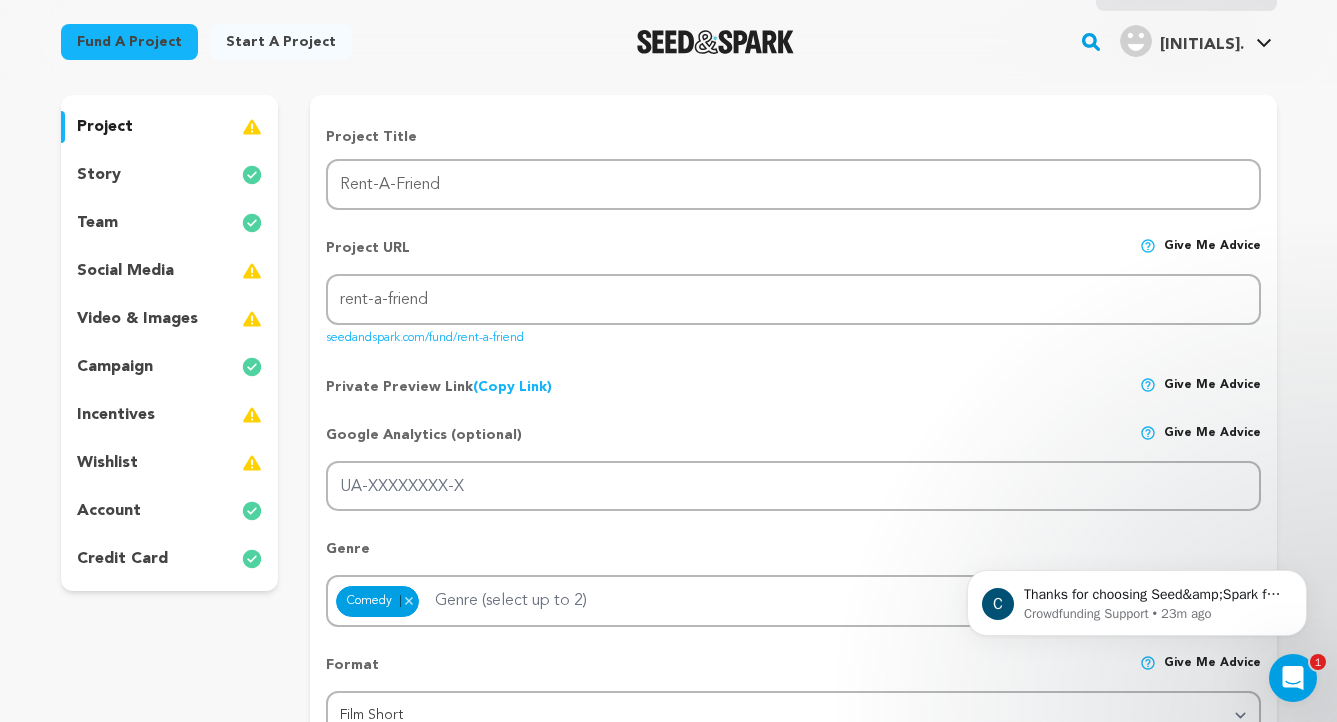 click on "video & images" at bounding box center [137, 319] 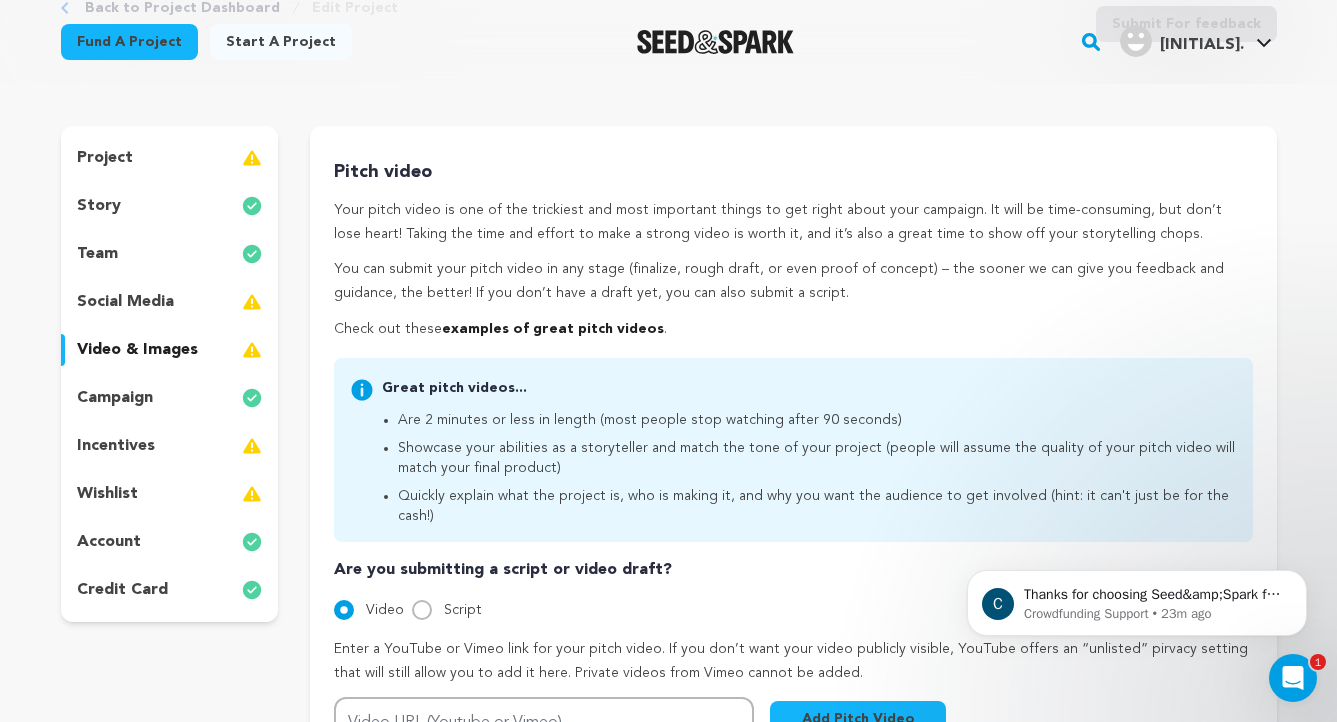scroll, scrollTop: 135, scrollLeft: 0, axis: vertical 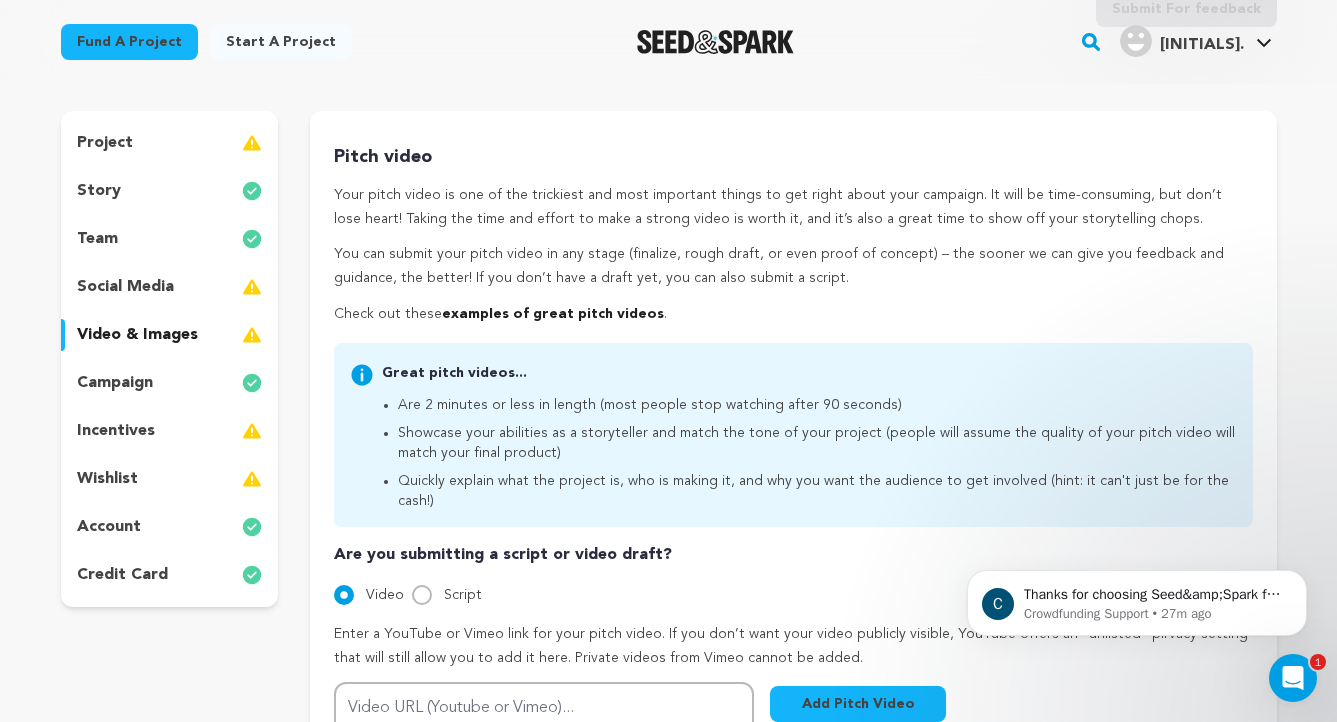 click on "incentives" at bounding box center [170, 431] 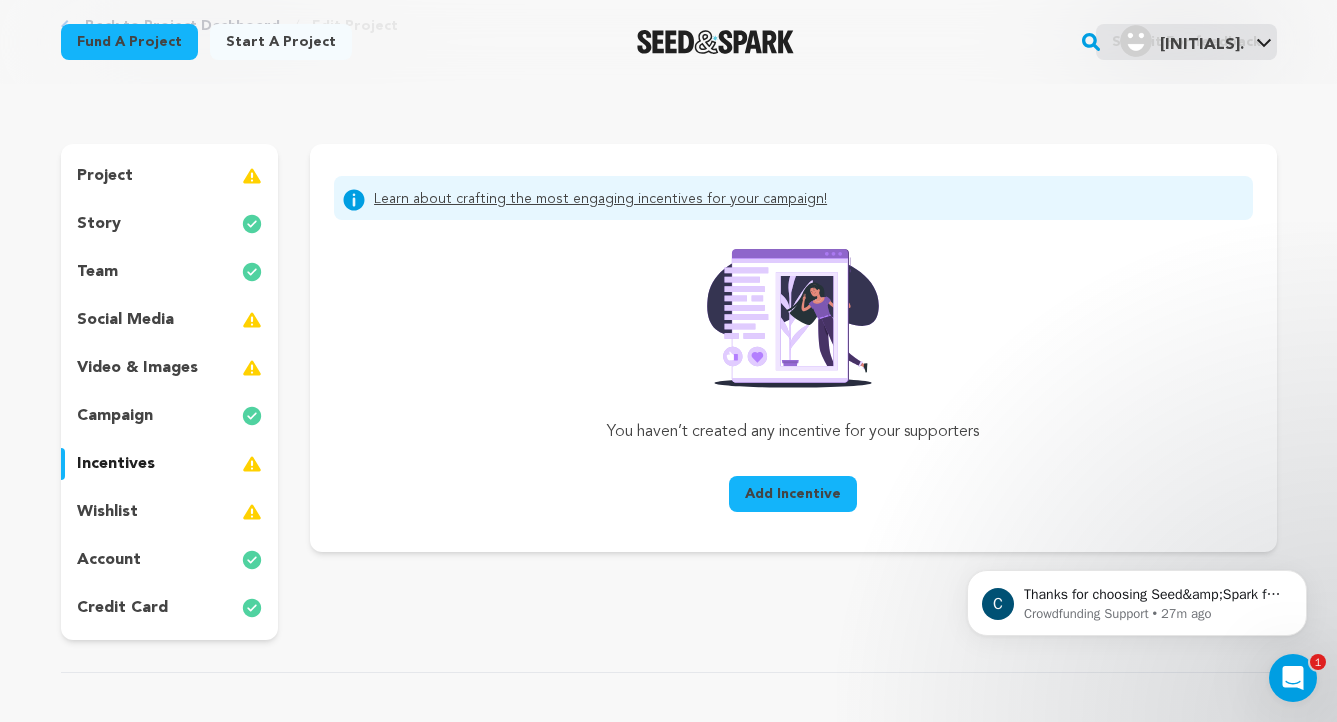 scroll, scrollTop: 113, scrollLeft: 0, axis: vertical 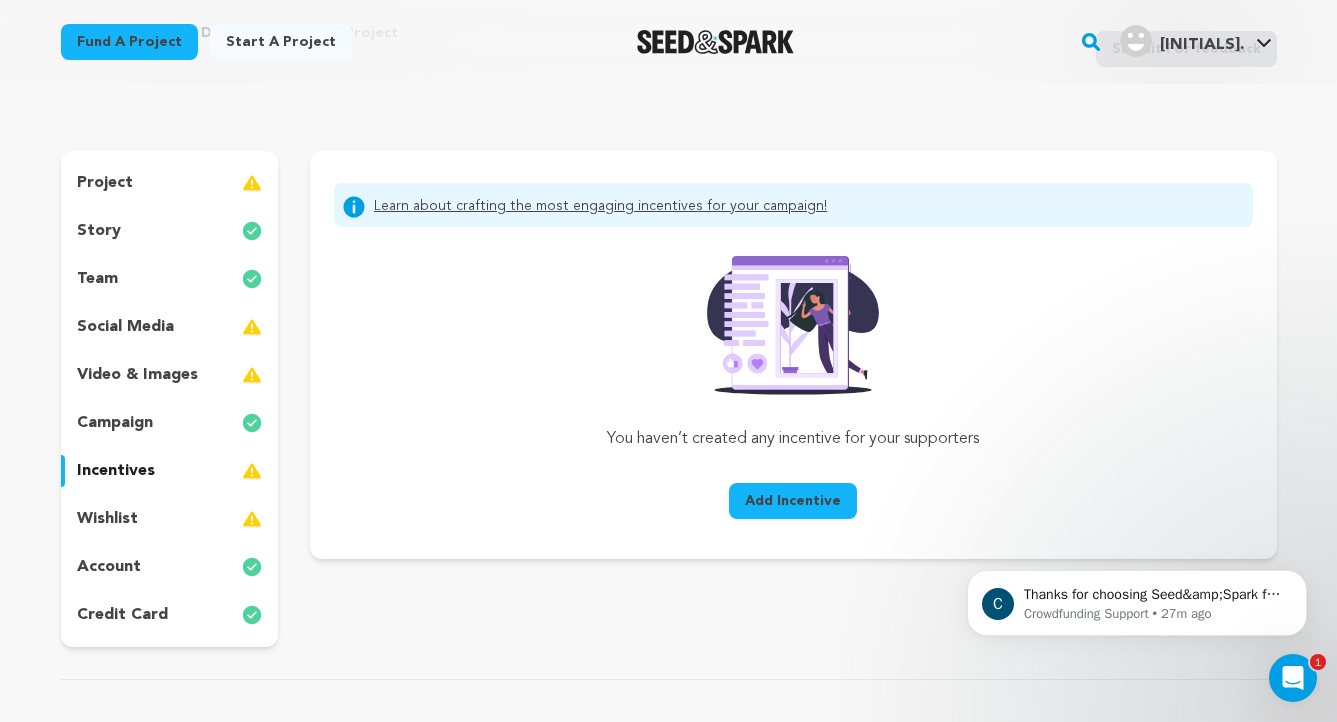 click on "project" at bounding box center [170, 183] 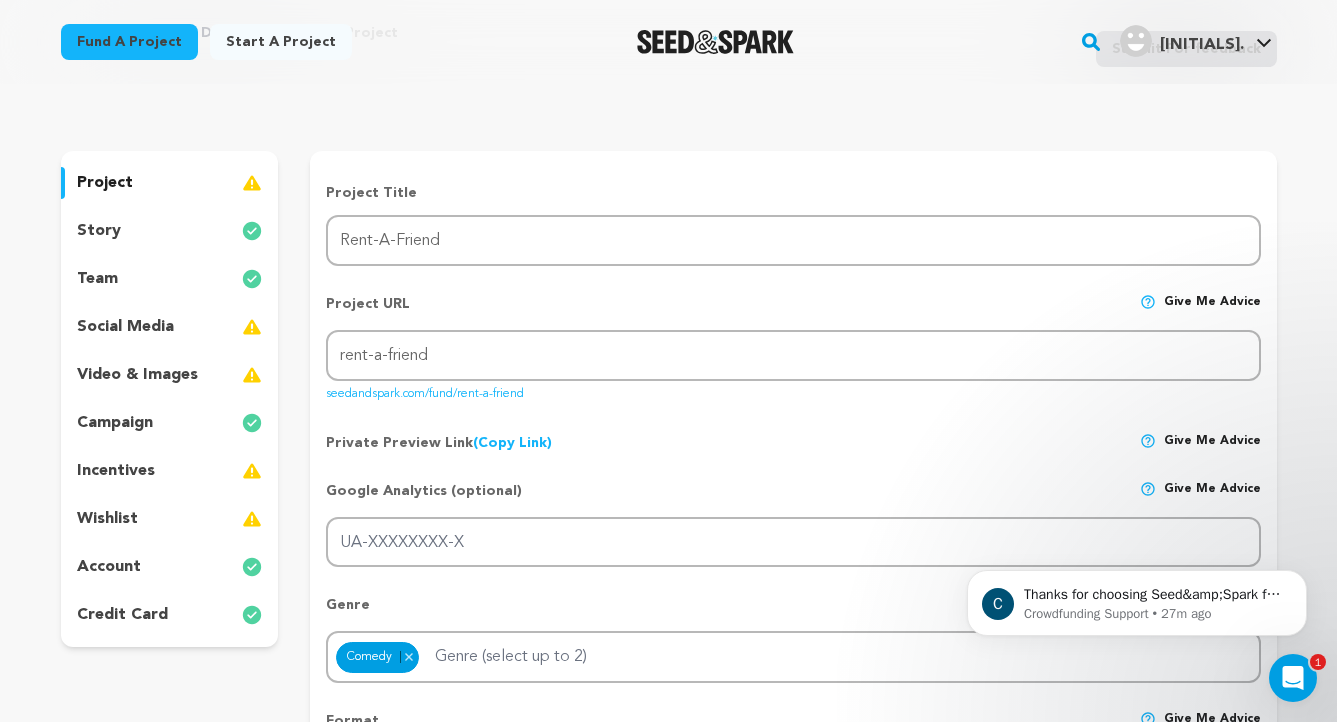 click on "incentives" at bounding box center [116, 471] 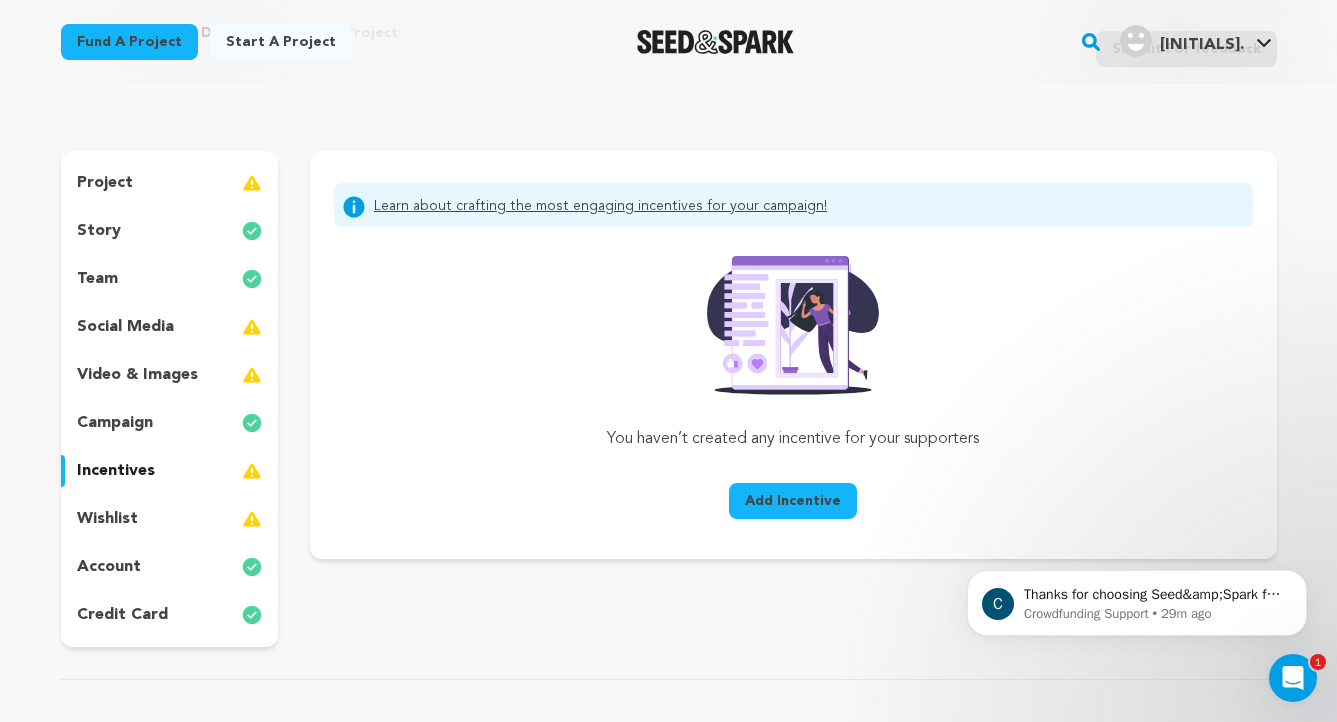 click on "social media" at bounding box center [170, 327] 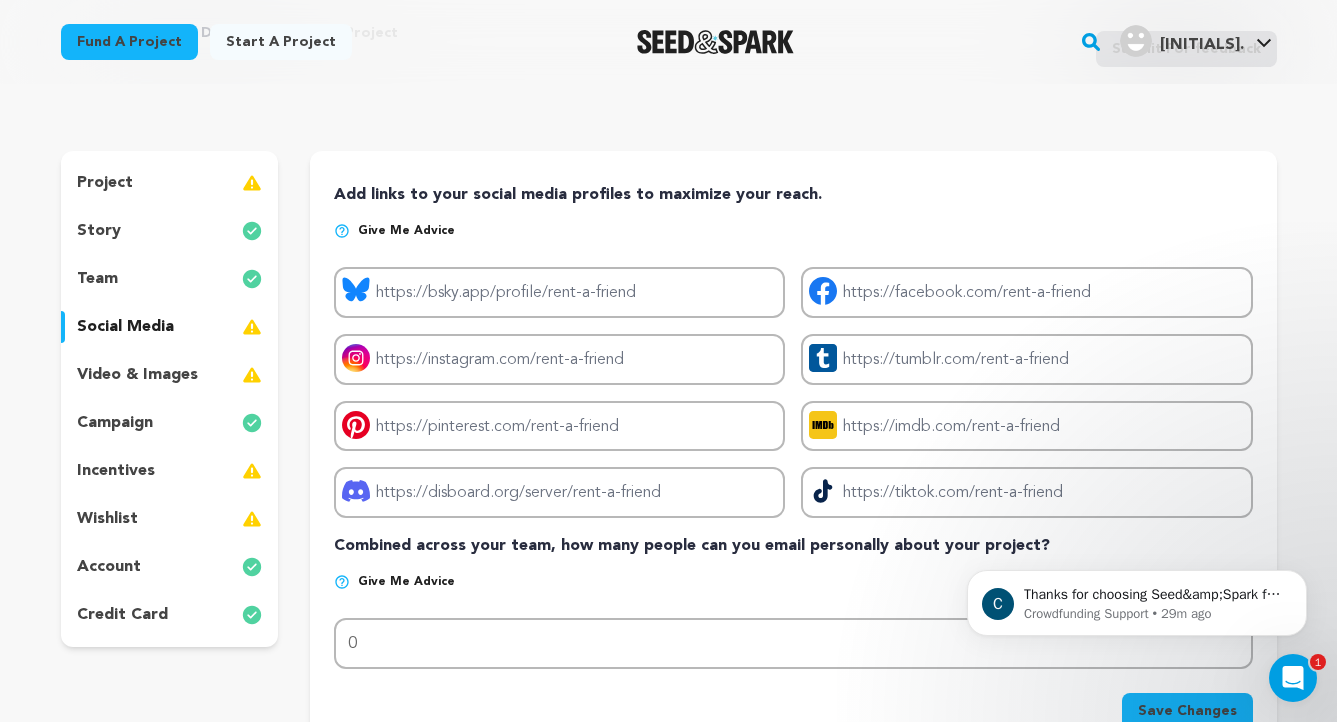 click on "video & images" at bounding box center [137, 375] 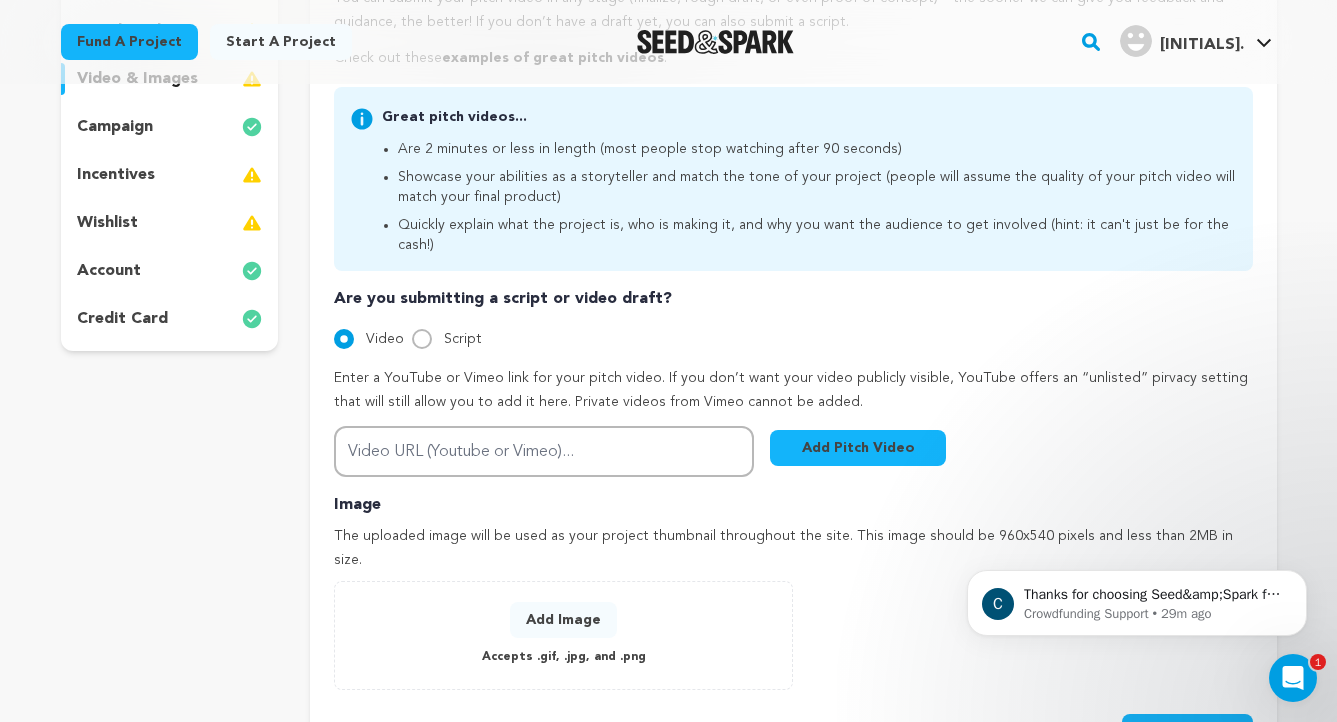 scroll, scrollTop: 0, scrollLeft: 0, axis: both 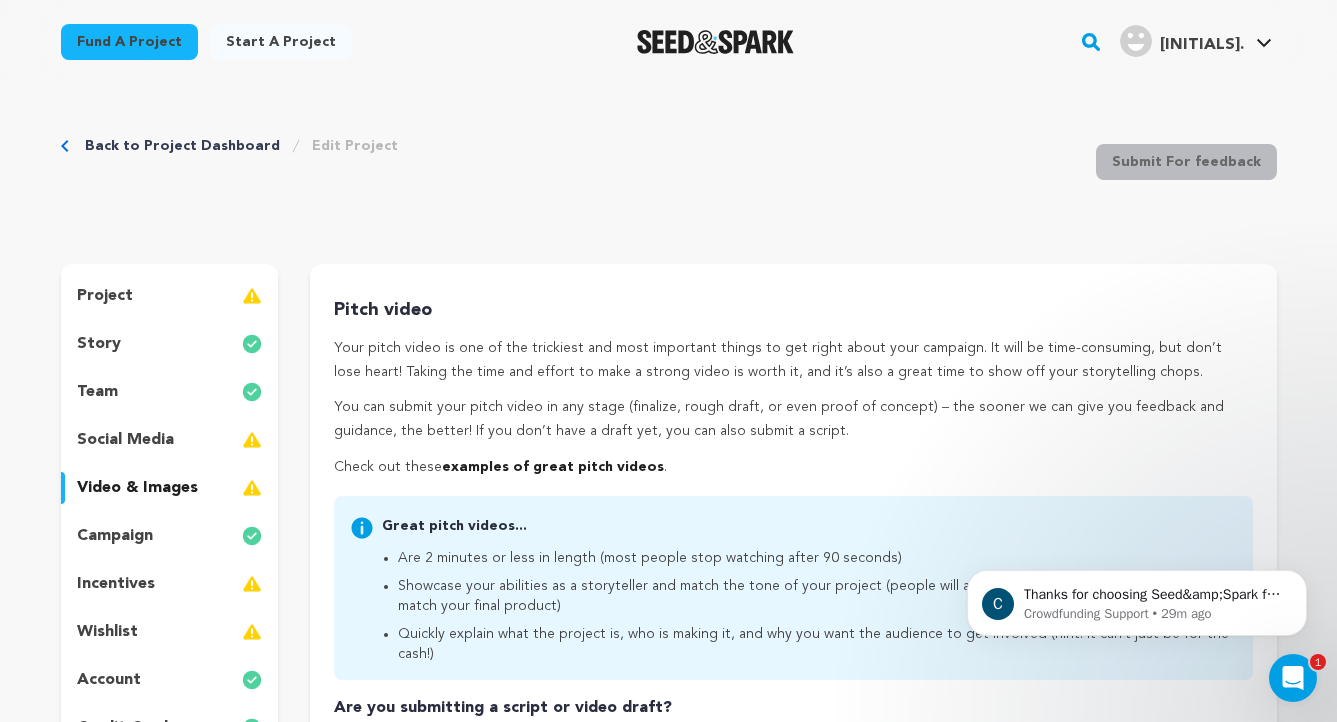 click on "project" at bounding box center (170, 296) 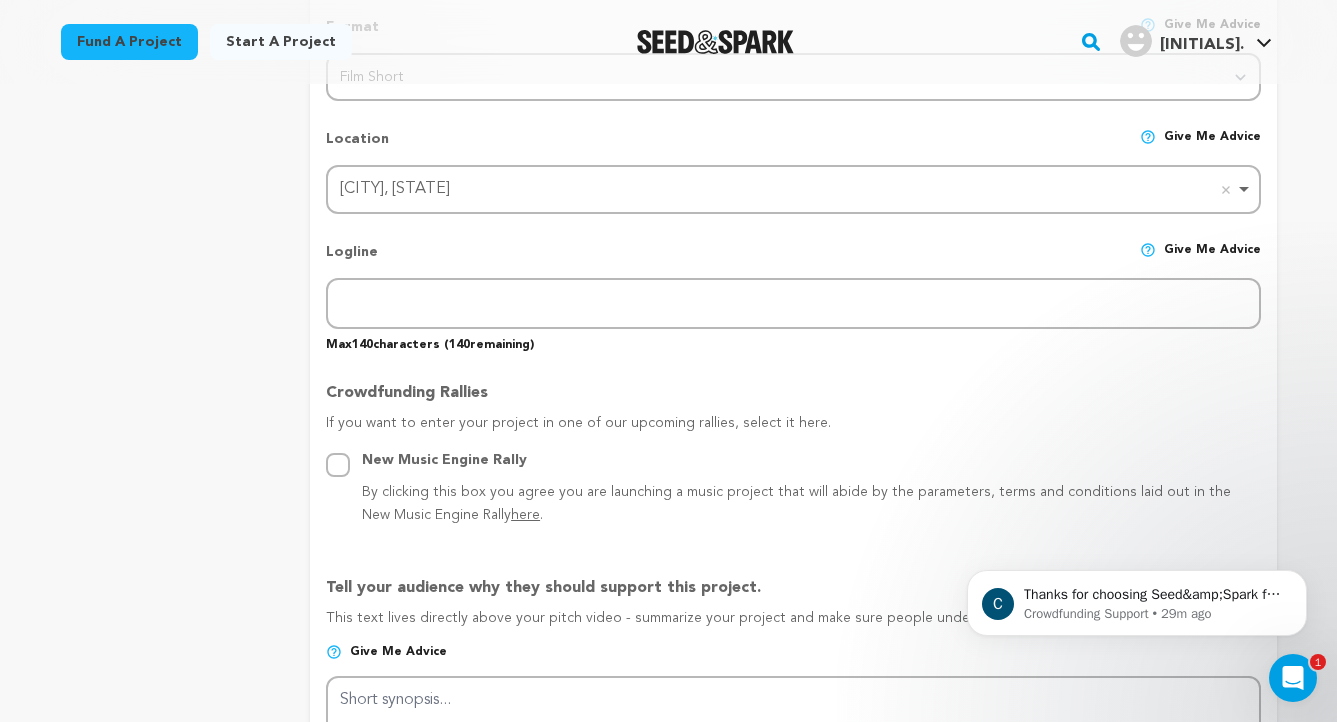 scroll, scrollTop: 830, scrollLeft: 0, axis: vertical 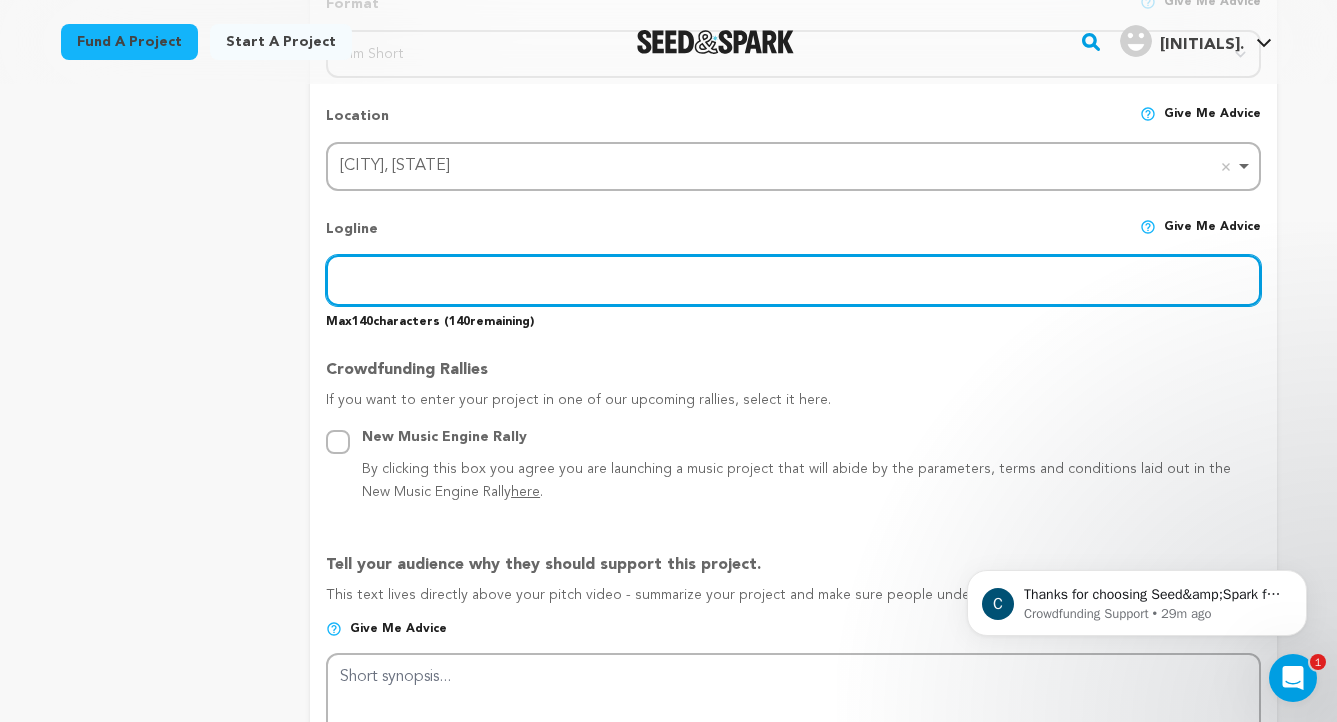click at bounding box center (793, 280) 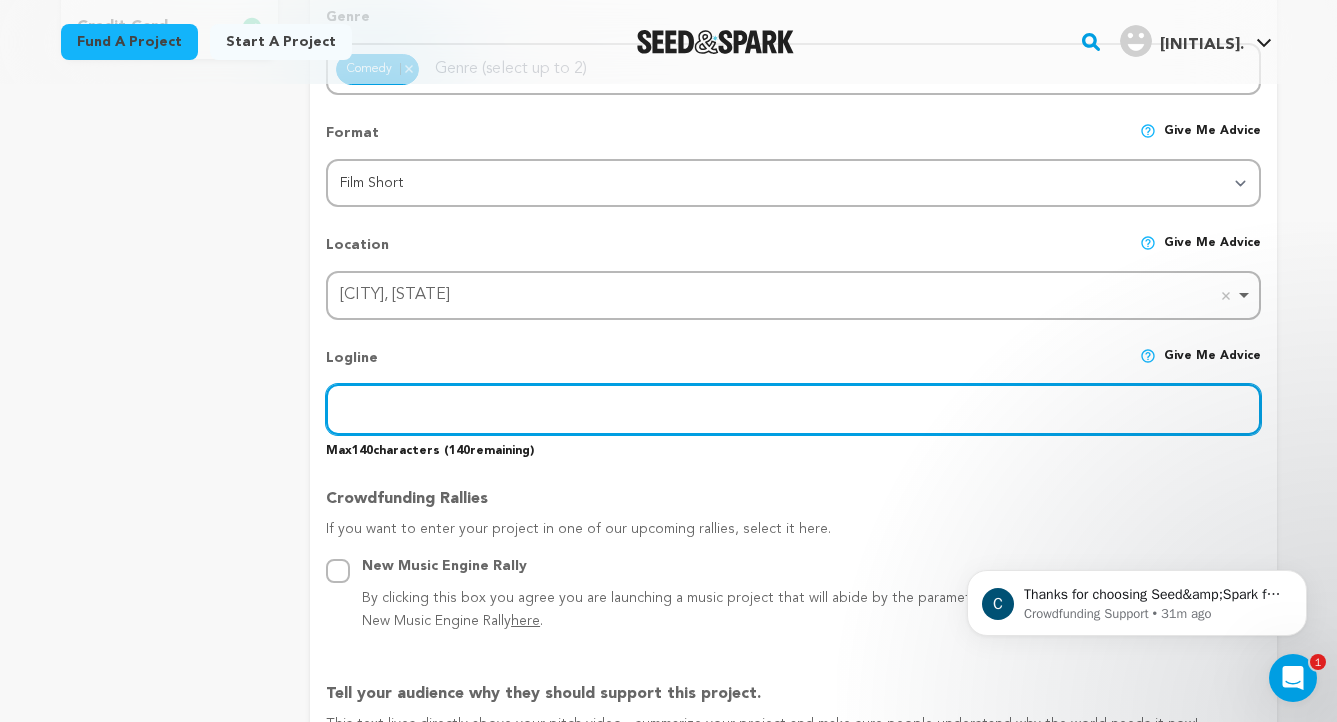 scroll, scrollTop: 724, scrollLeft: 0, axis: vertical 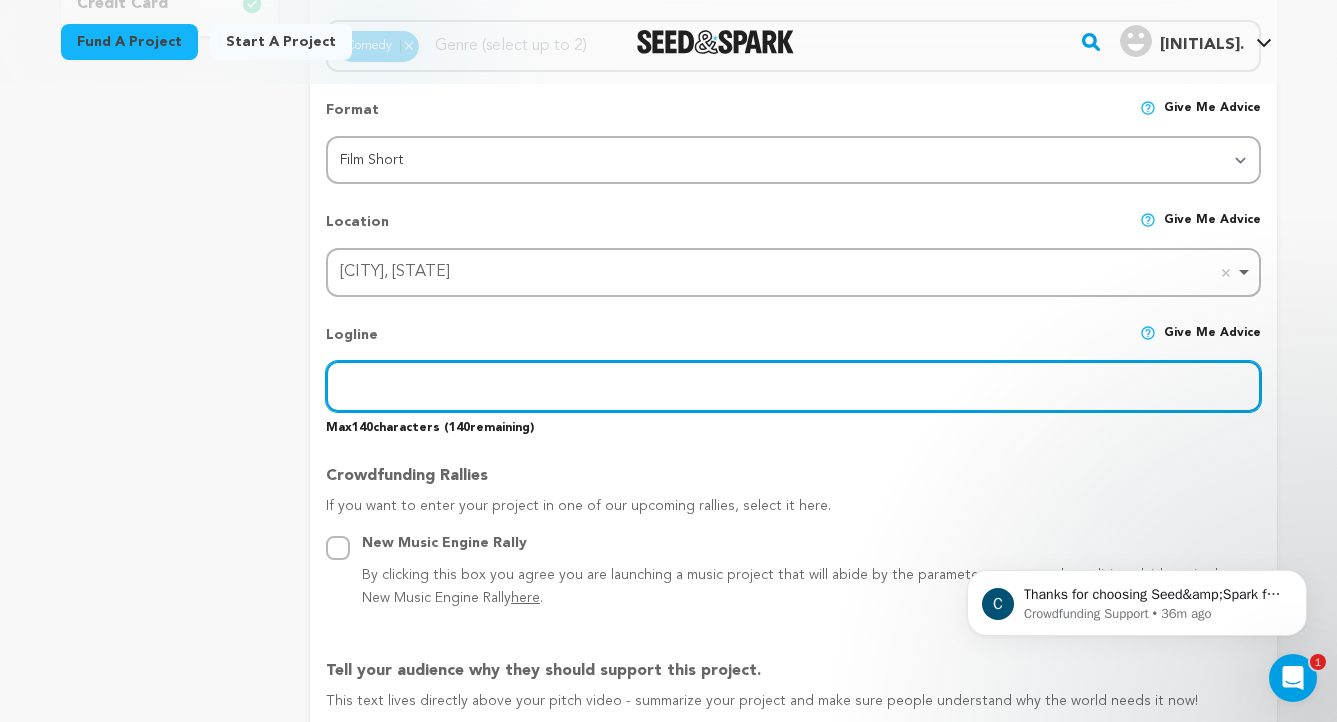paste on "[FIRST] hires a stranger to be his plus-one at a party where his friends are wallowing in their own messes." 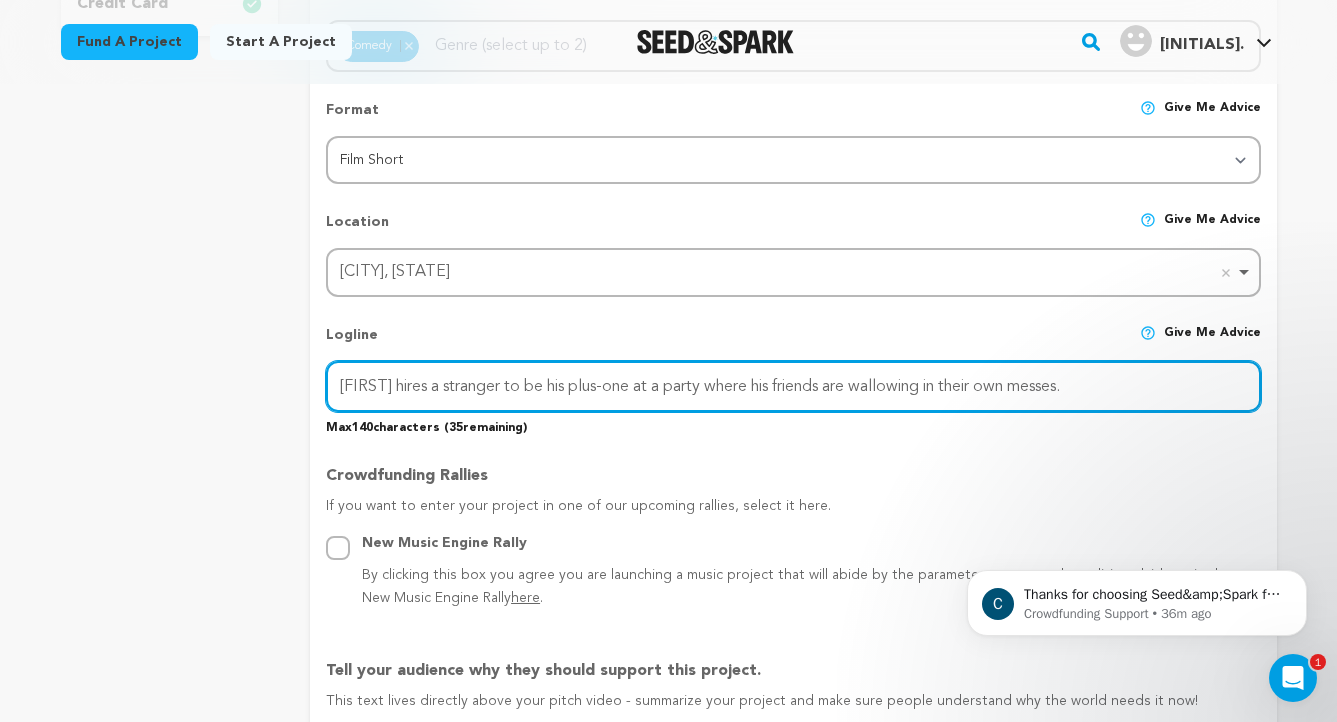click on "[FIRST] hires a stranger to be his plus-one at a party where his friends are wallowing in their own messes." at bounding box center (793, 386) 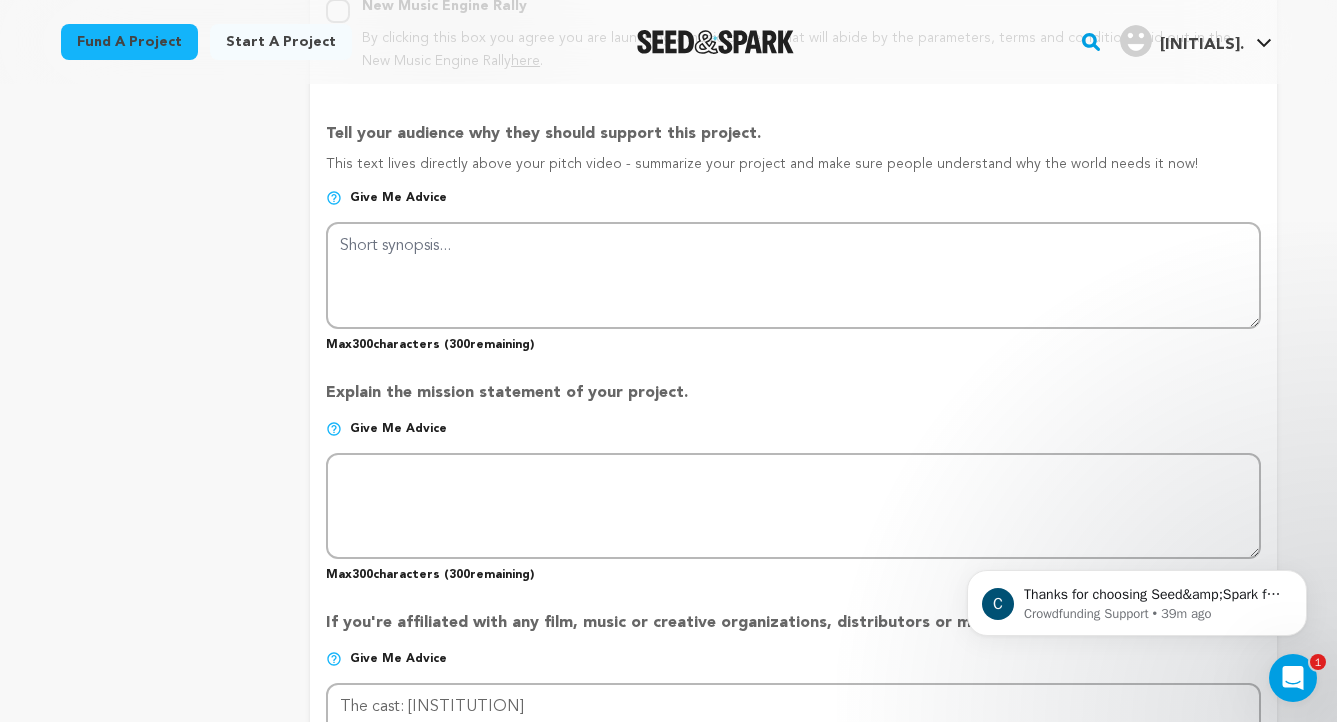 scroll, scrollTop: 1272, scrollLeft: 0, axis: vertical 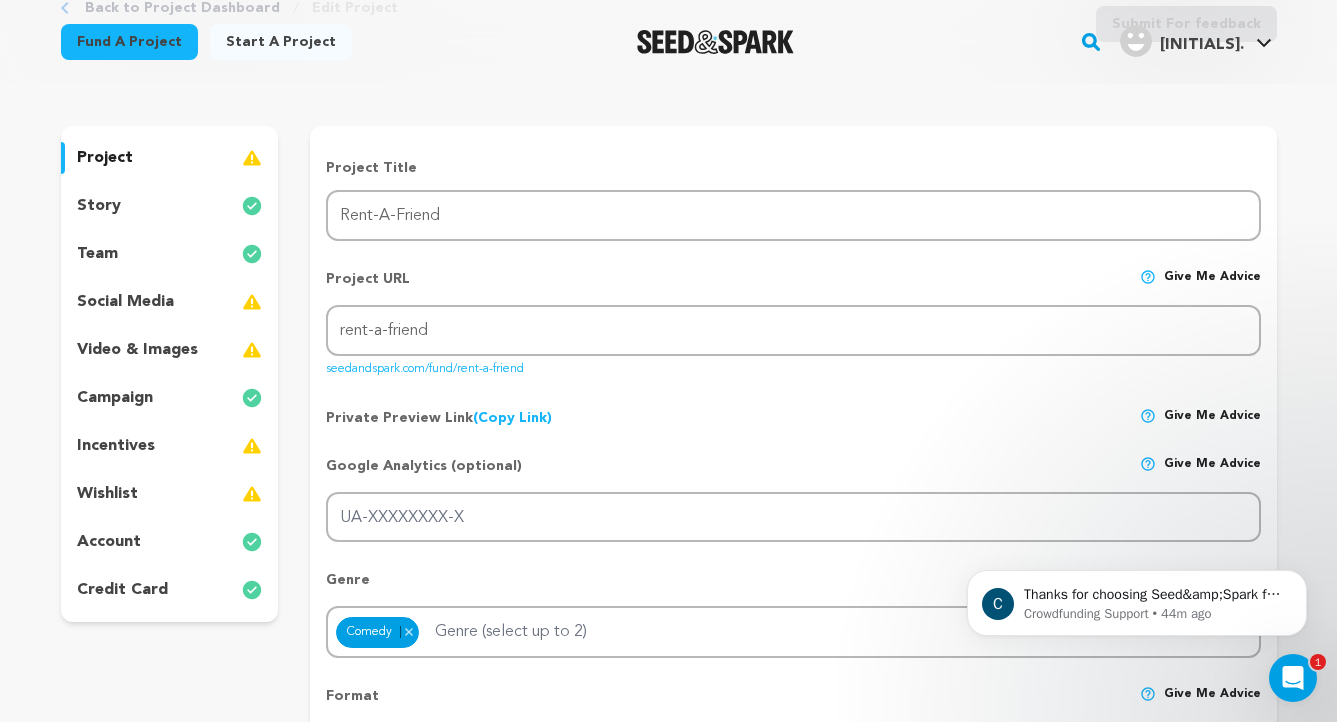 click on "story" at bounding box center (170, 206) 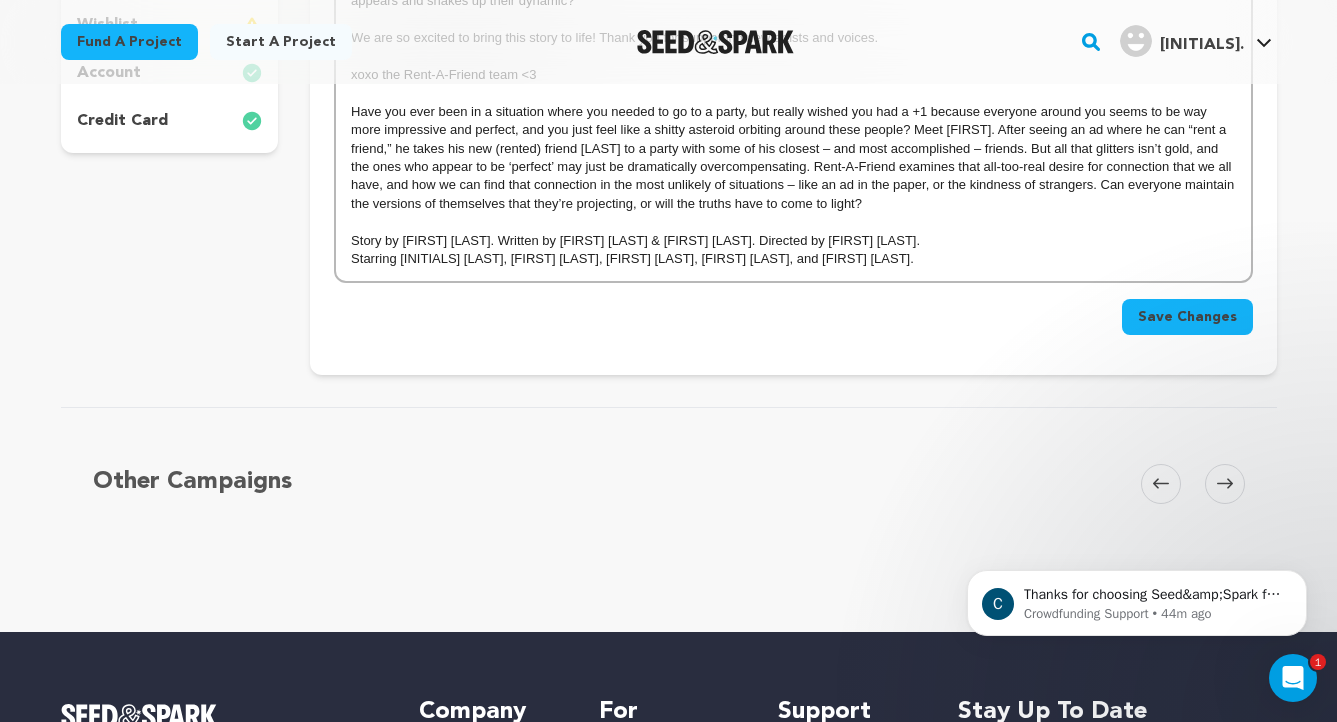 scroll, scrollTop: 613, scrollLeft: 0, axis: vertical 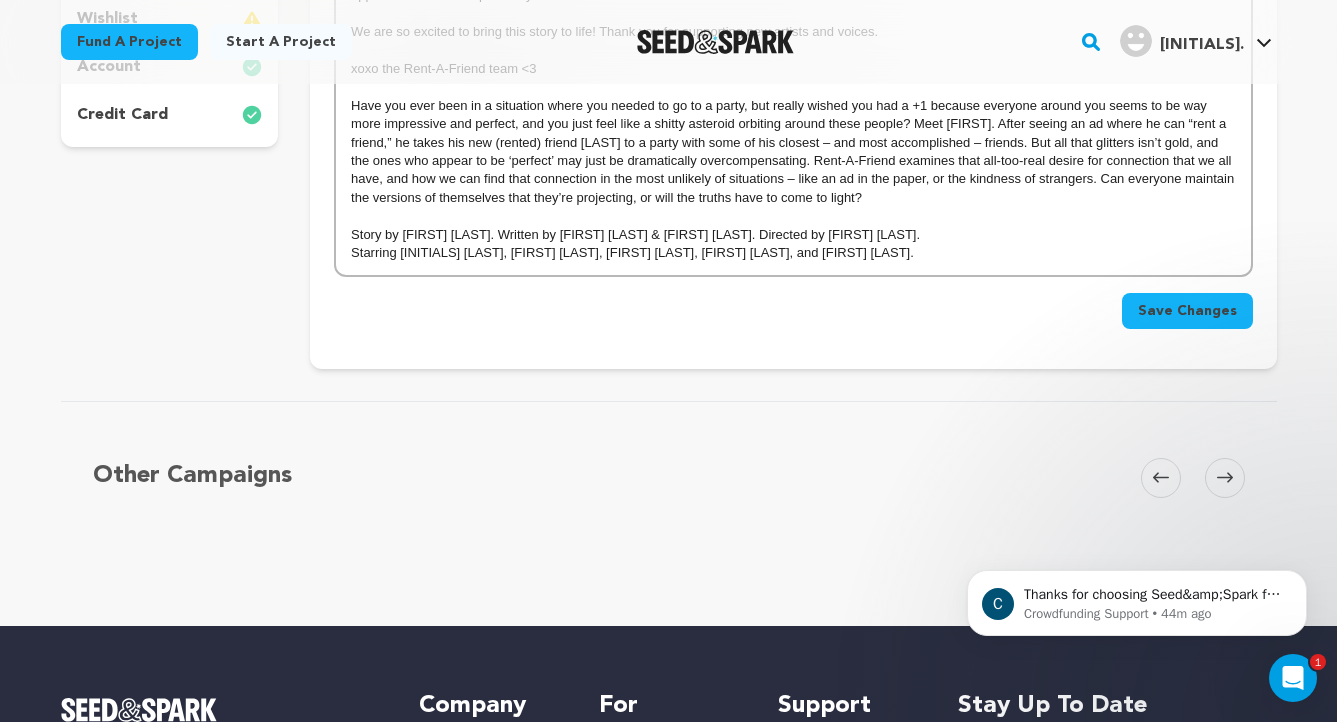 click on "Save Changes" at bounding box center [1187, 311] 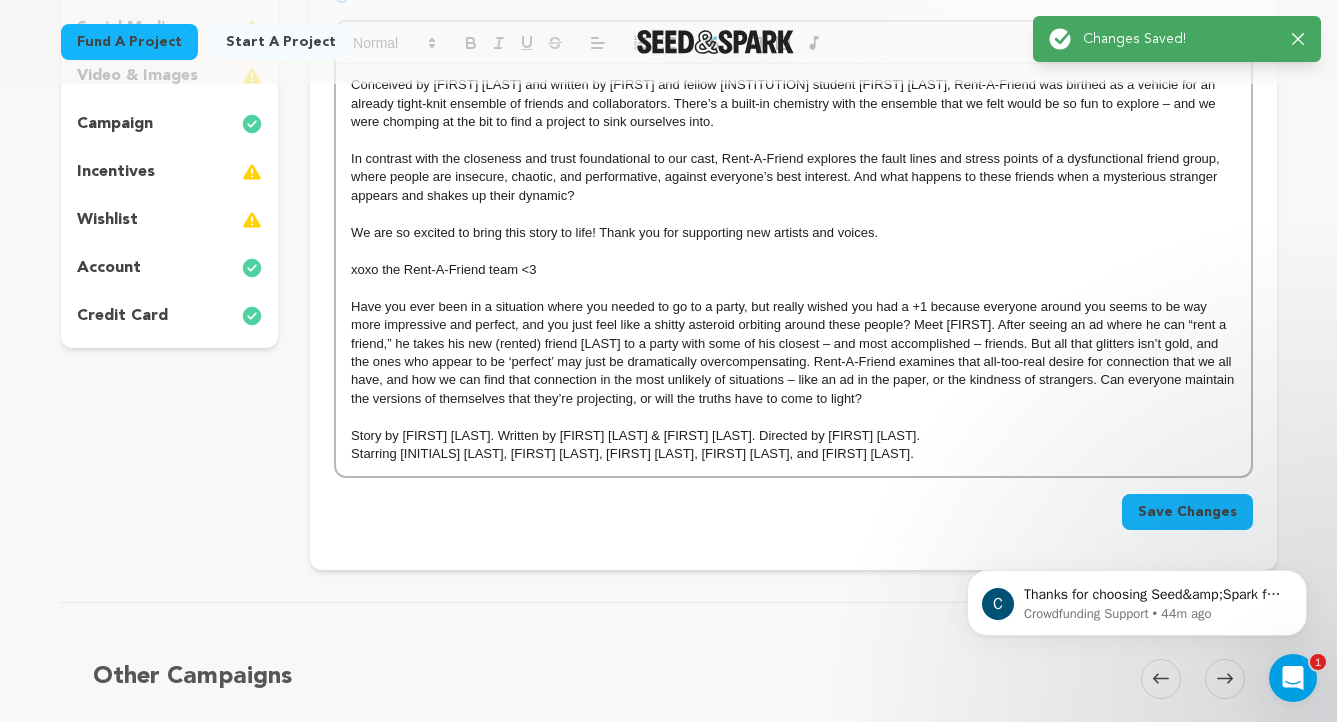 scroll, scrollTop: 0, scrollLeft: 0, axis: both 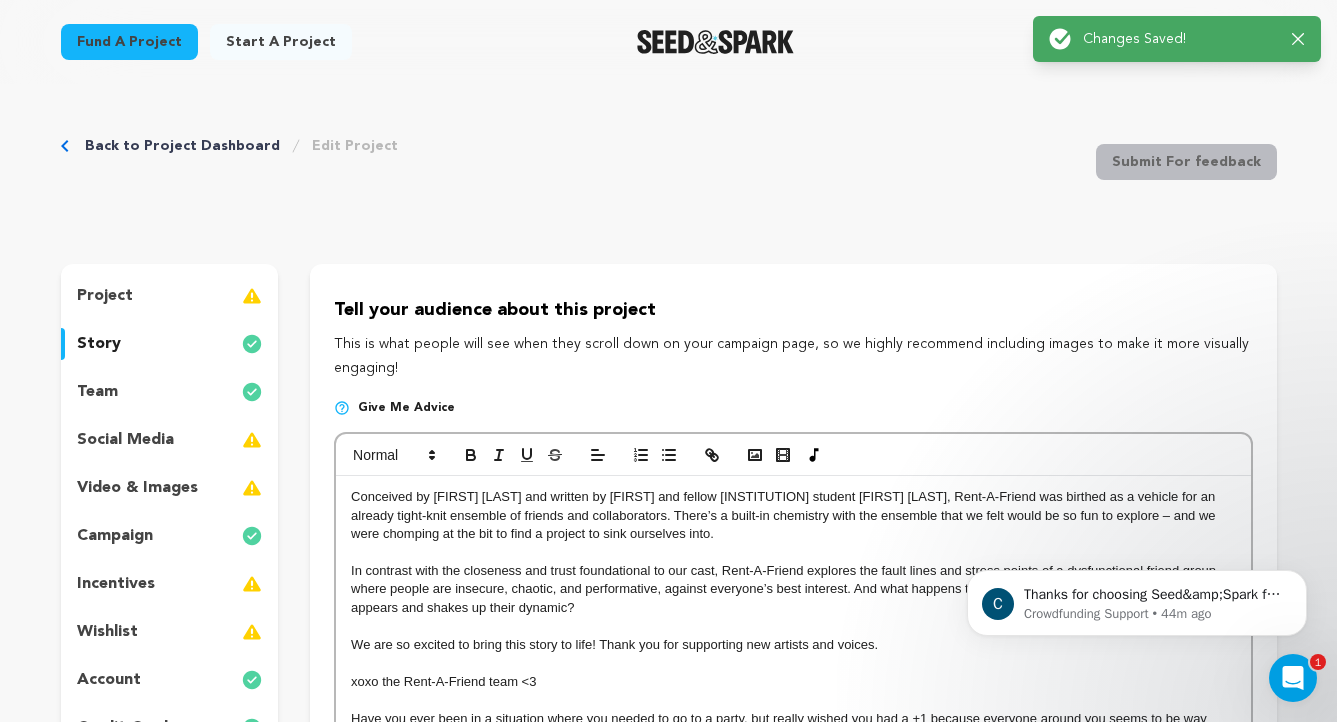 click on "team" at bounding box center (170, 392) 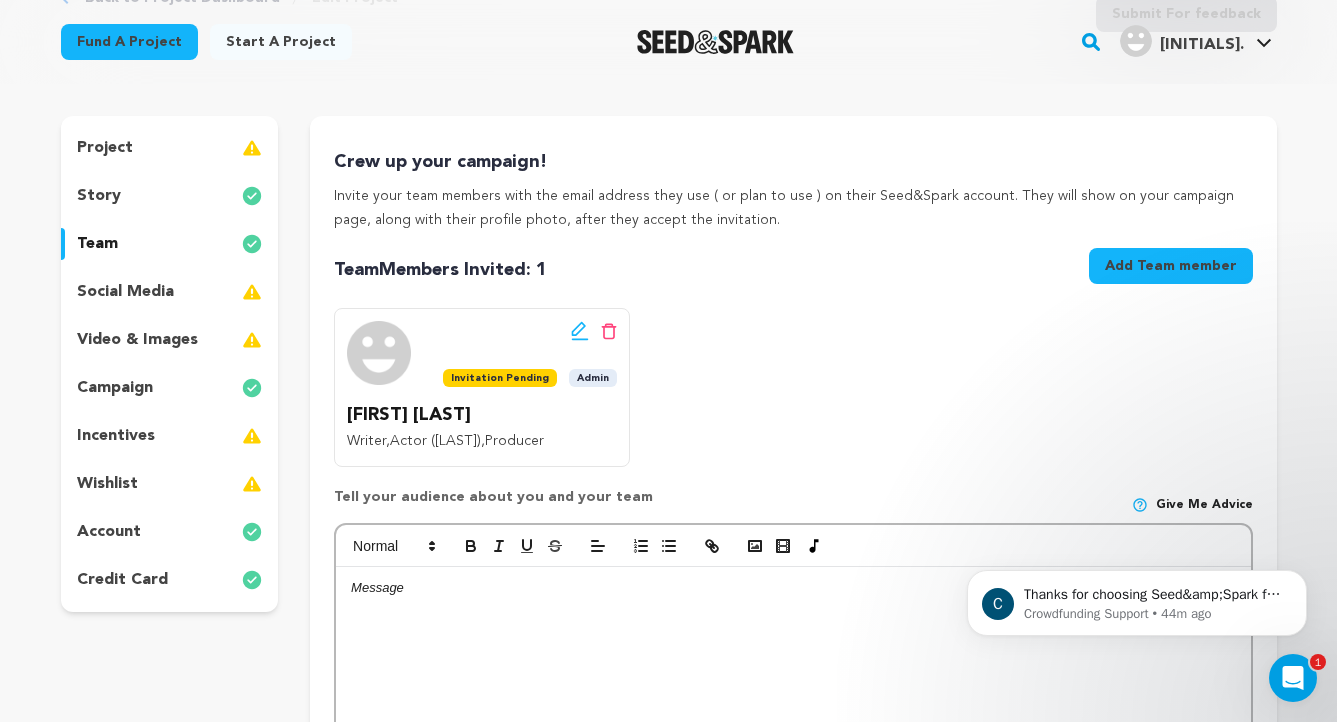 scroll, scrollTop: 151, scrollLeft: 0, axis: vertical 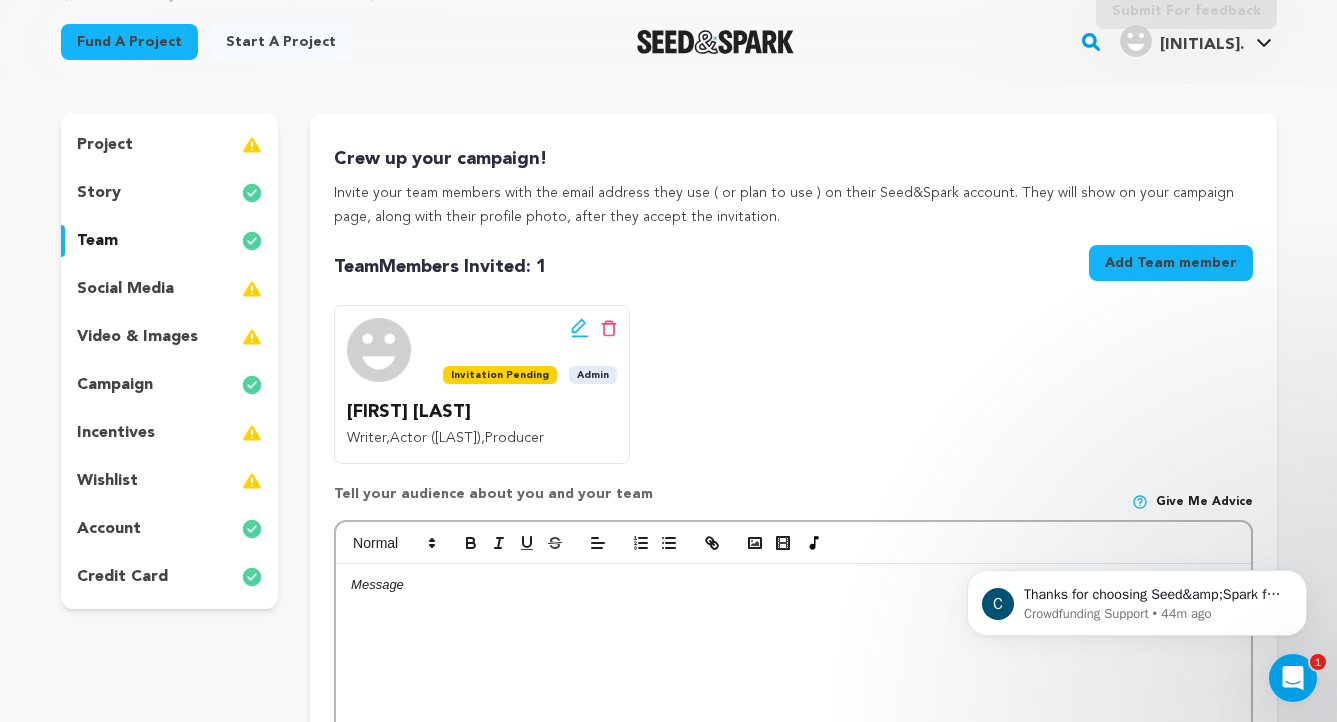 click on "incentives" at bounding box center (170, 433) 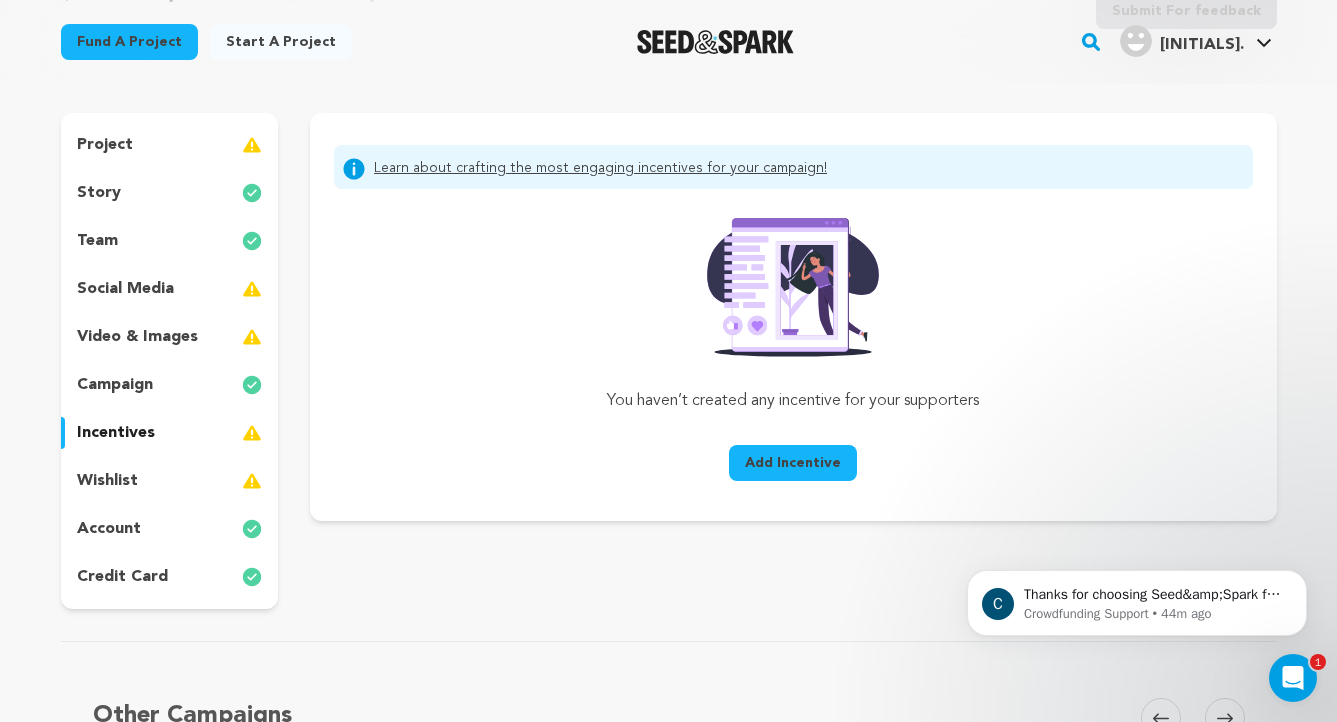 click on "wishlist" at bounding box center [170, 481] 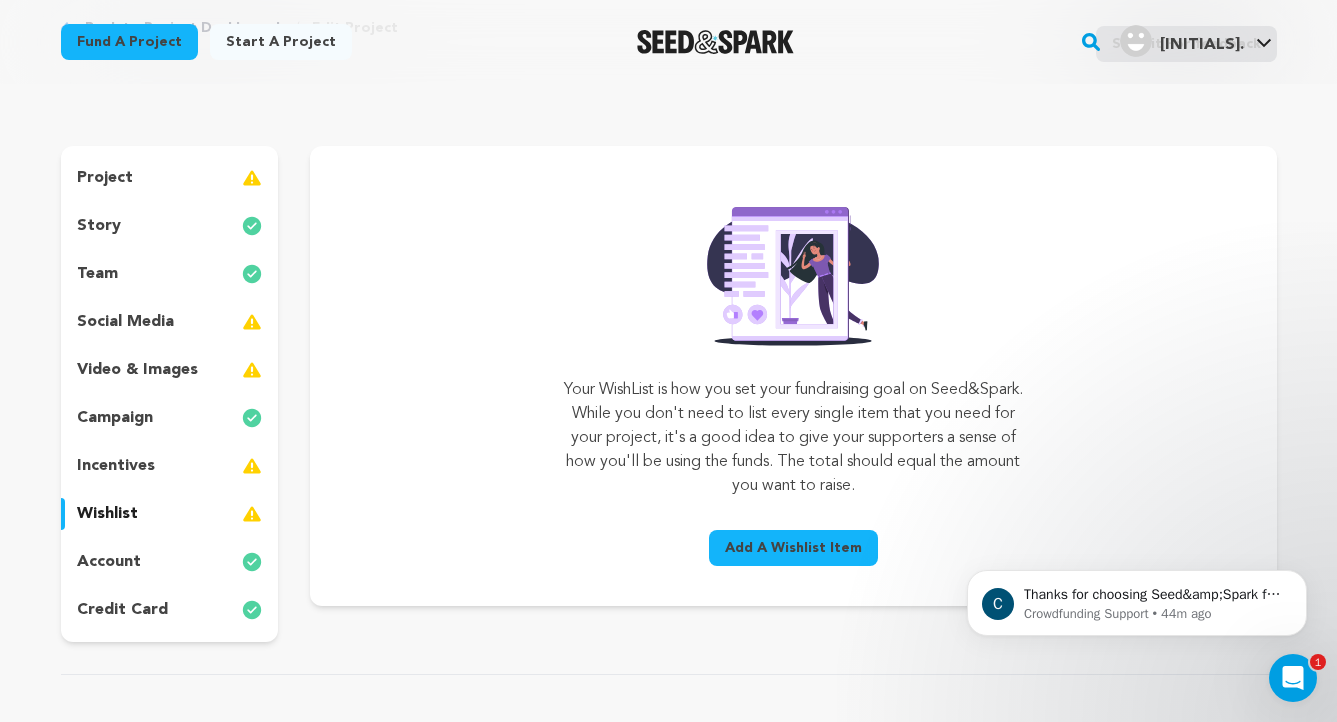 scroll, scrollTop: 0, scrollLeft: 0, axis: both 